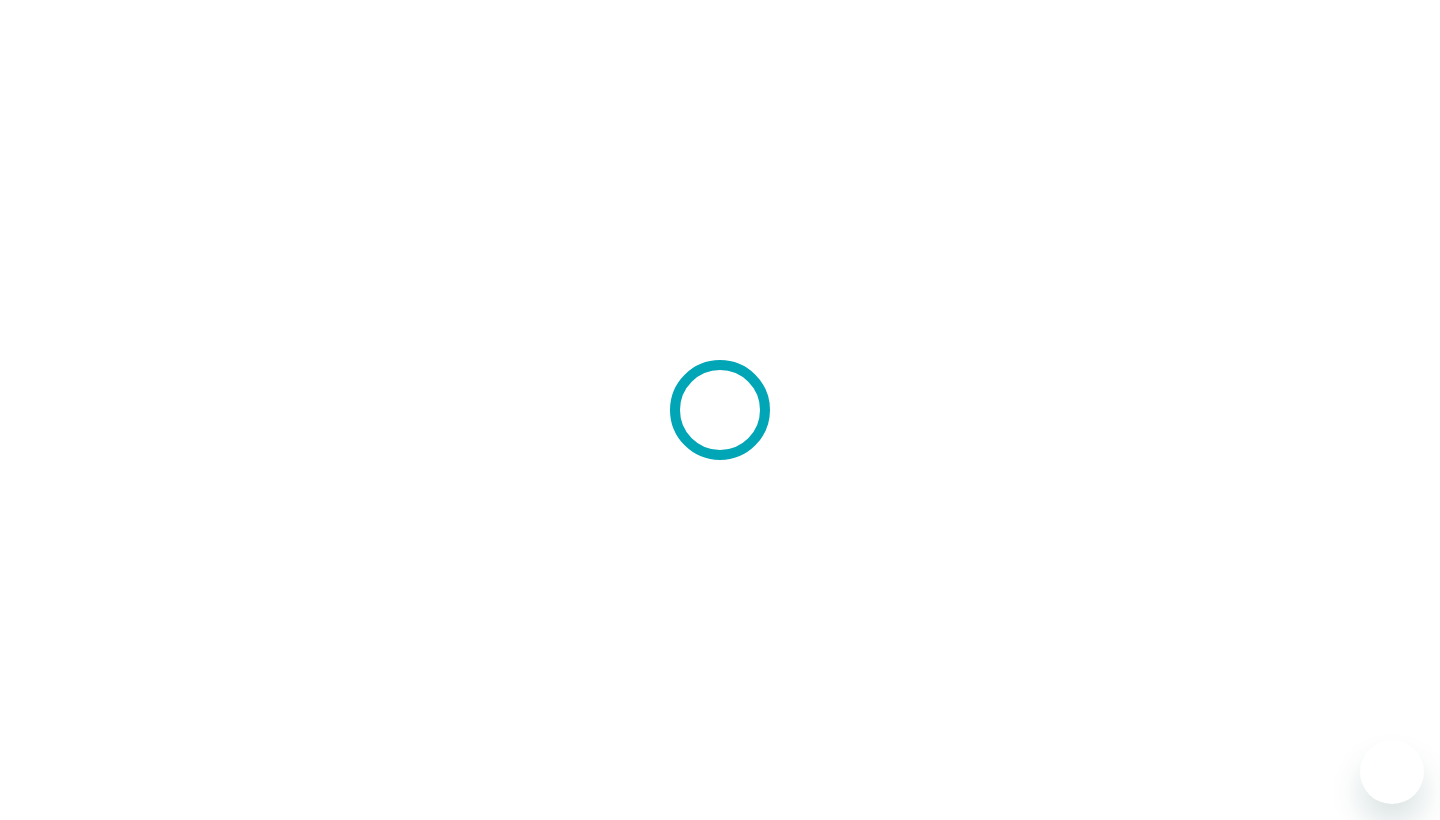 scroll, scrollTop: 0, scrollLeft: 0, axis: both 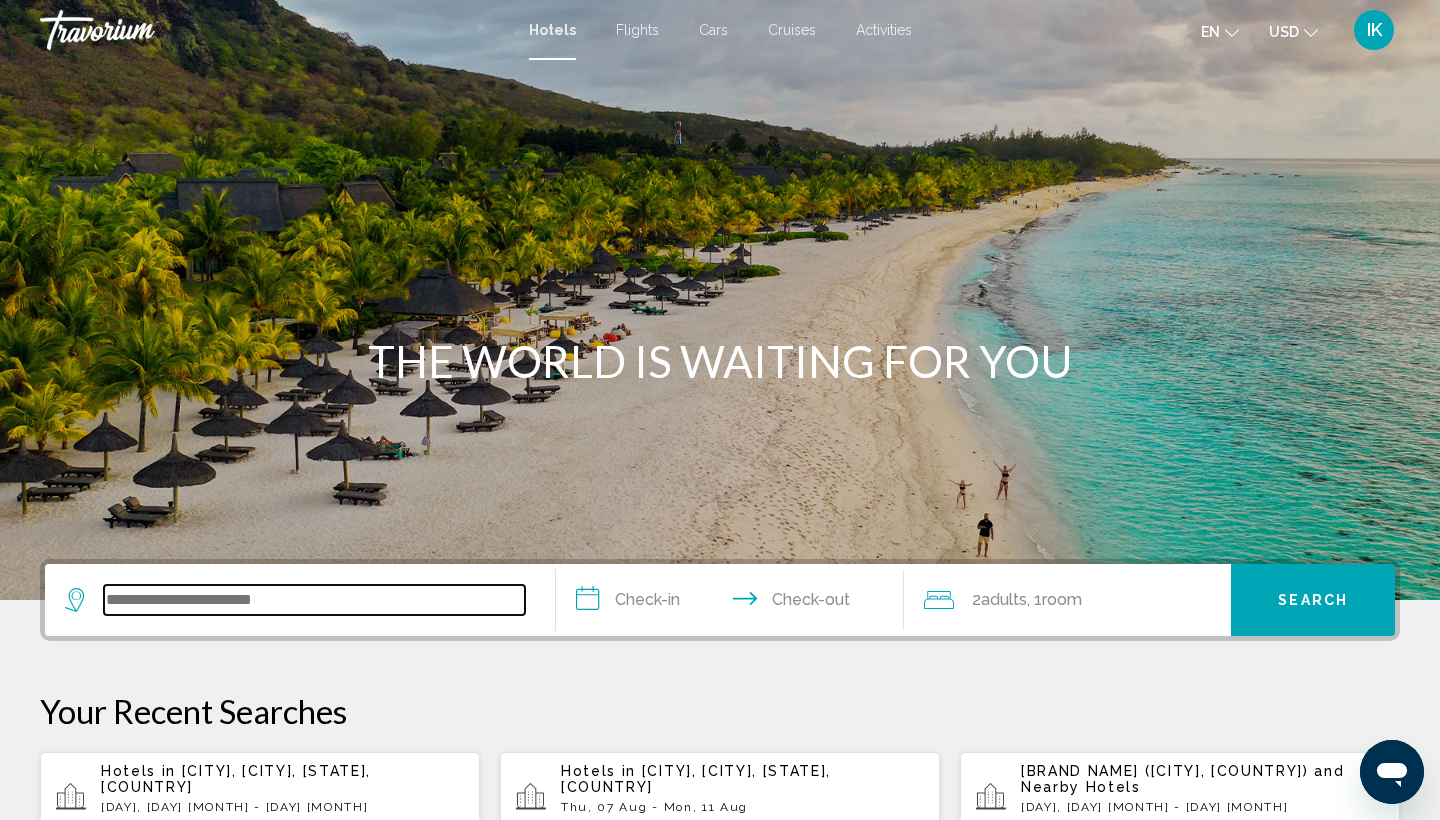 click at bounding box center [314, 600] 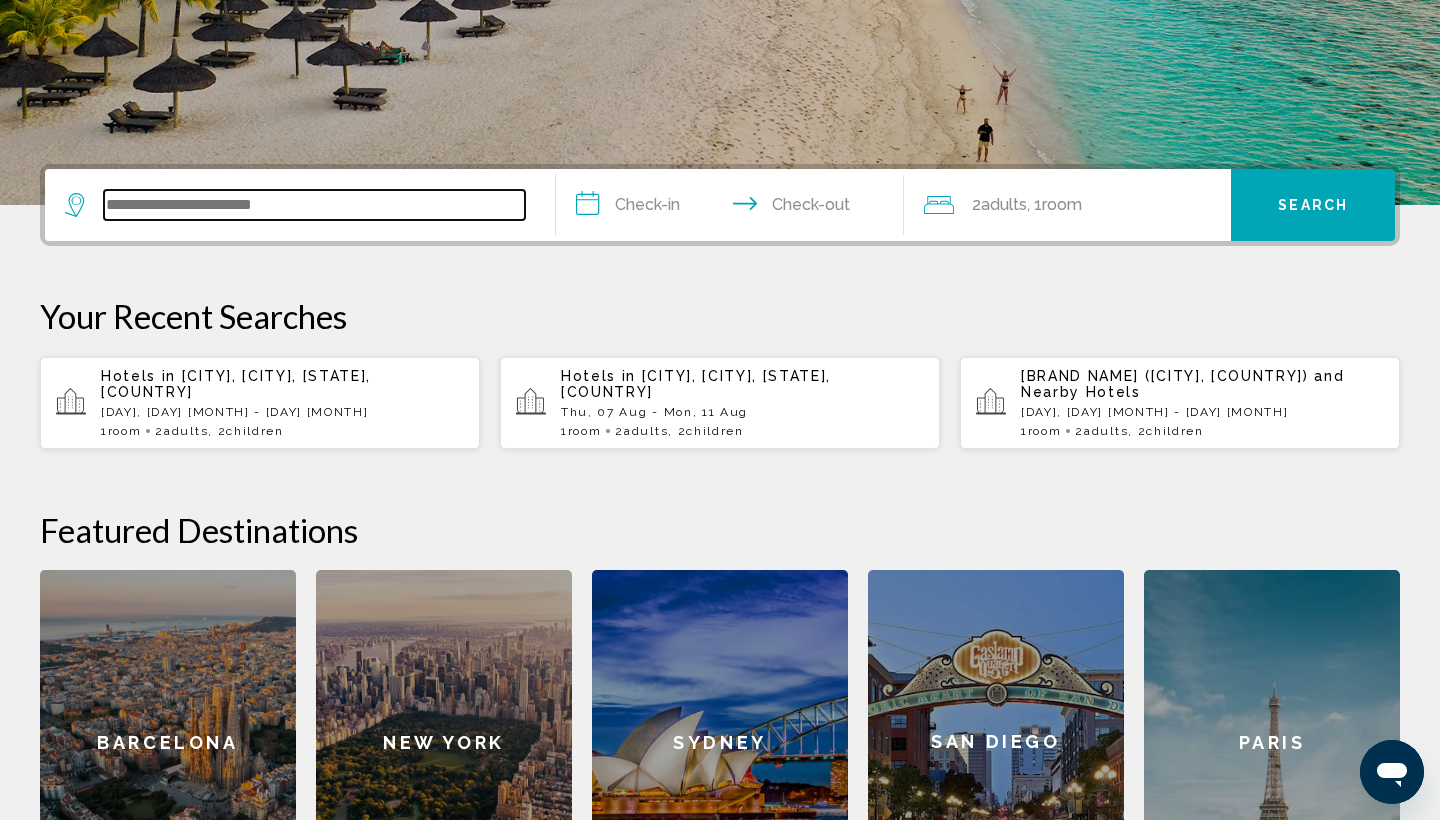 scroll, scrollTop: 494, scrollLeft: 0, axis: vertical 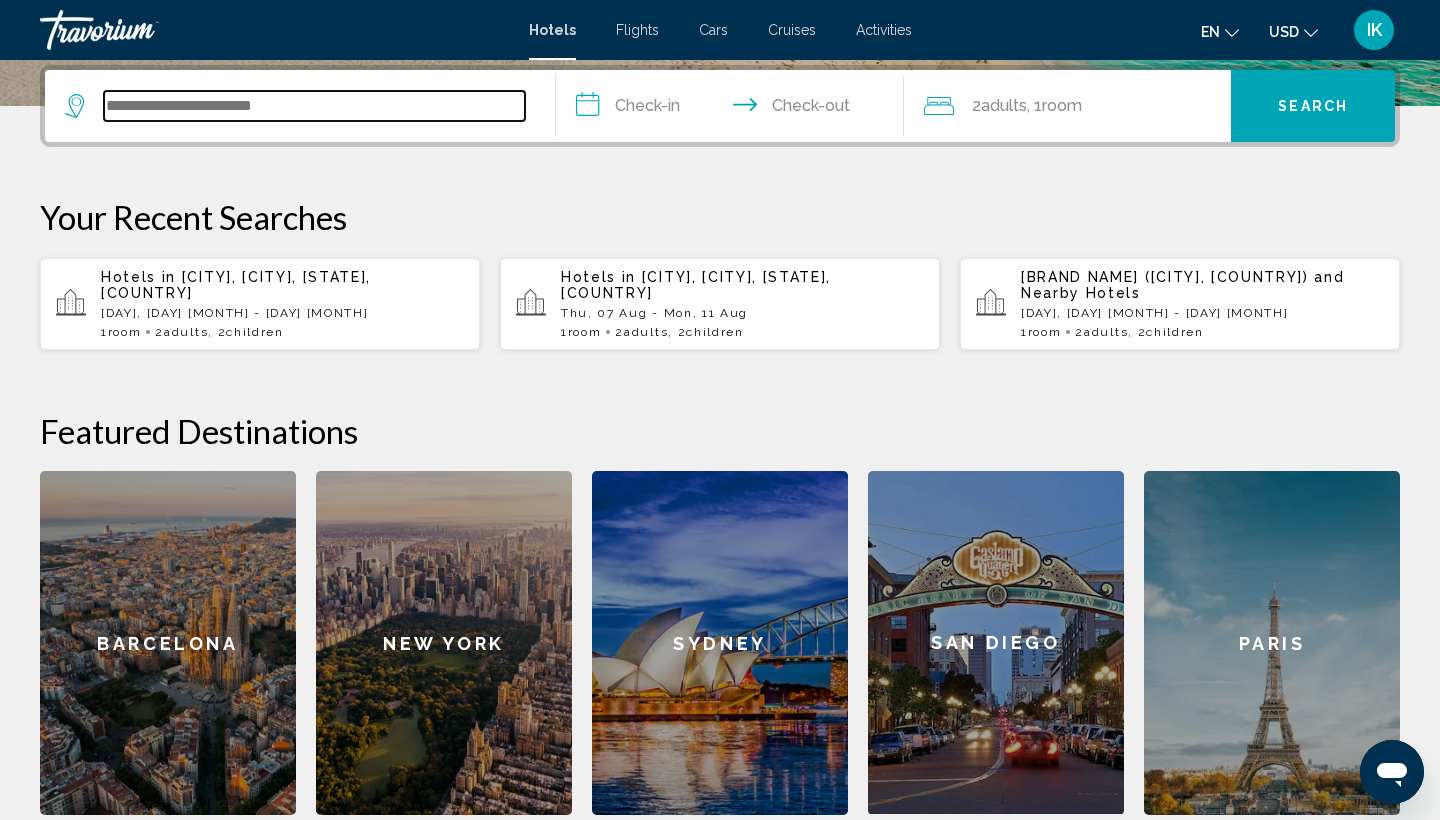 click at bounding box center (314, 106) 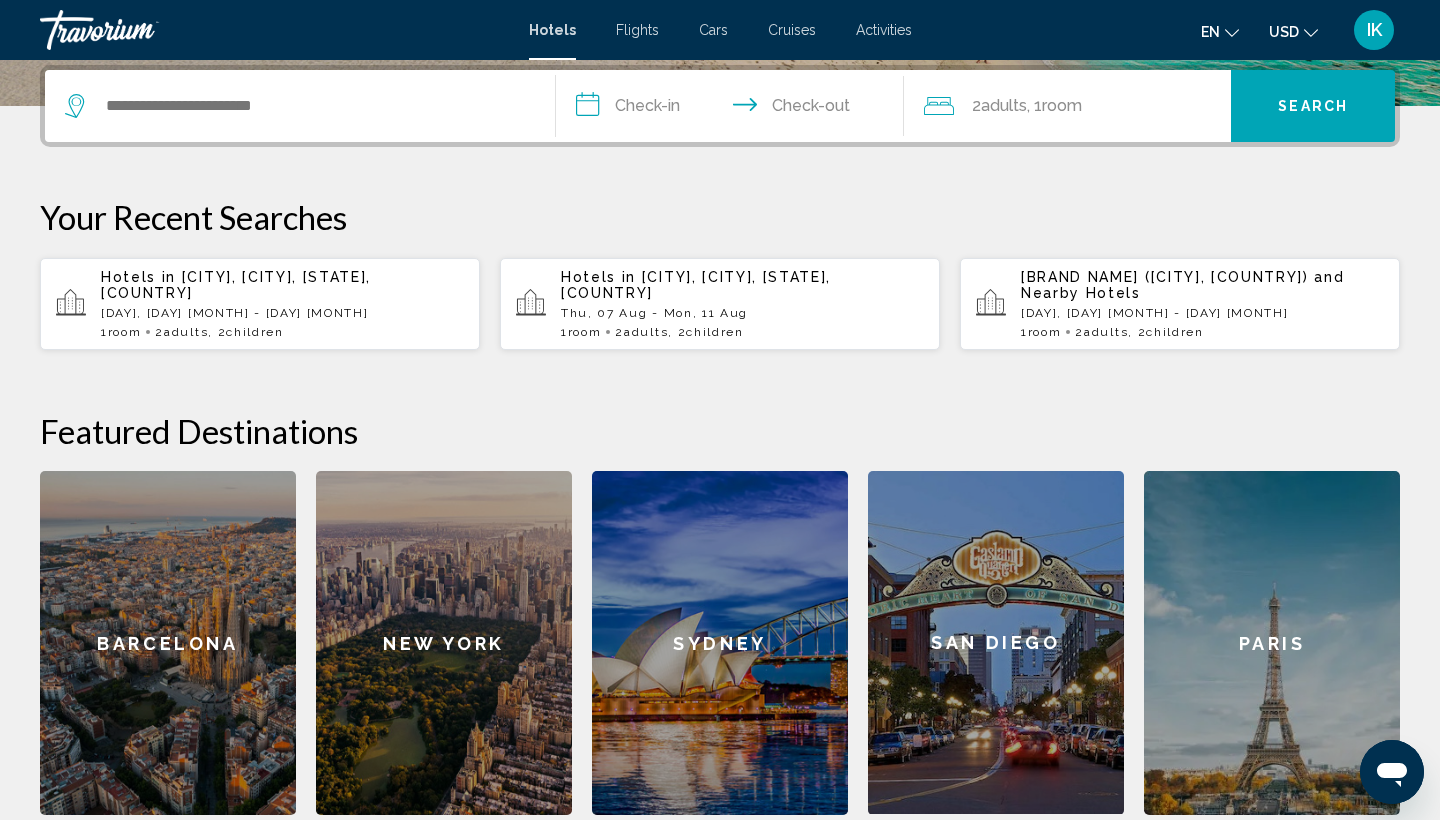click on ", 1  Room rooms" 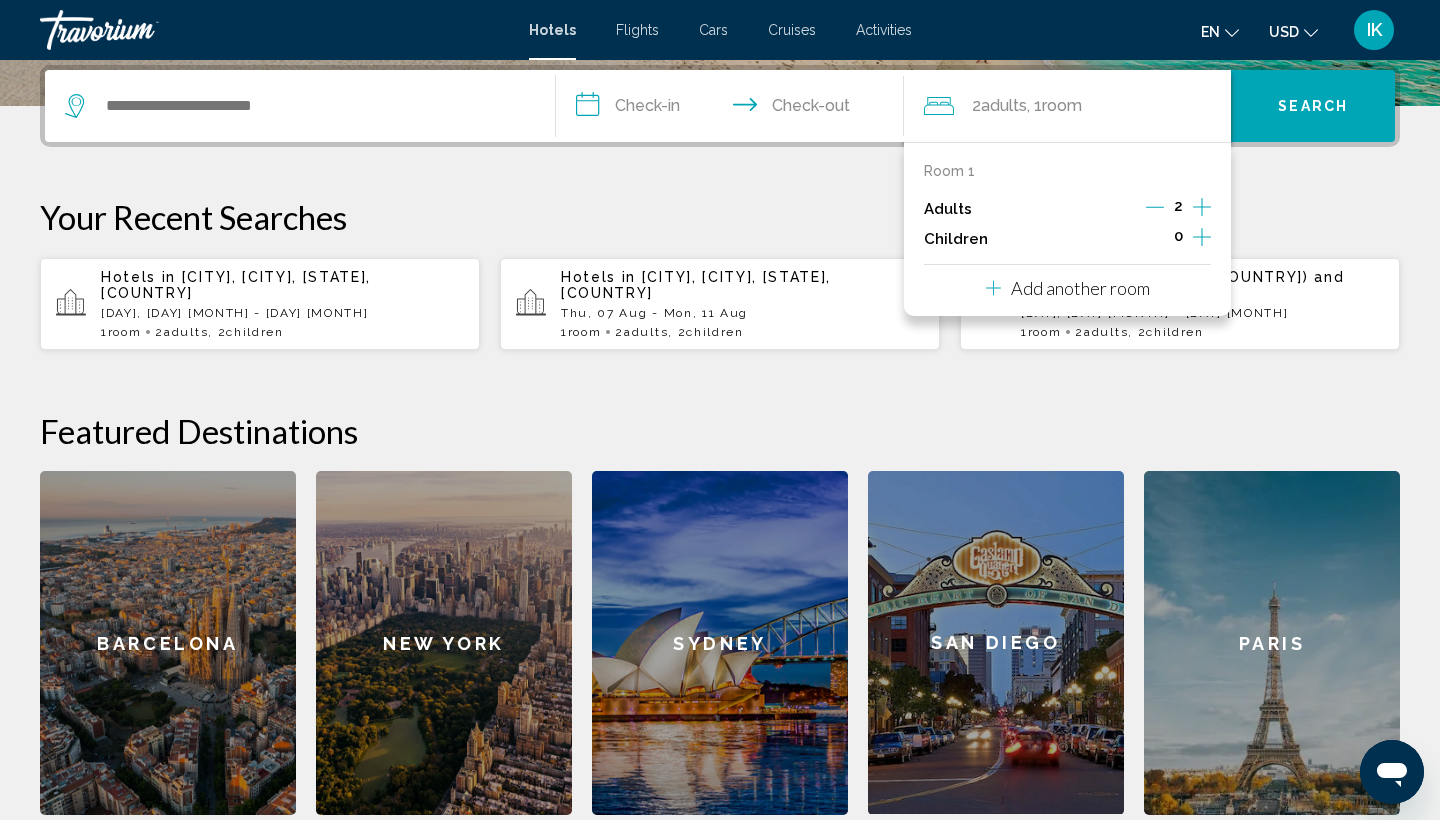 click 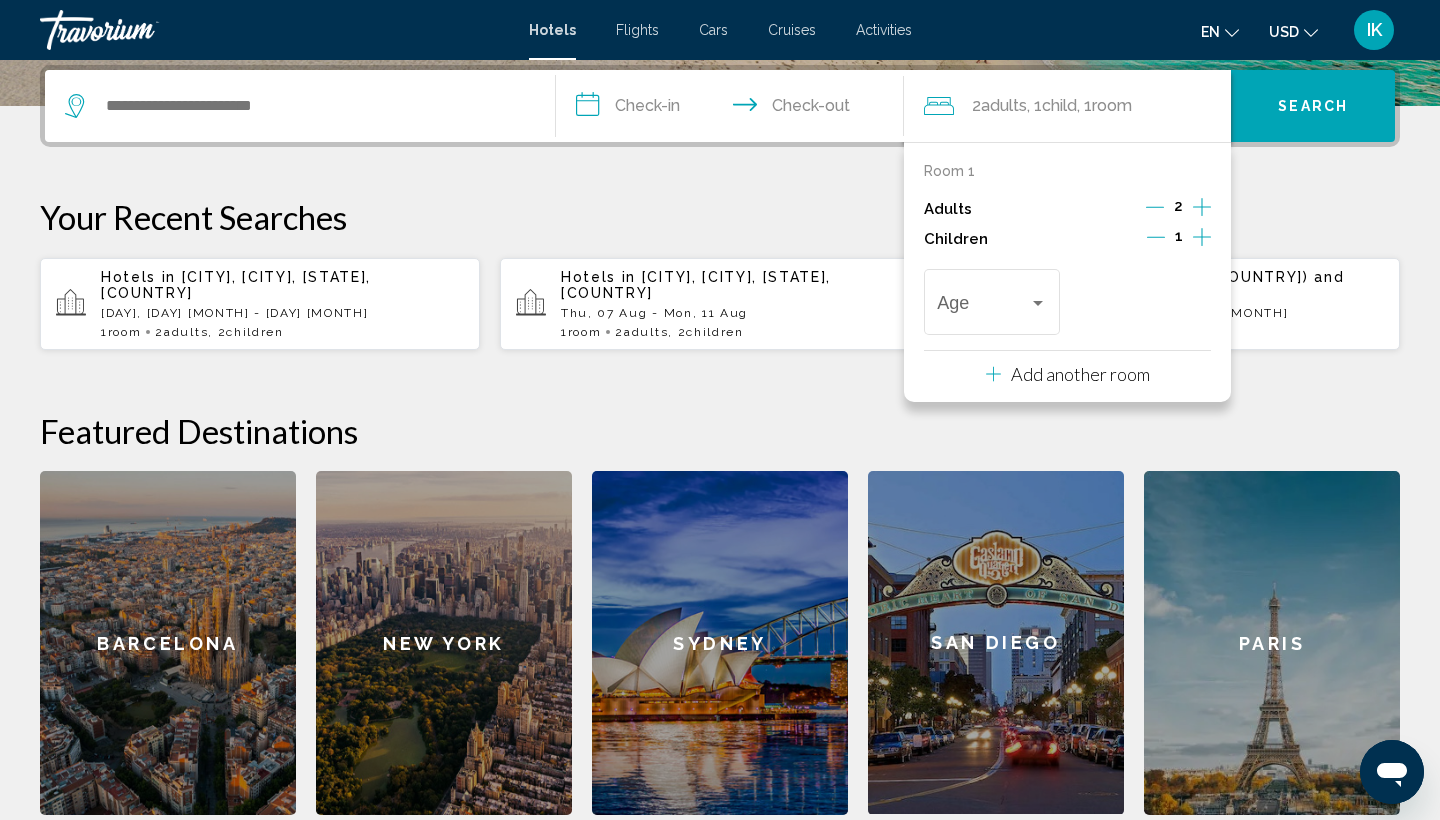 click 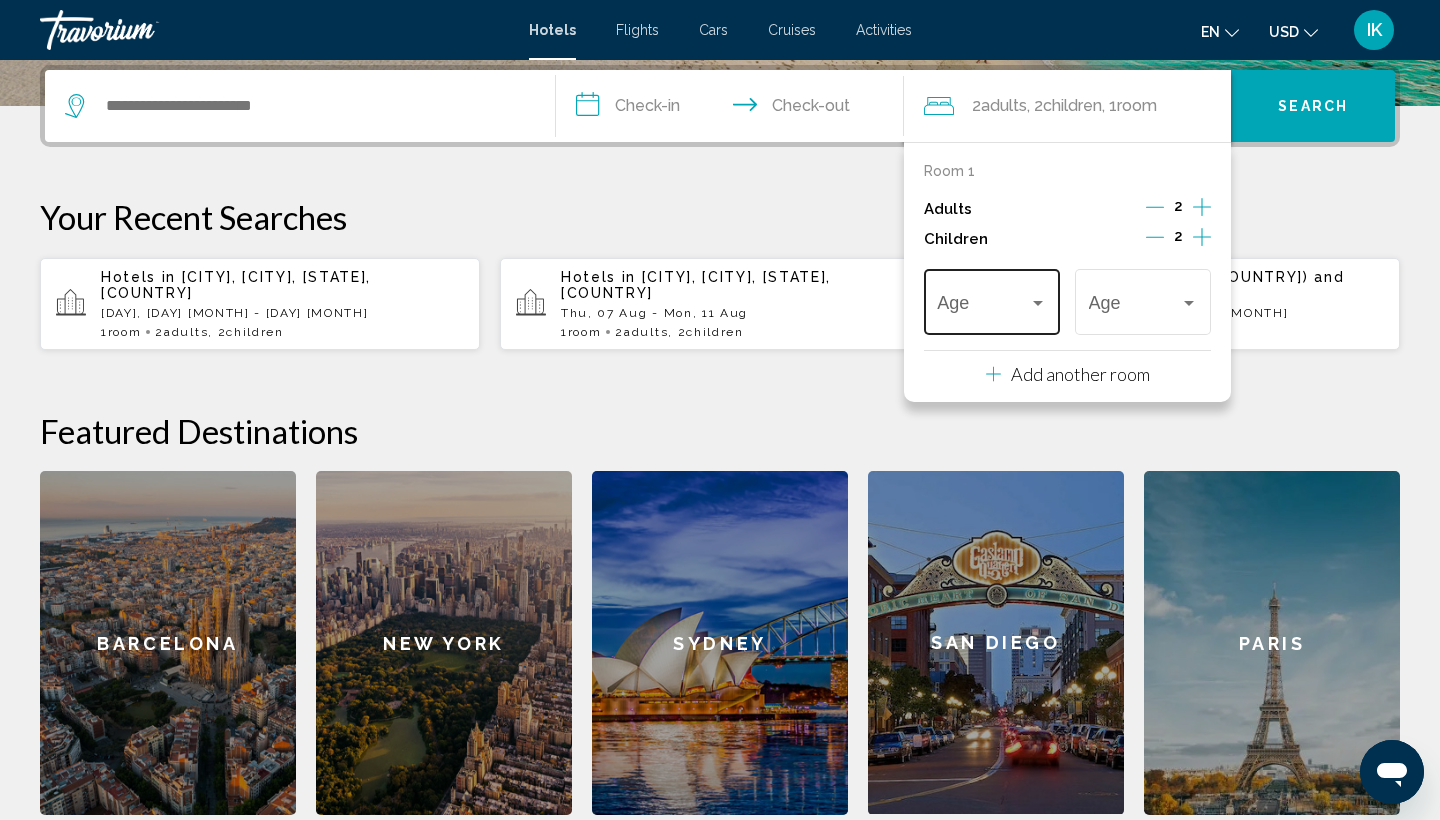 click at bounding box center (1038, 303) 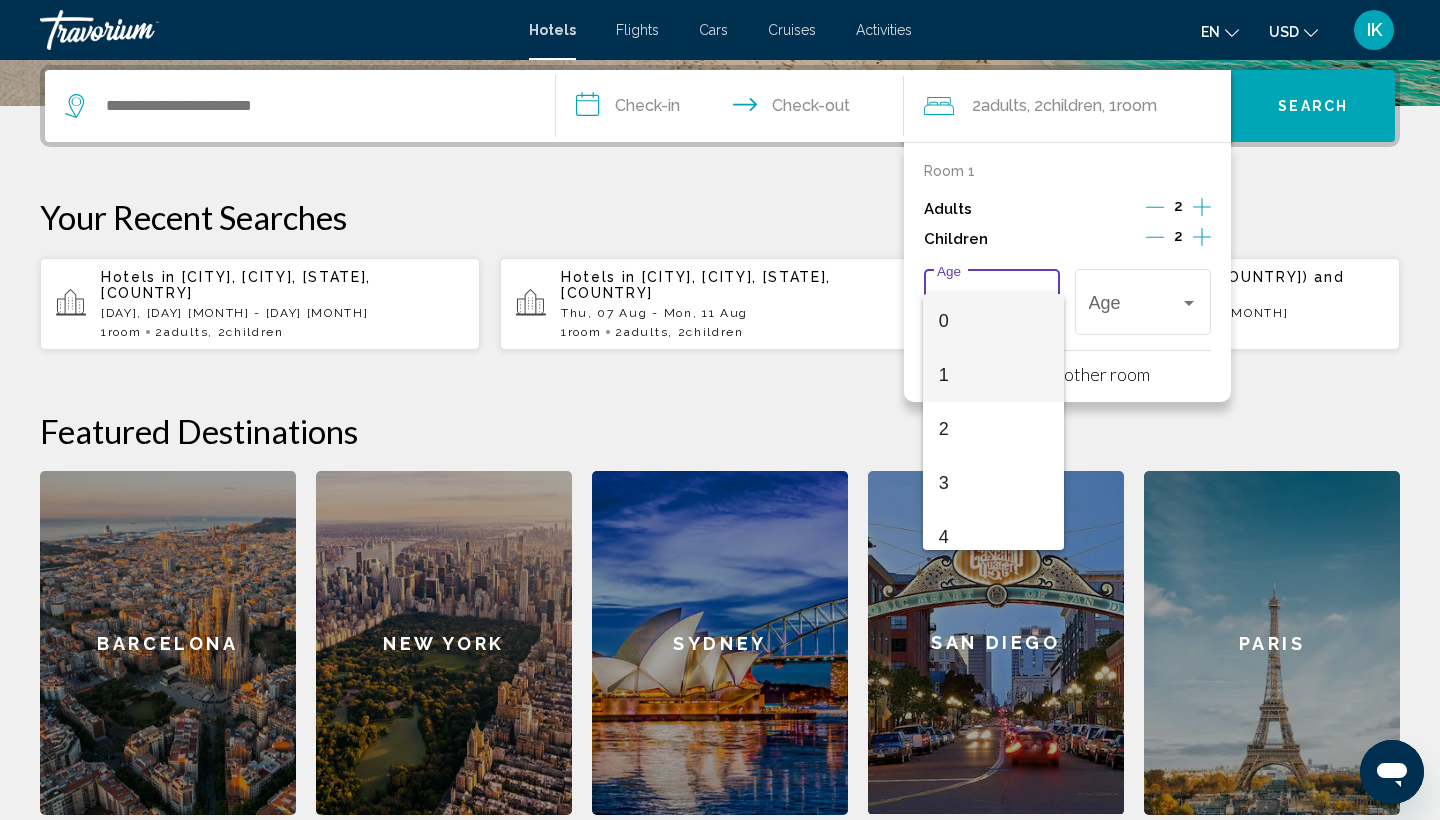 click on "1" at bounding box center (993, 375) 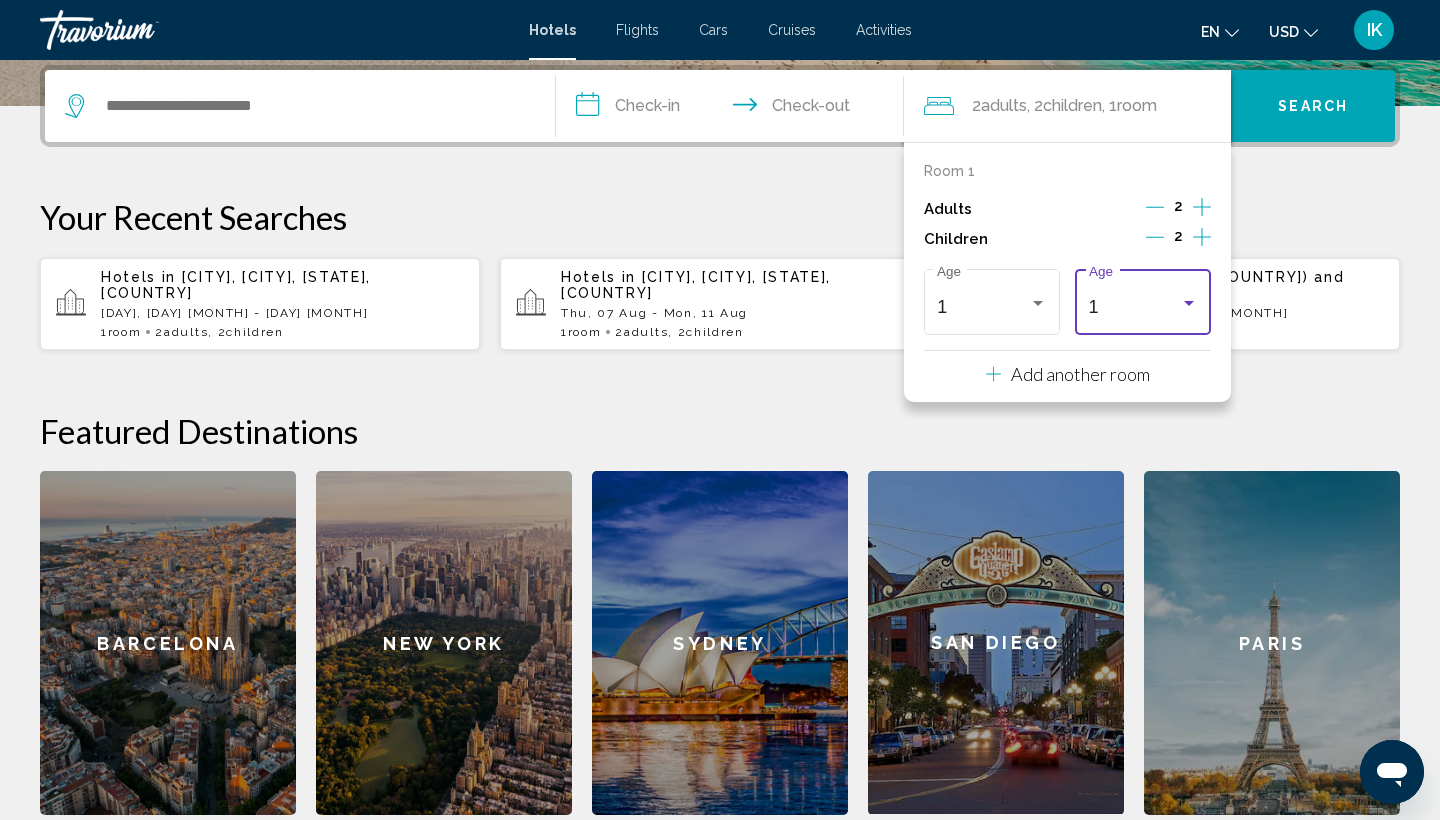 click on "1" at bounding box center [1134, 307] 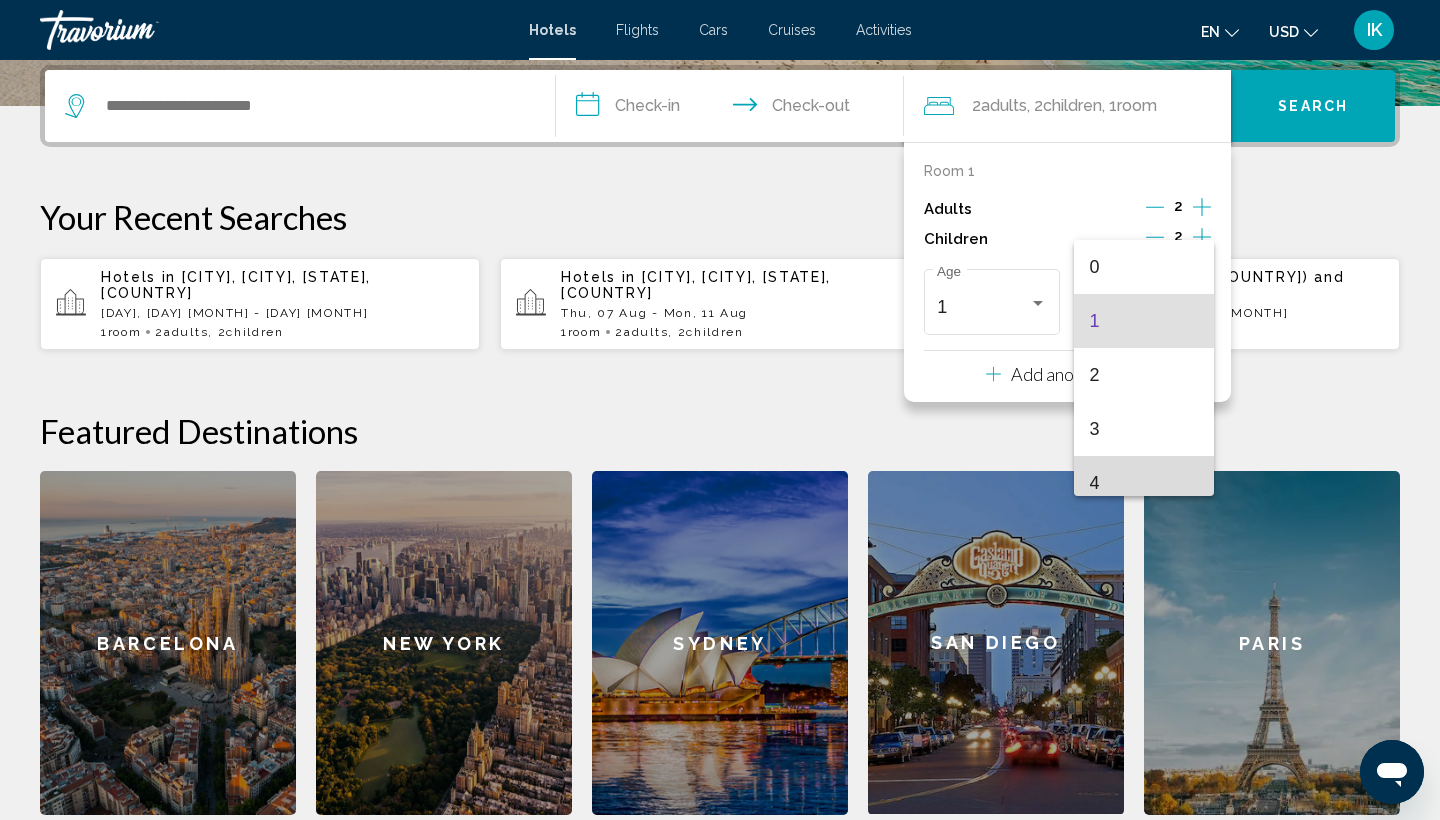 click on "4" at bounding box center (1144, 483) 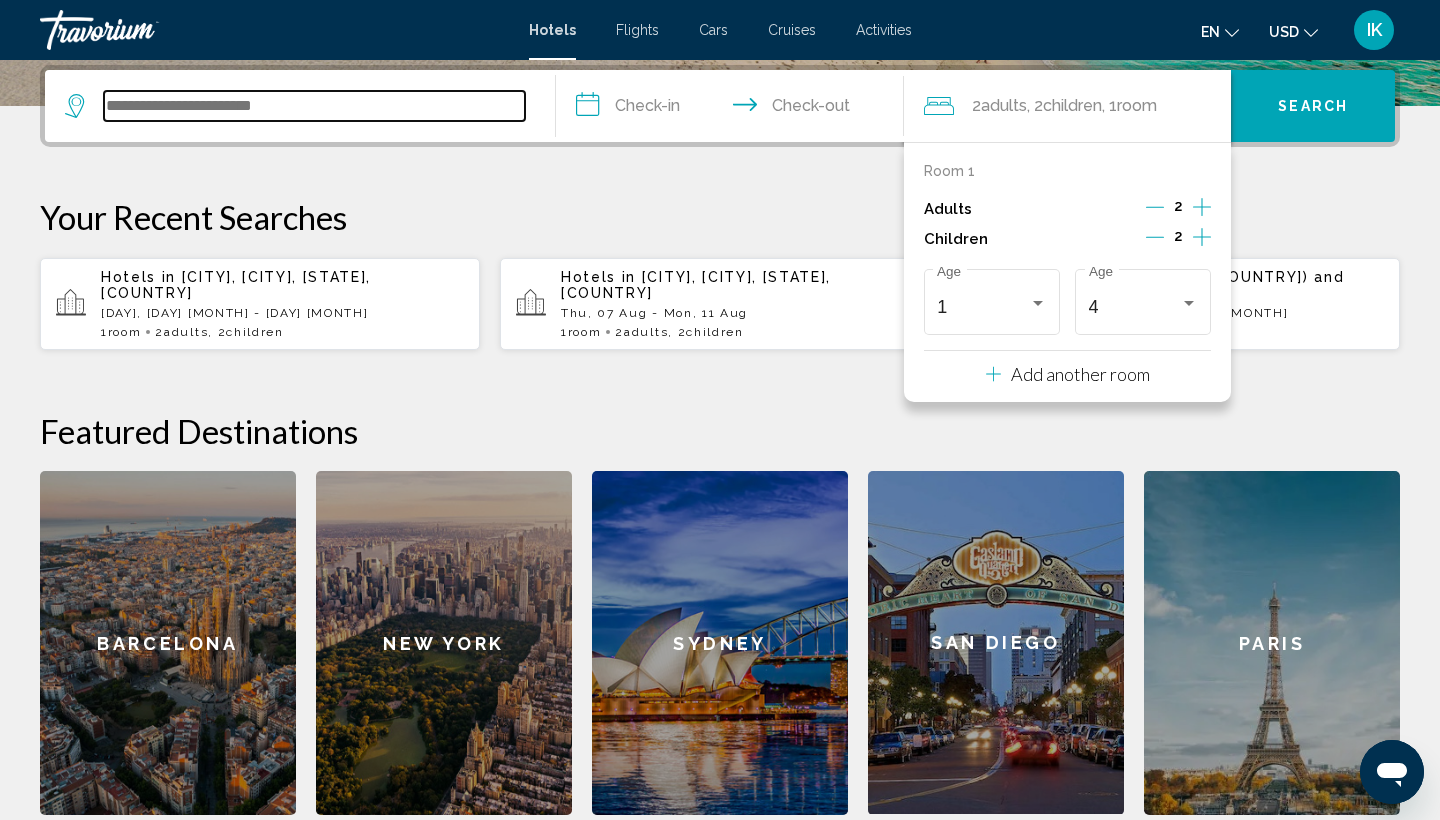 click at bounding box center [314, 106] 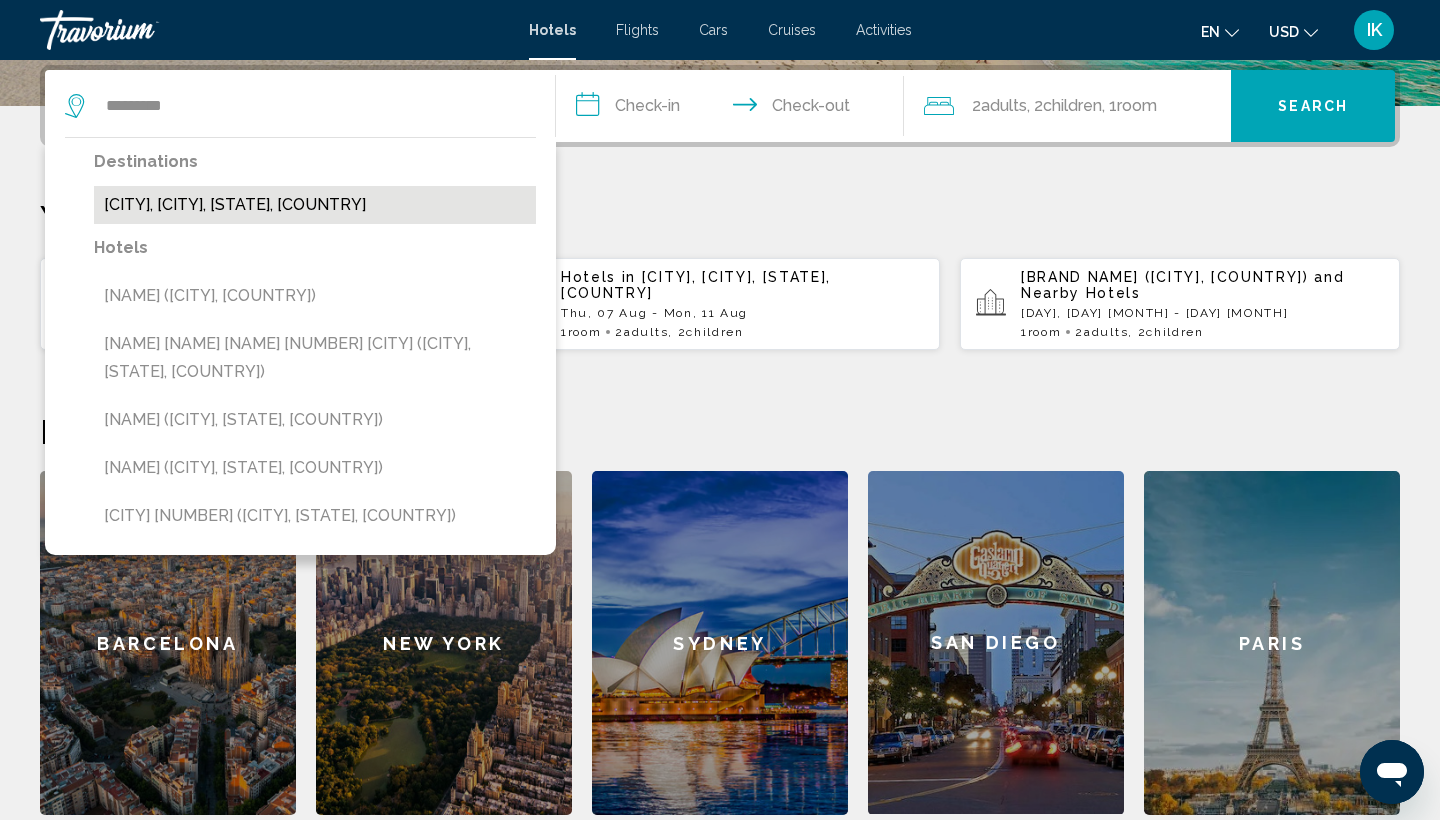 click on "[CITY], [CITY], [STATE], [COUNTRY]" at bounding box center (315, 205) 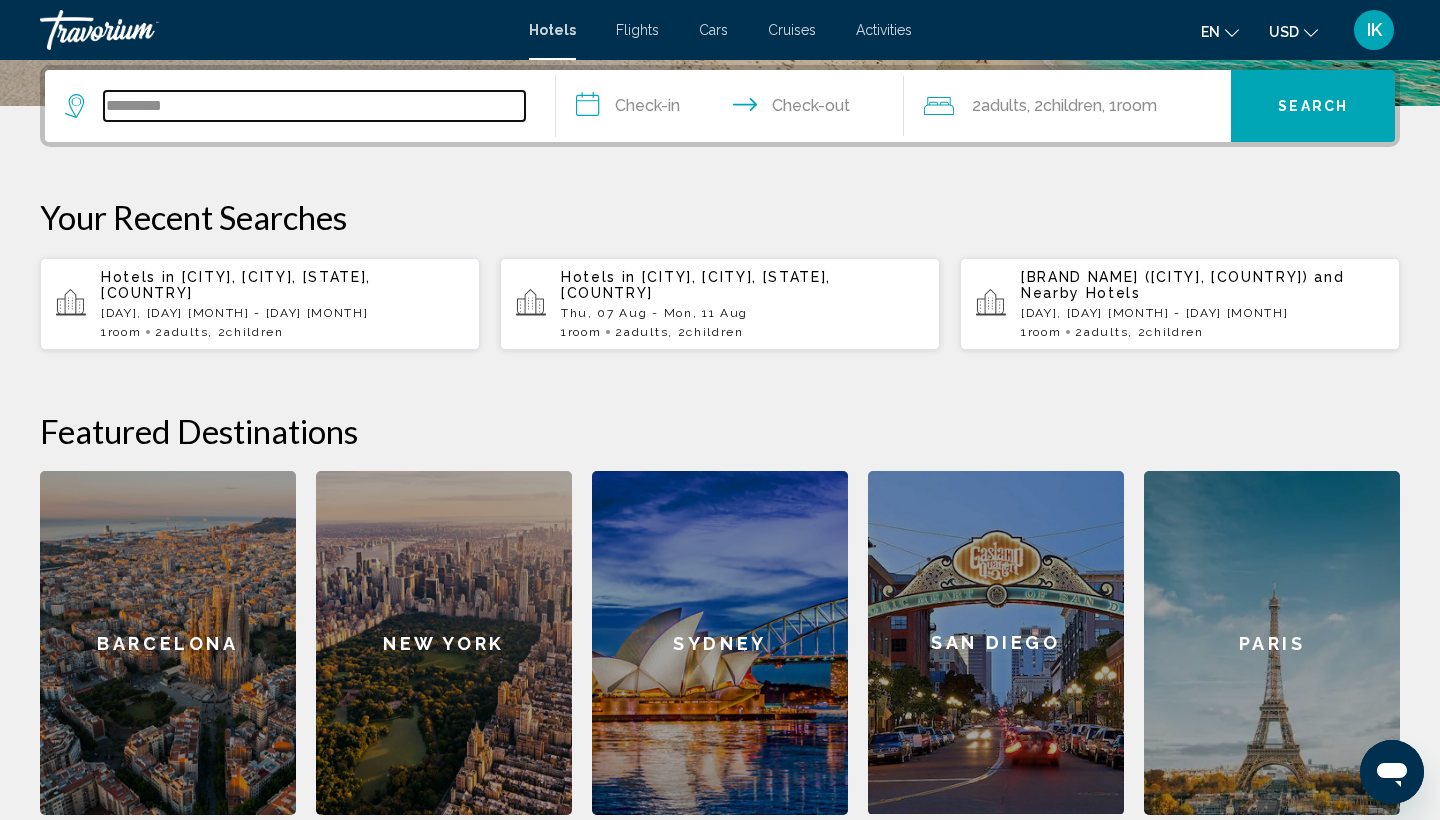 type on "**********" 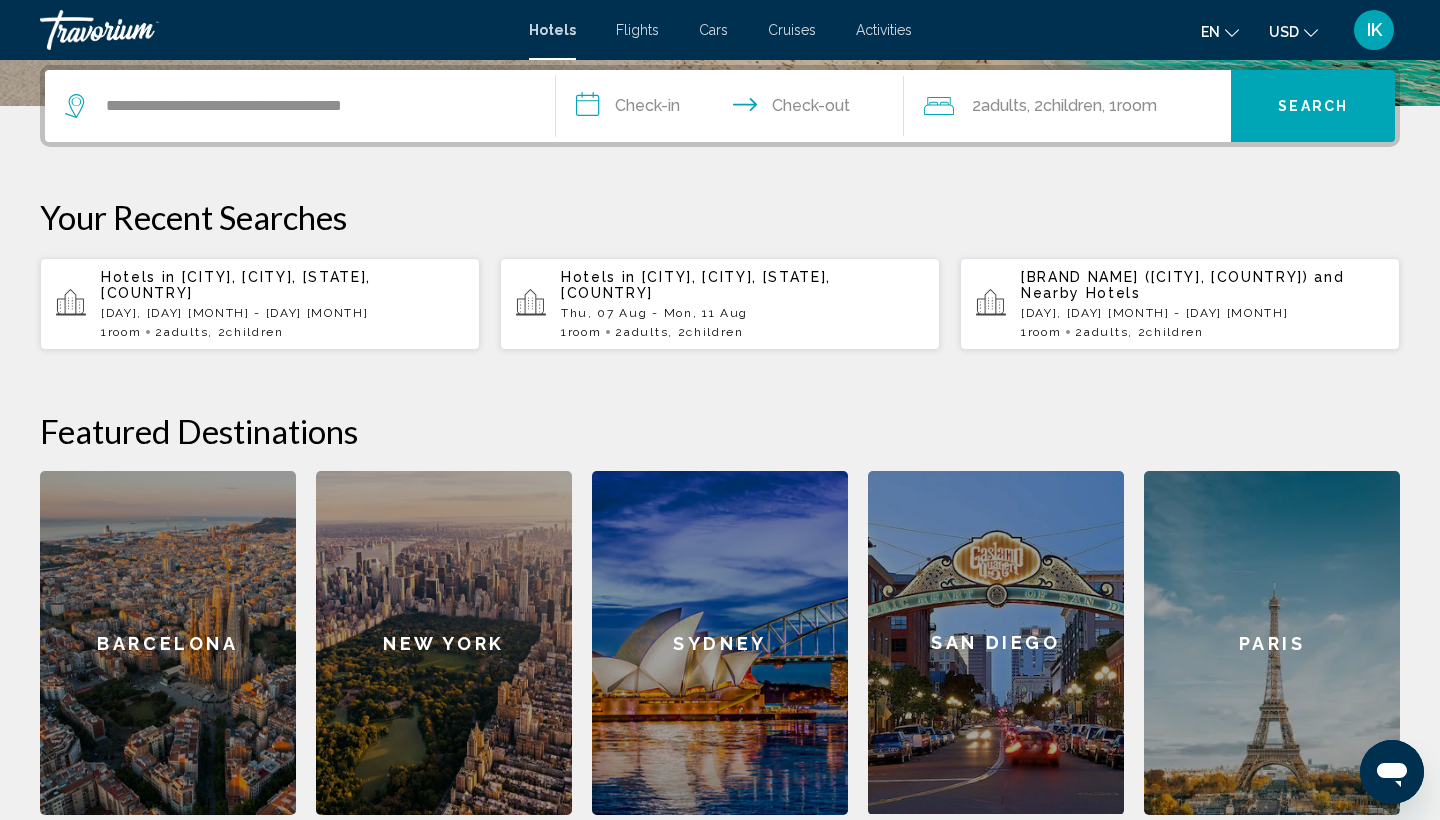 click on "**********" at bounding box center [734, 109] 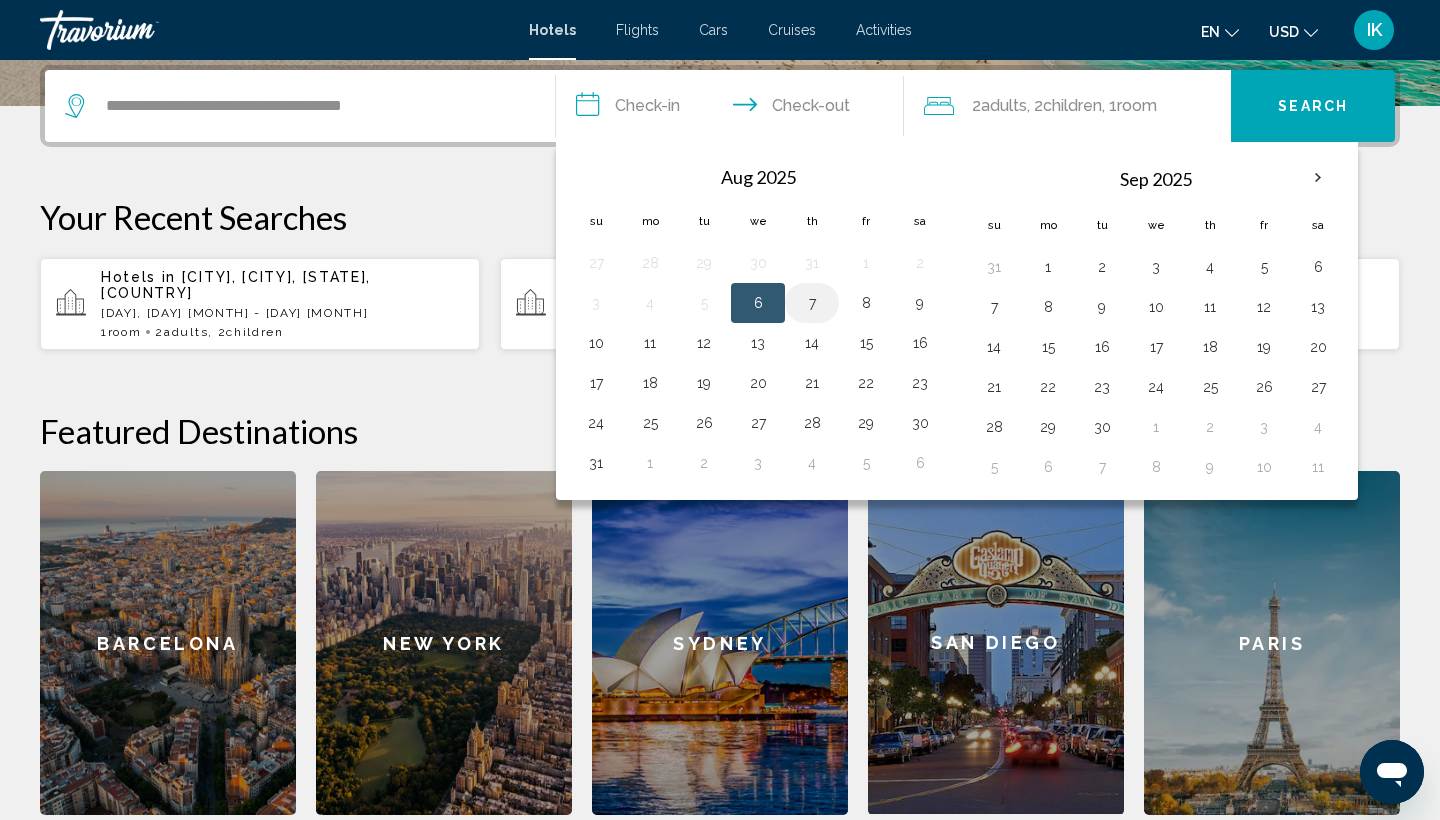click on "7" at bounding box center (812, 303) 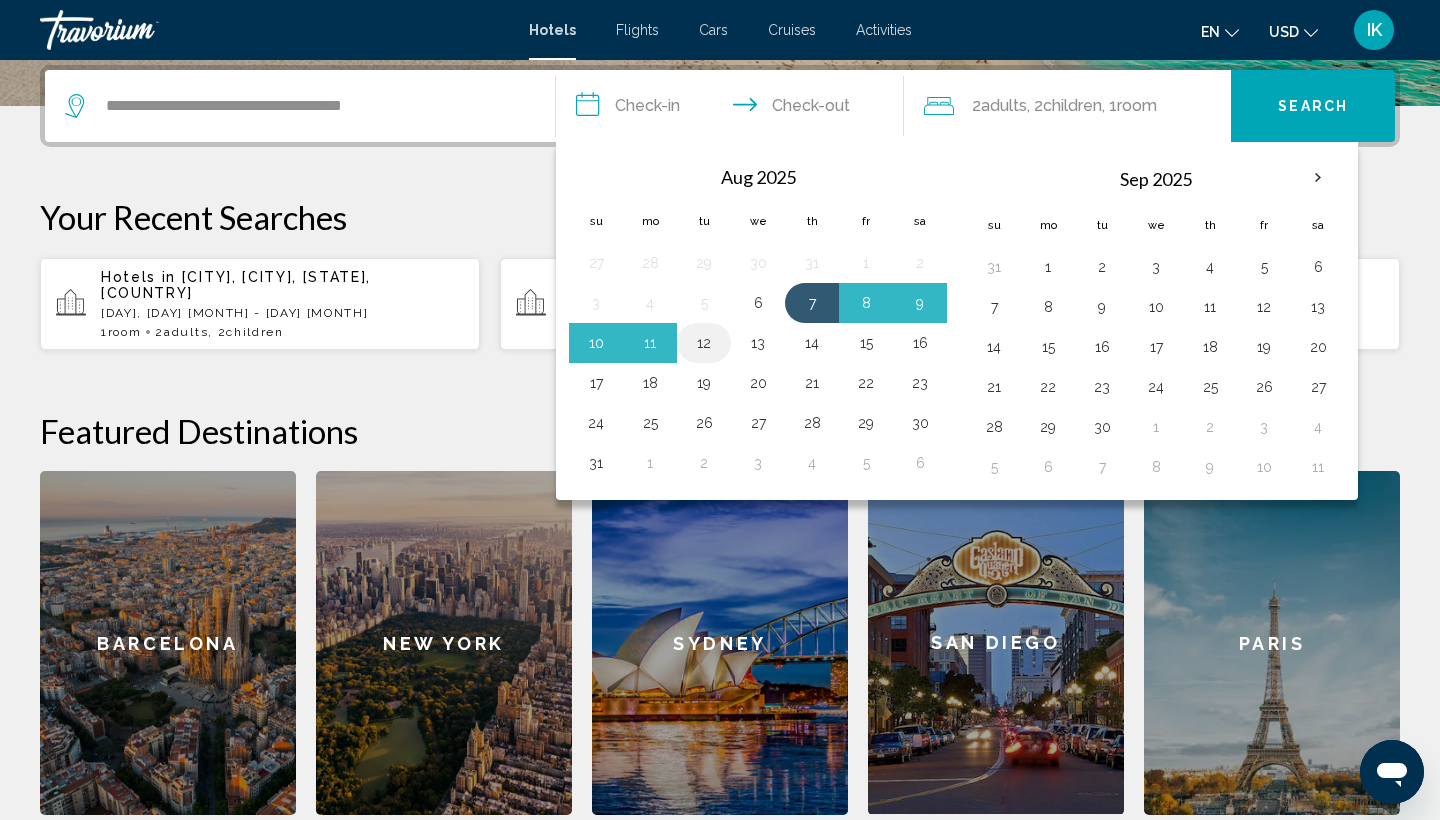 click on "12" at bounding box center [704, 343] 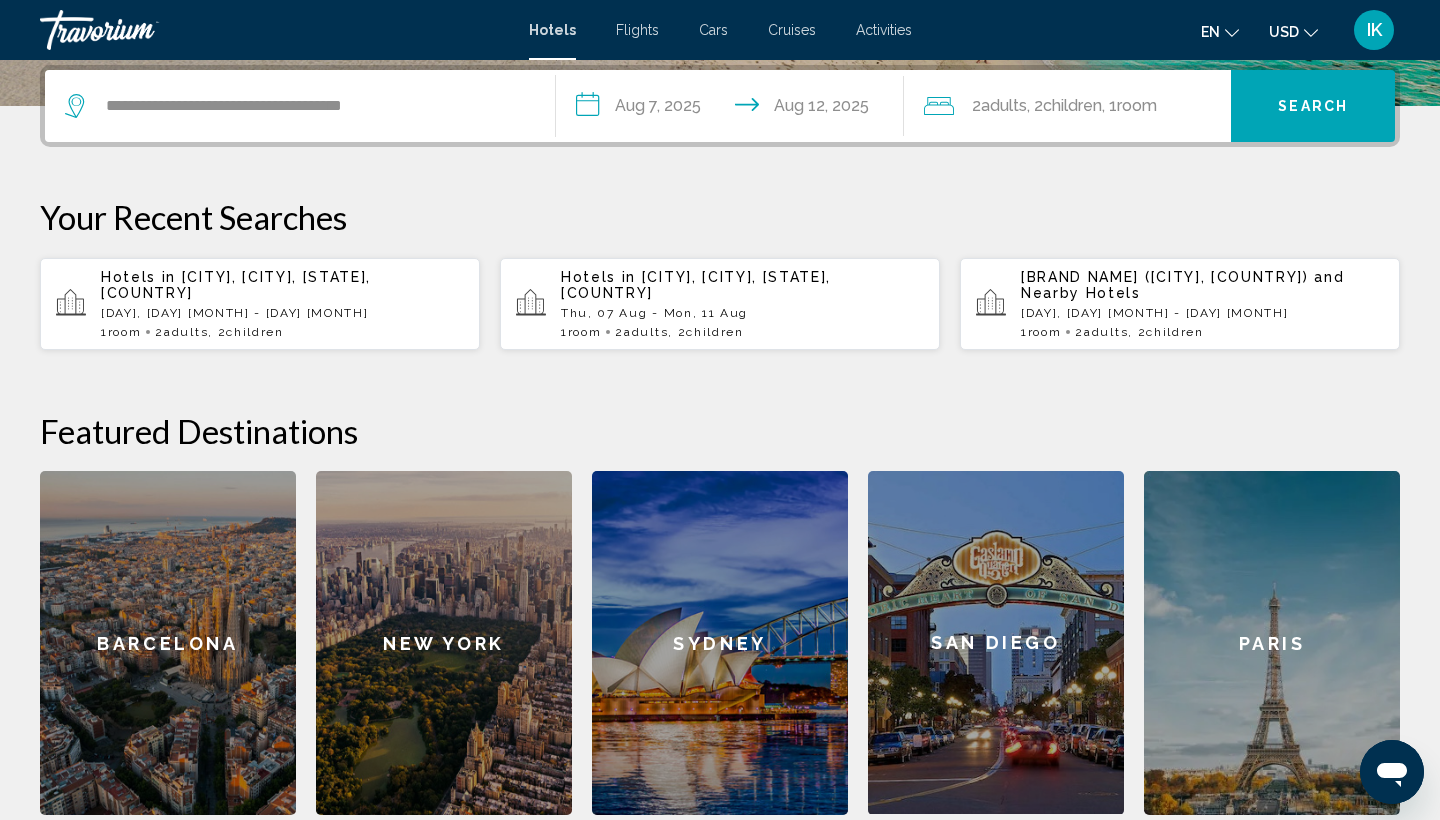 click on "Search" at bounding box center (1313, 106) 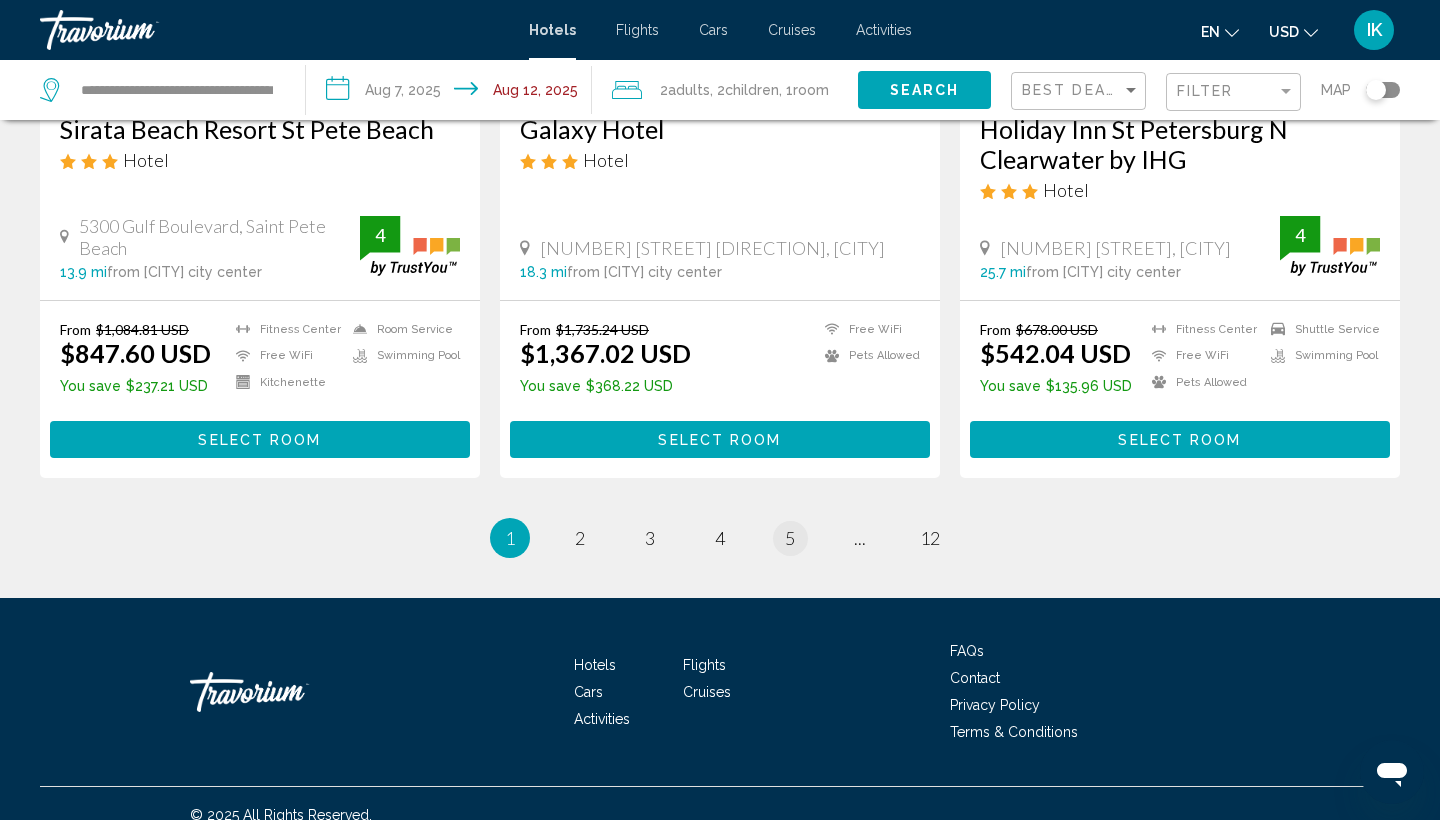scroll, scrollTop: 2674, scrollLeft: 0, axis: vertical 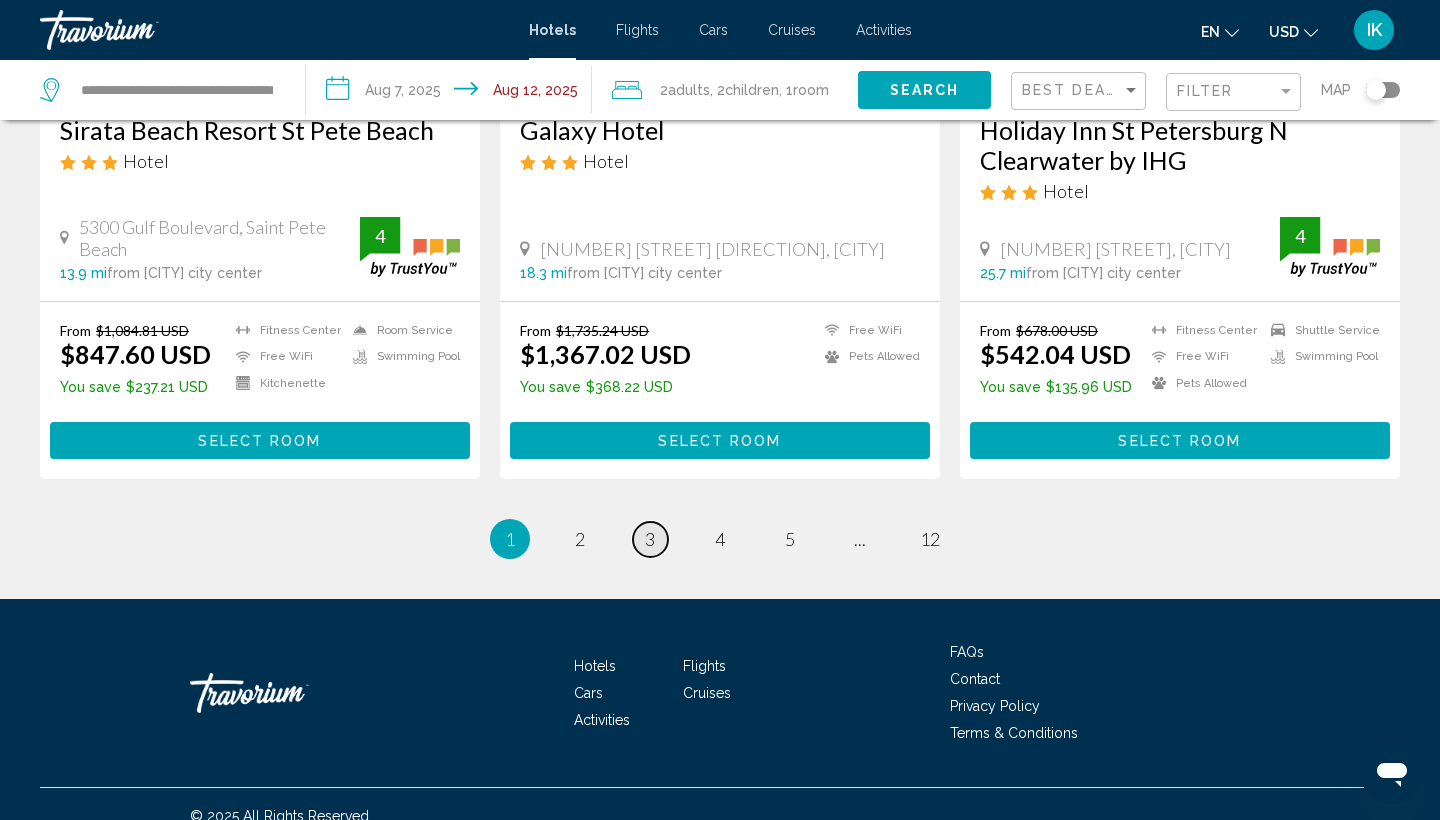click on "page  3" at bounding box center [650, 539] 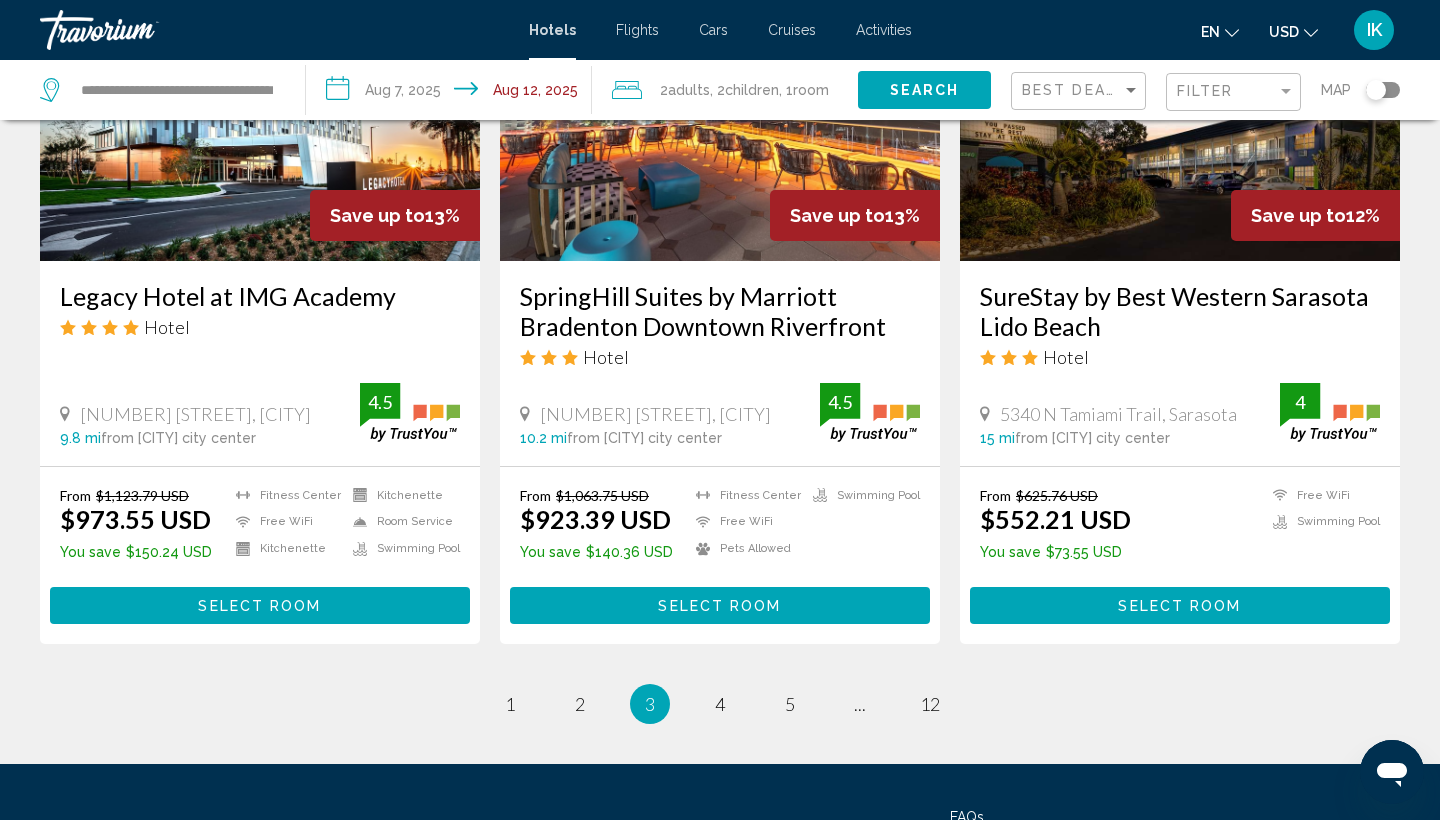 scroll, scrollTop: 2614, scrollLeft: 0, axis: vertical 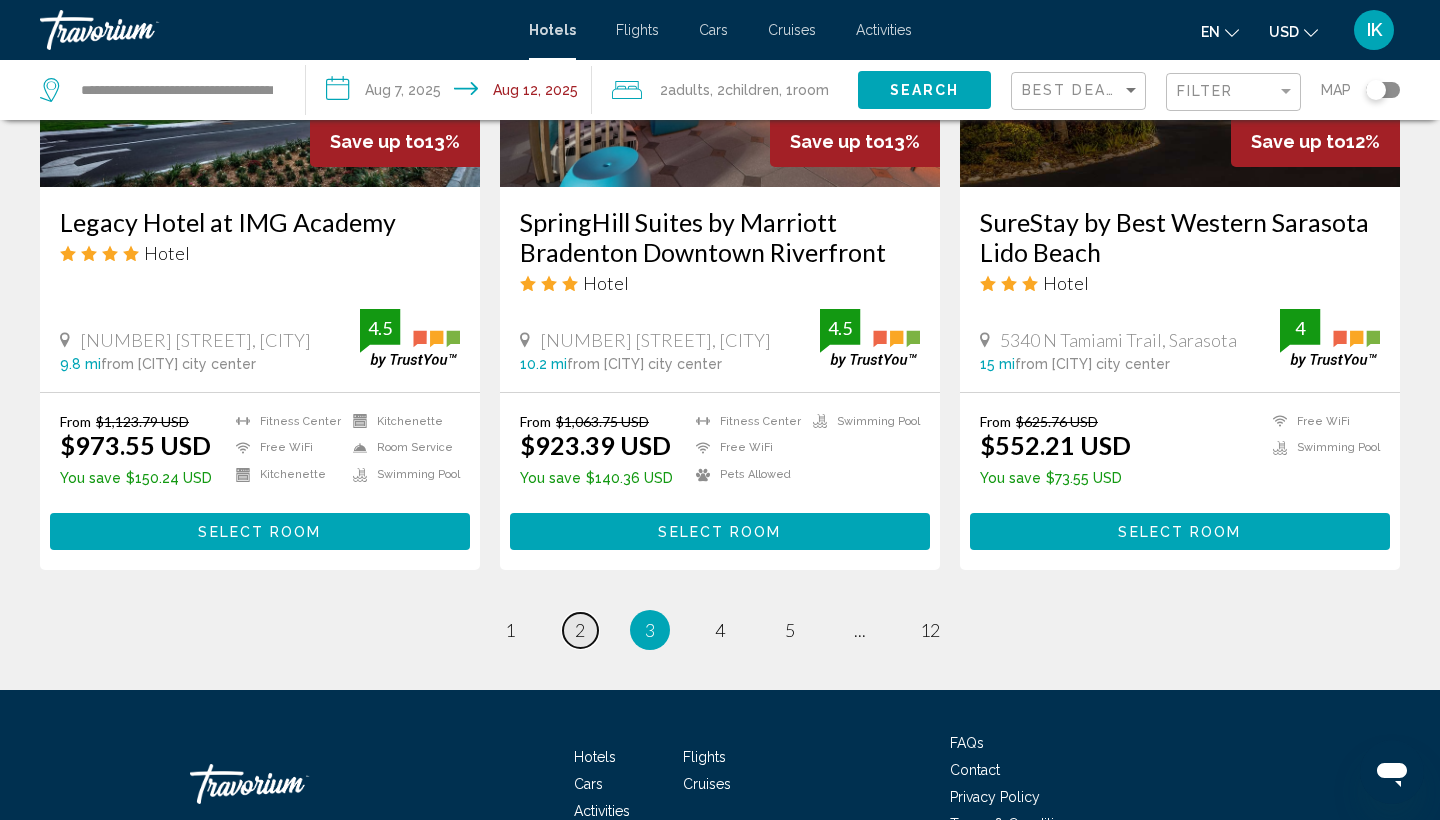 click on "page  2" at bounding box center (580, 630) 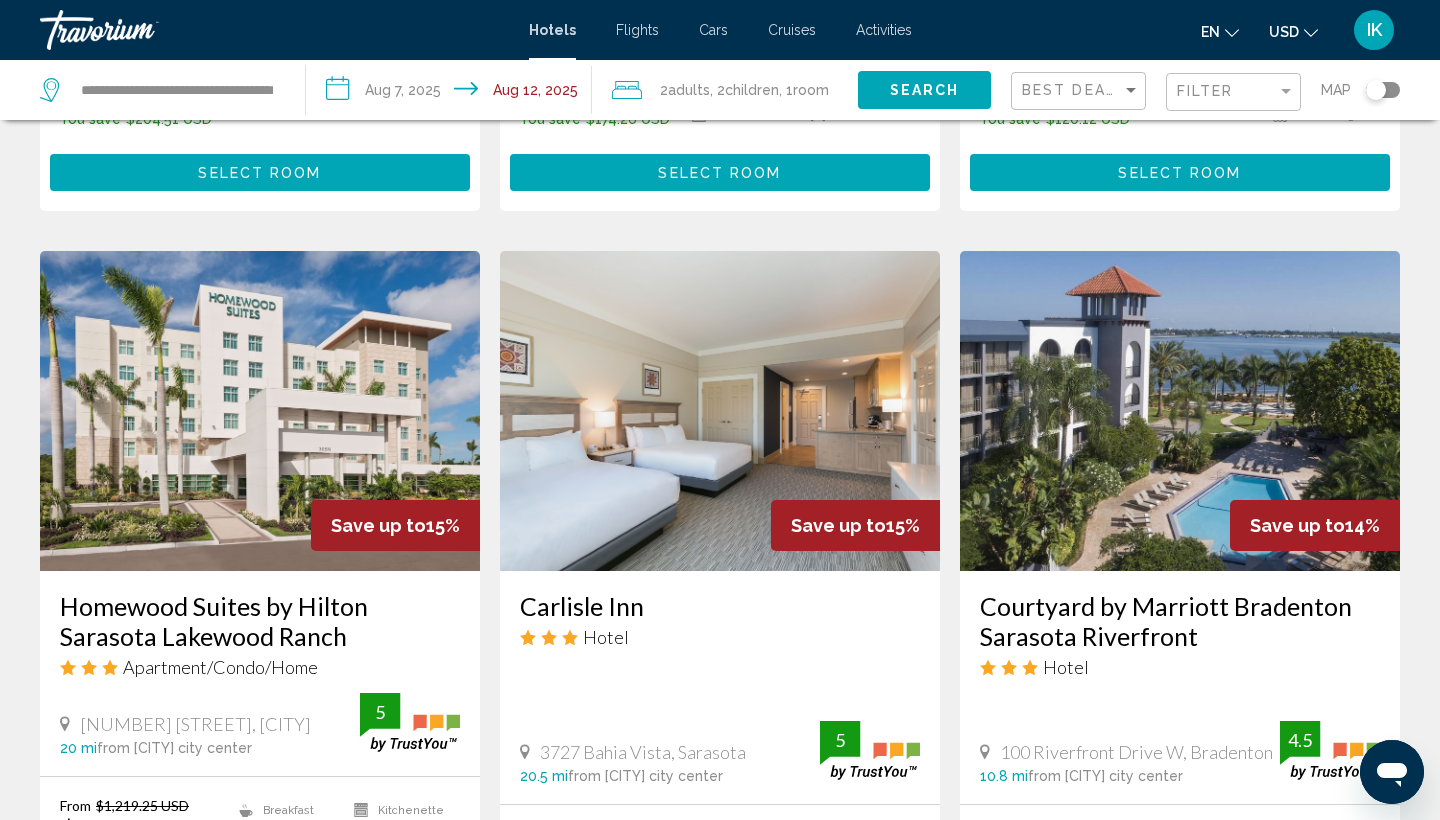 scroll, scrollTop: 2273, scrollLeft: 1, axis: both 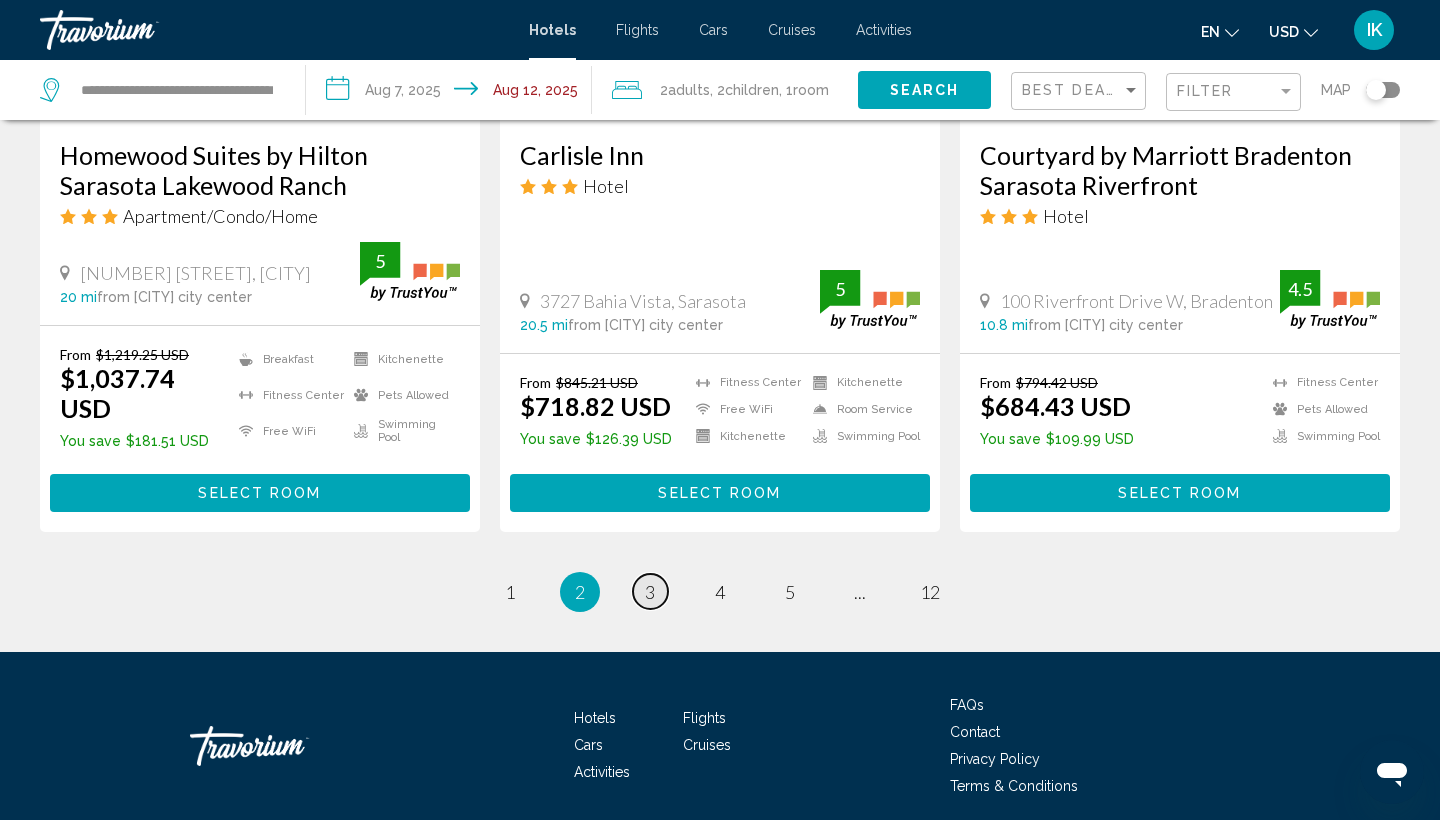 click on "page  3" at bounding box center (650, 591) 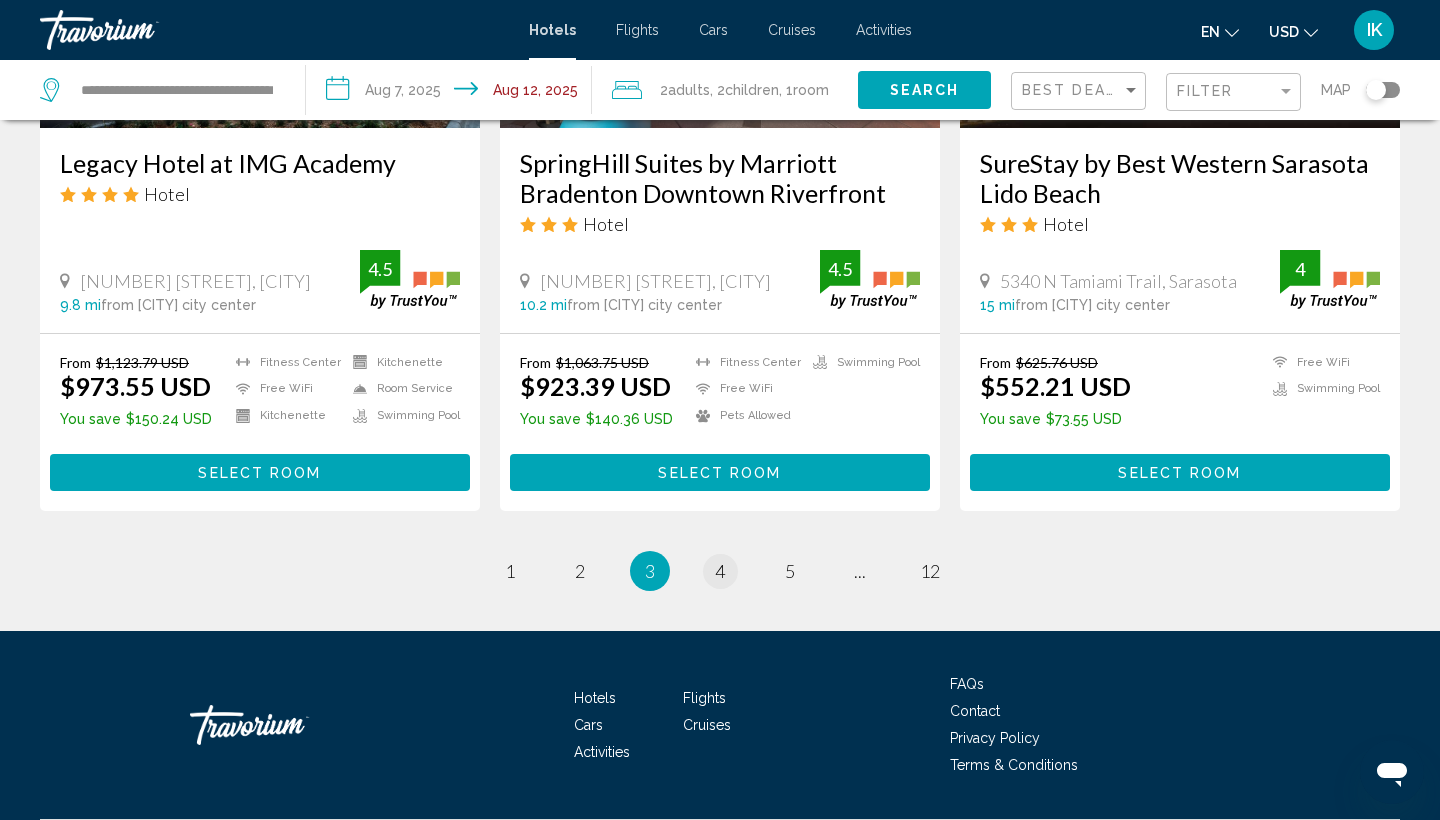 scroll, scrollTop: 2672, scrollLeft: 0, axis: vertical 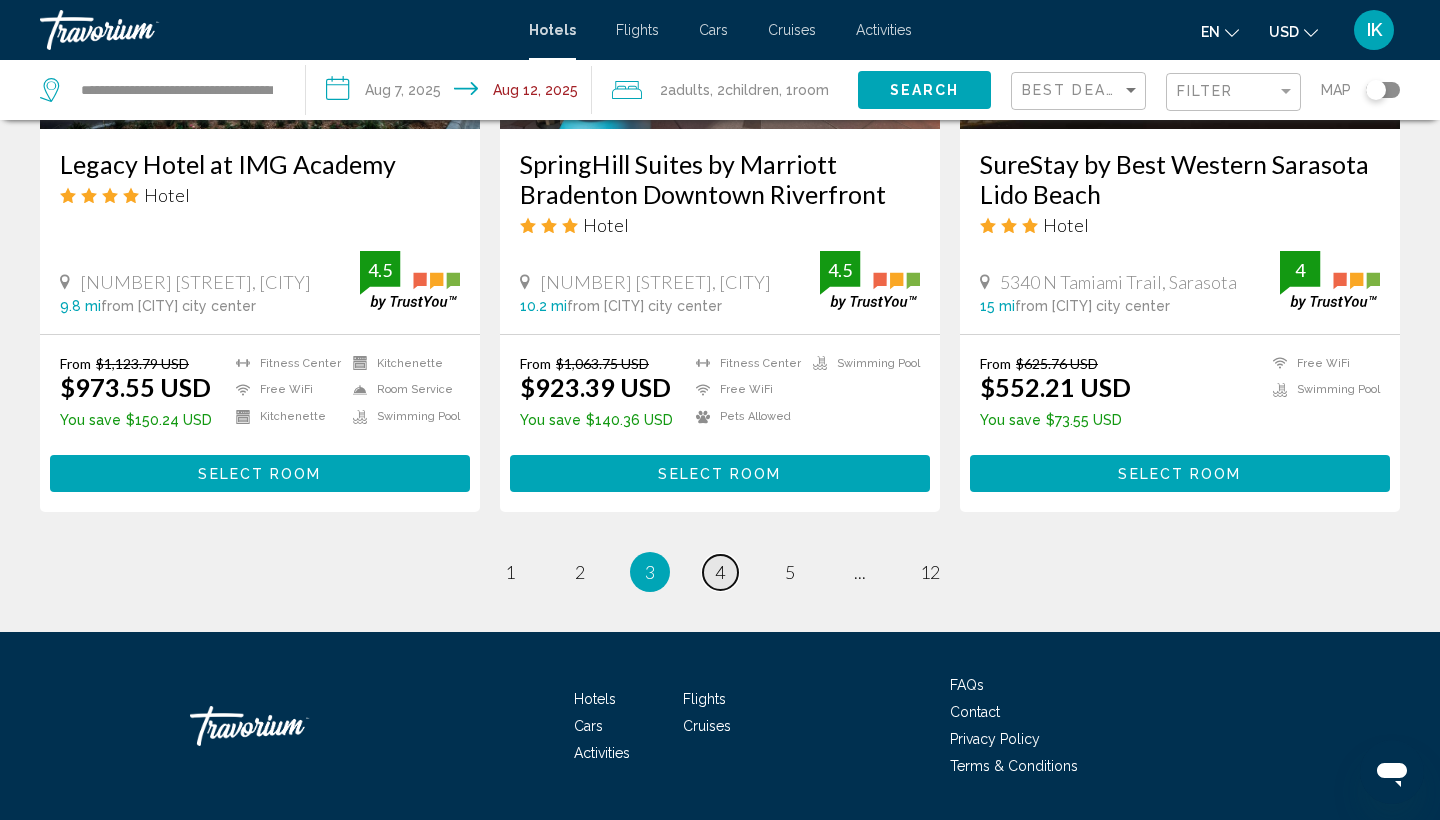 click on "4" at bounding box center [720, 572] 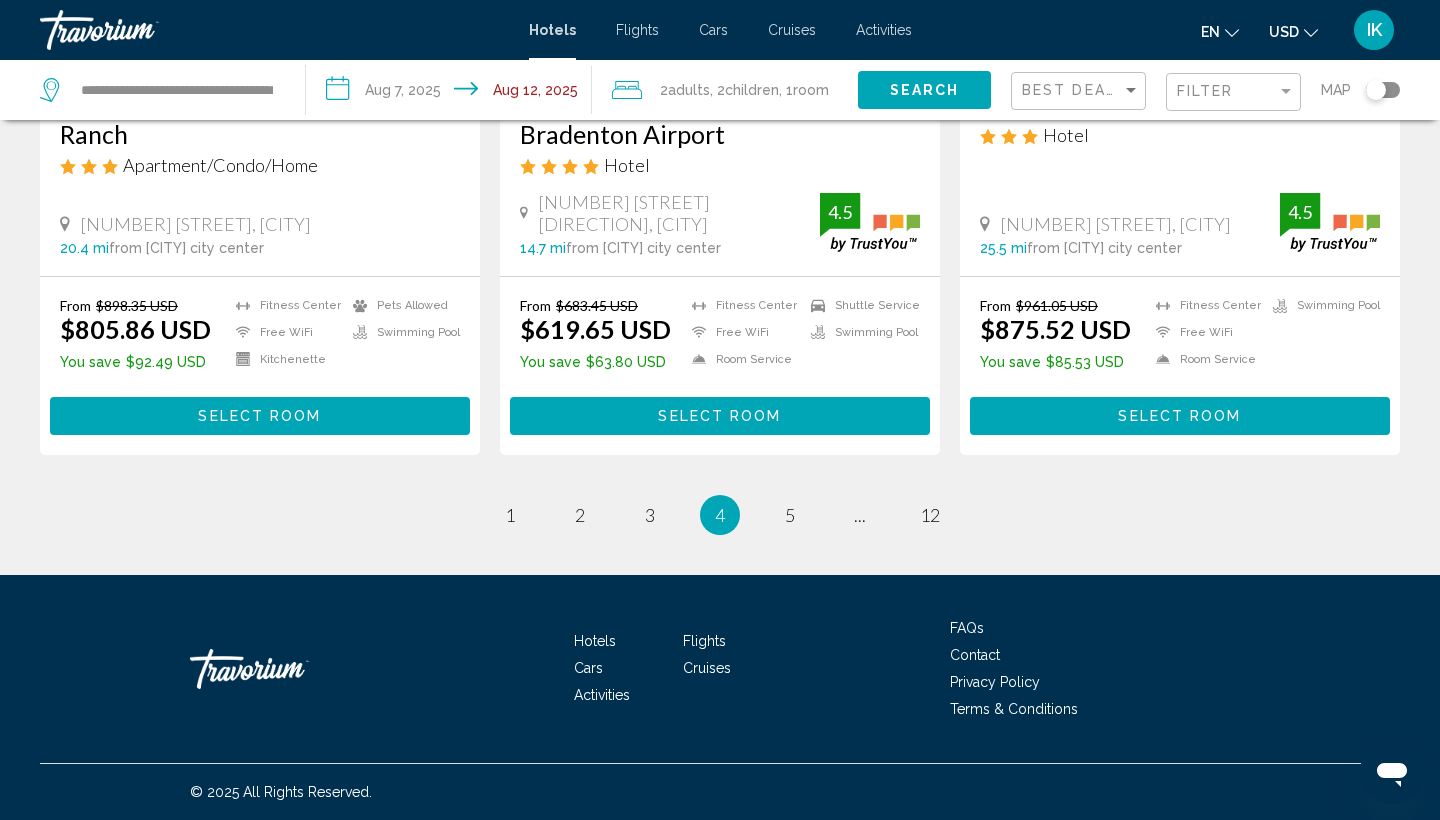scroll, scrollTop: 2672, scrollLeft: 0, axis: vertical 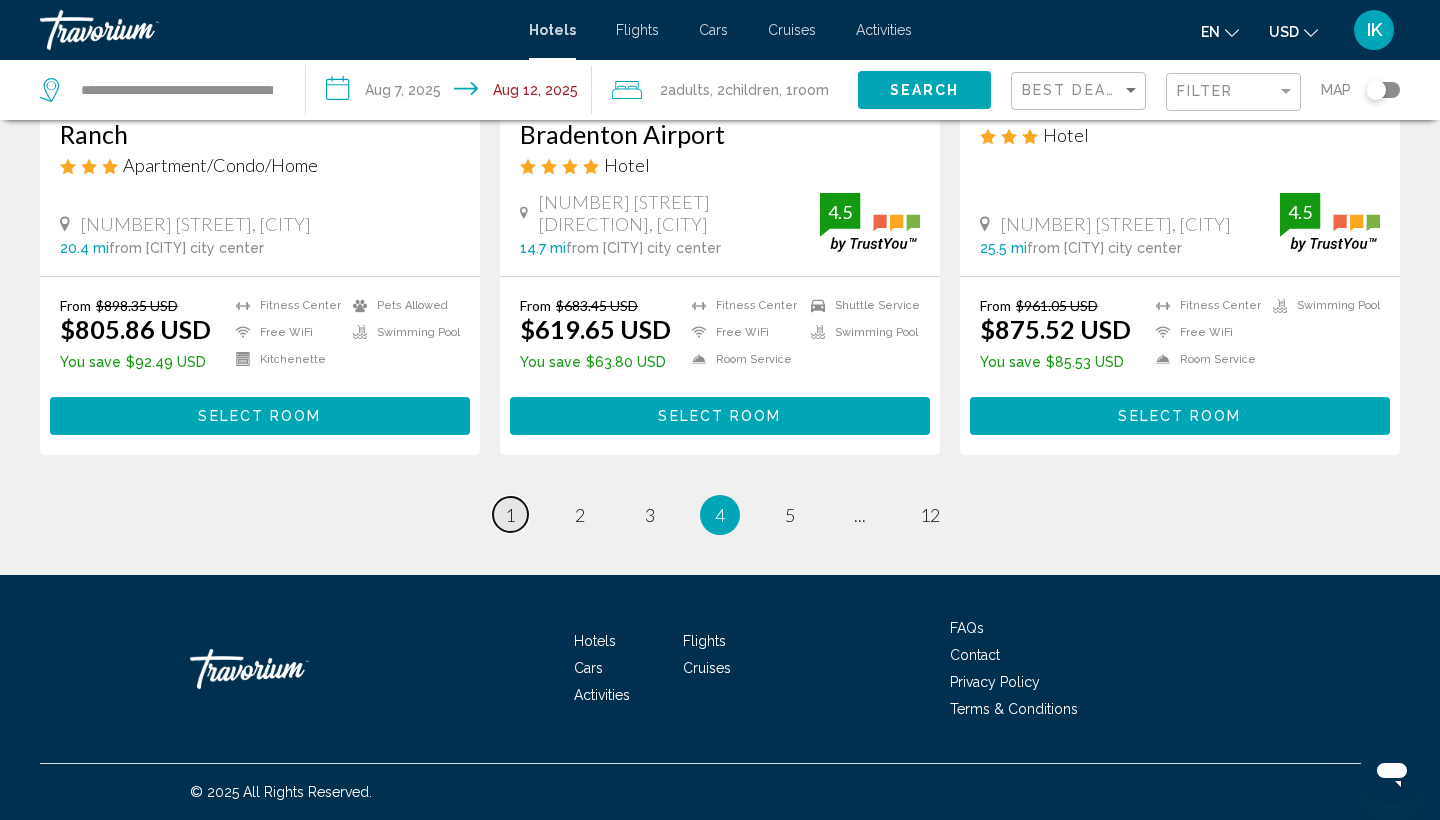 click on "page  1" at bounding box center (510, 514) 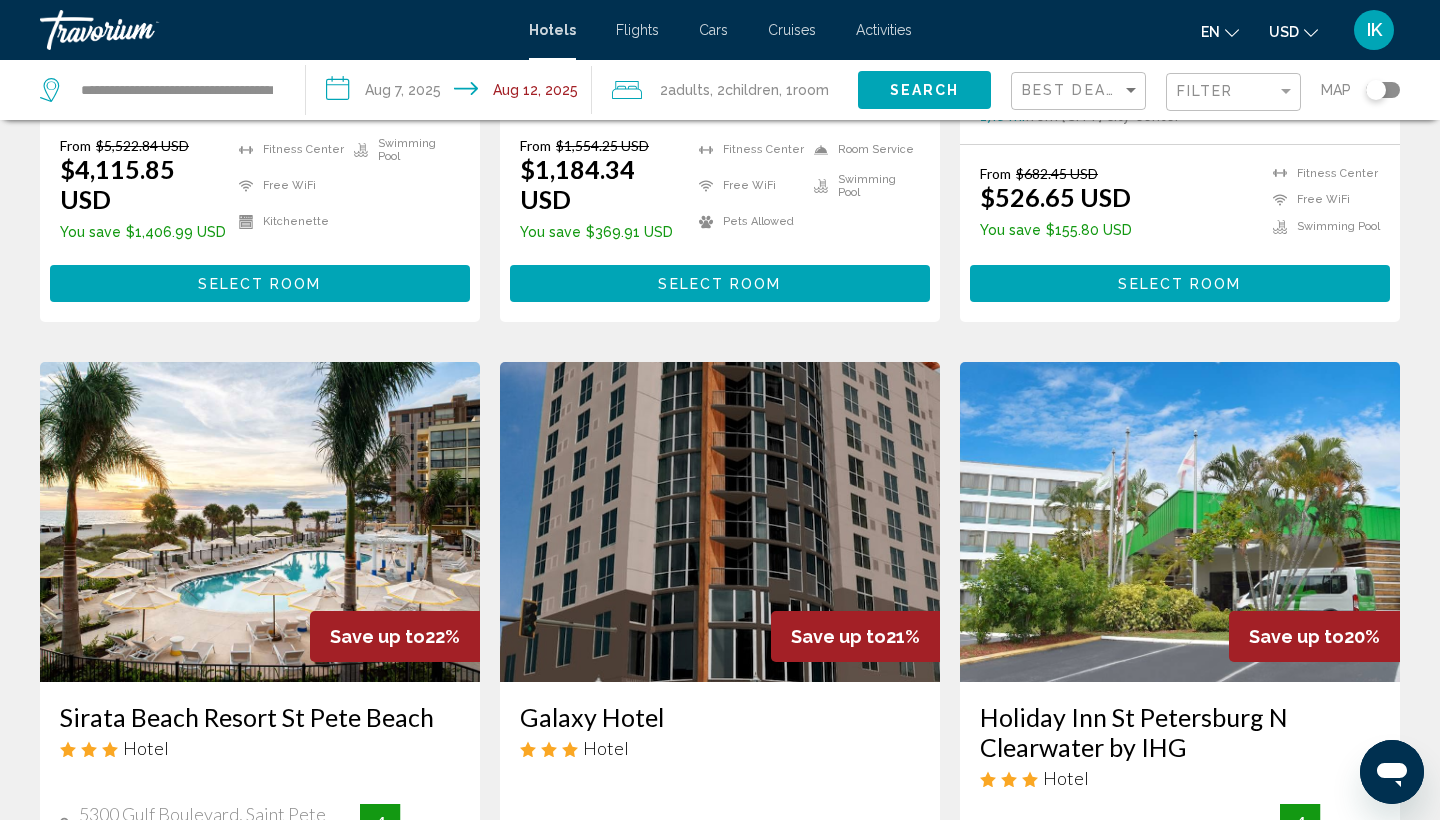 scroll, scrollTop: 2147, scrollLeft: 0, axis: vertical 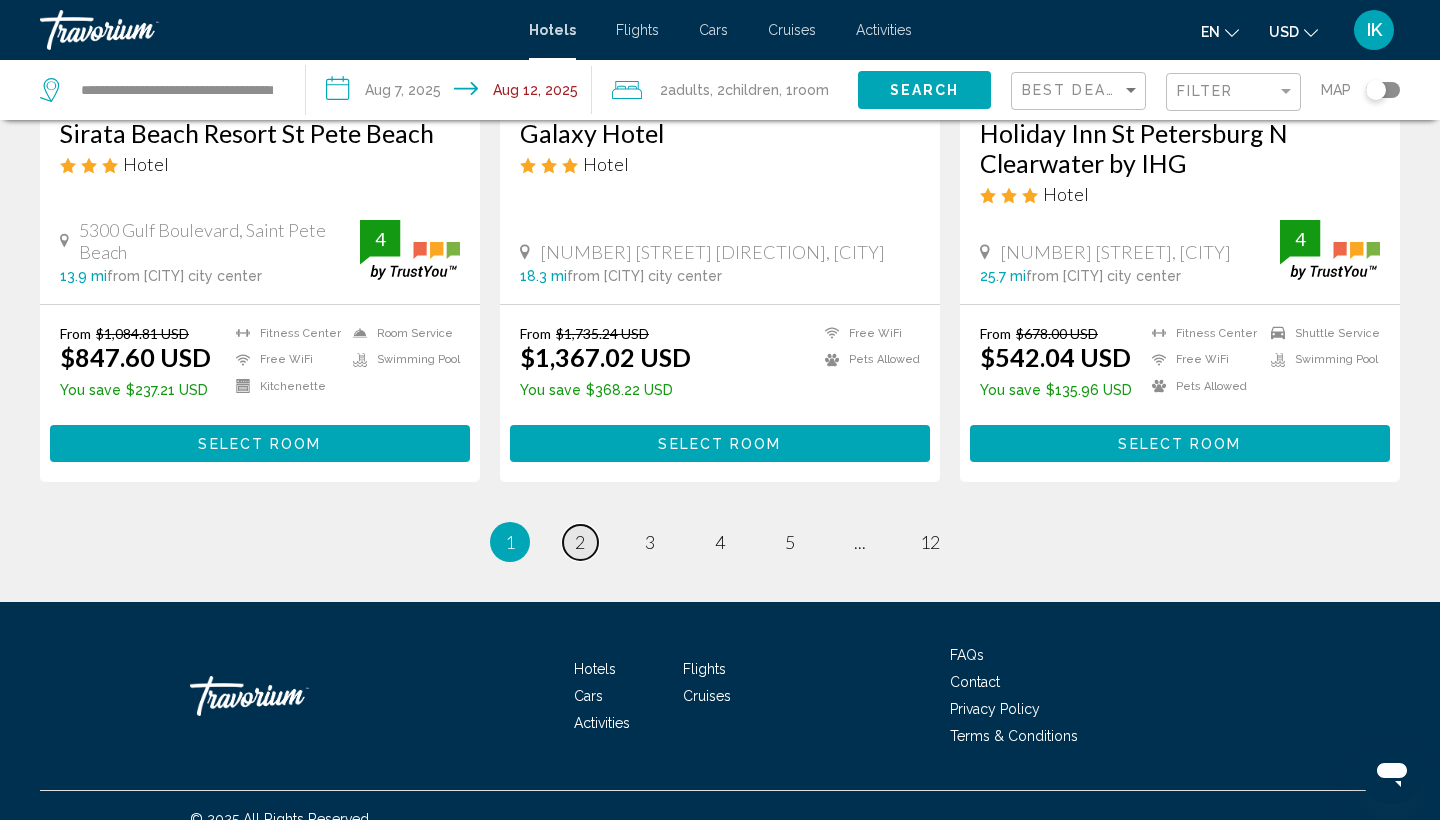 click on "page  2" at bounding box center (580, 542) 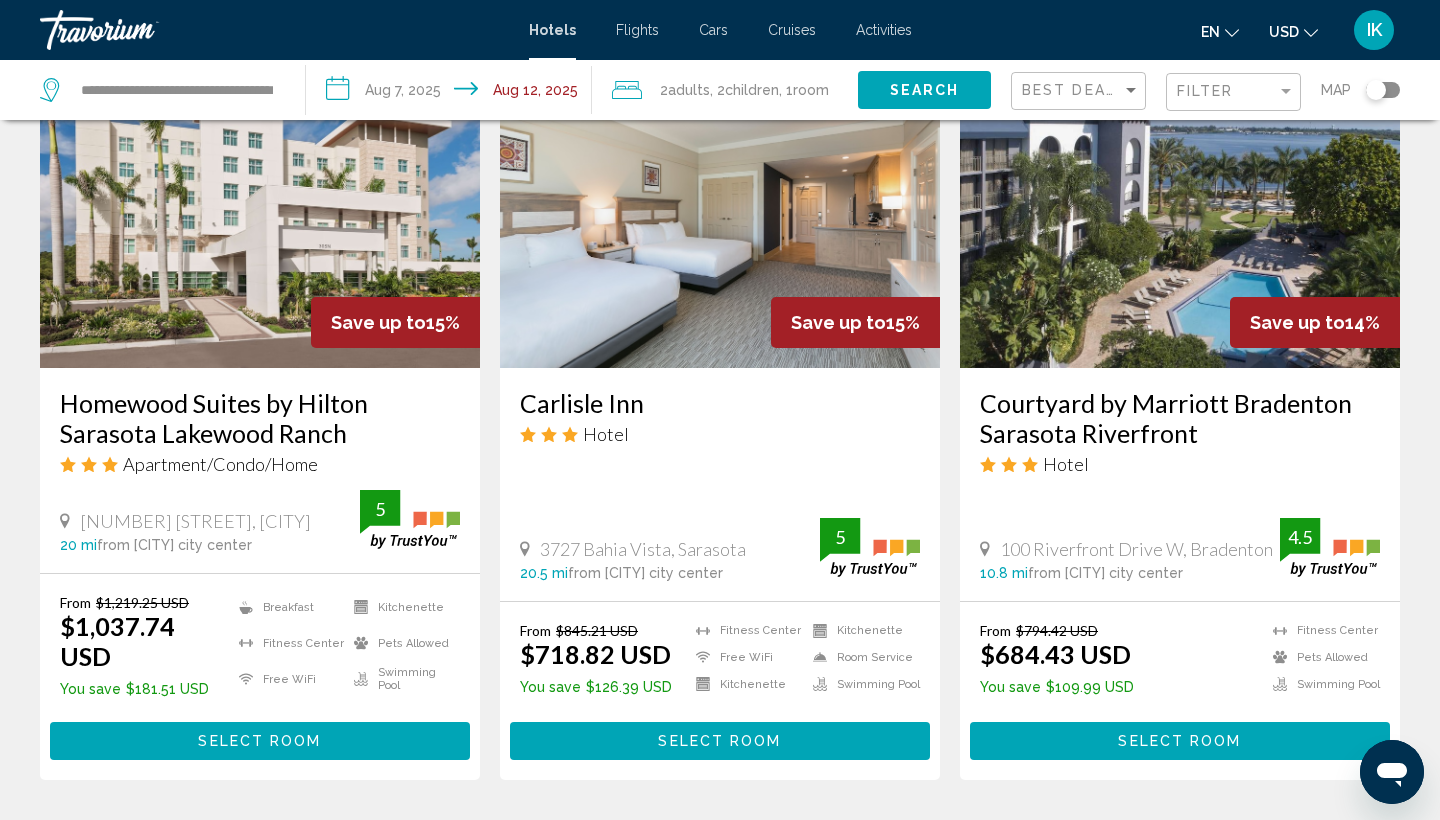 scroll, scrollTop: 2404, scrollLeft: 0, axis: vertical 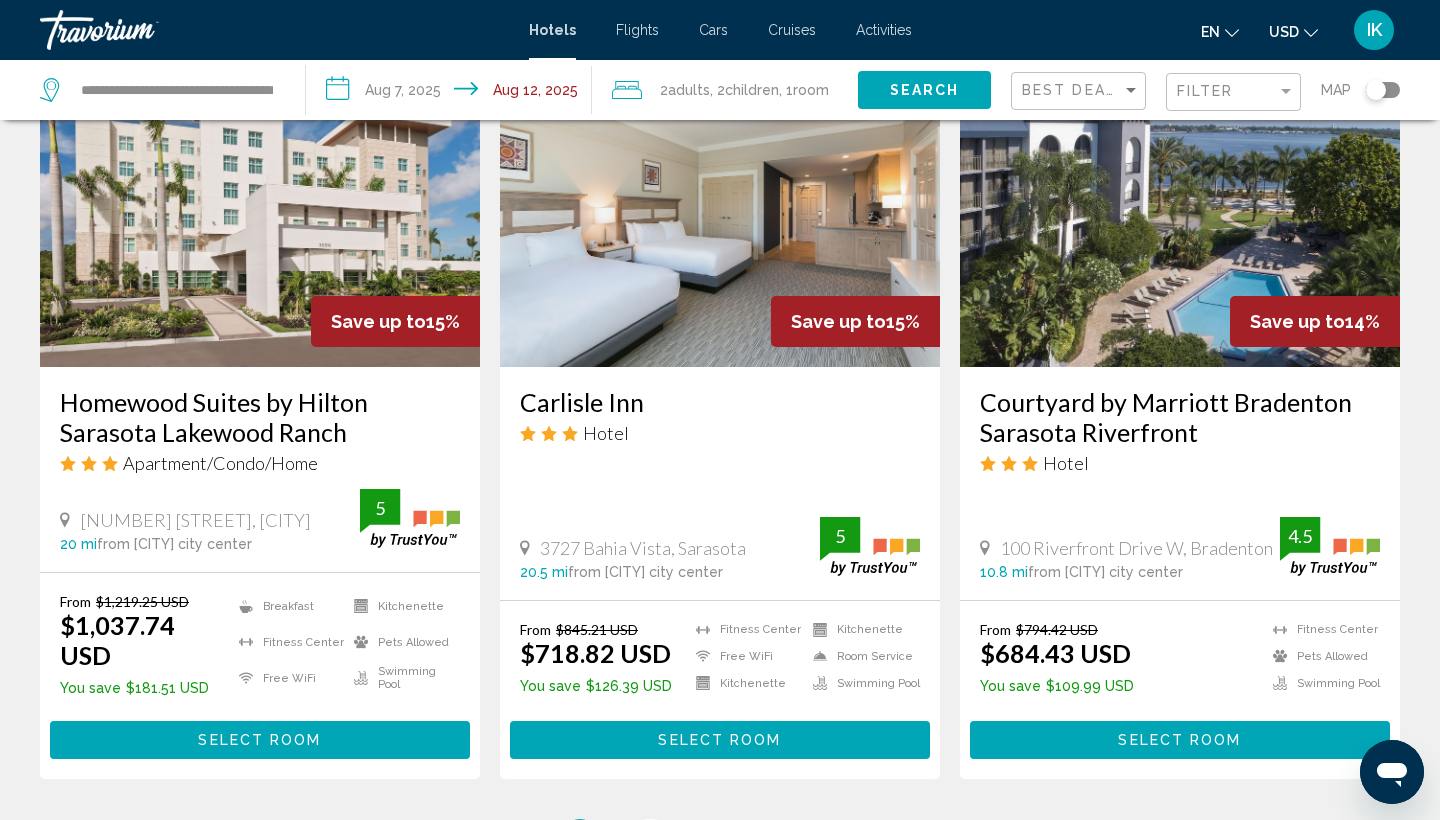 click on "3" at bounding box center (650, 839) 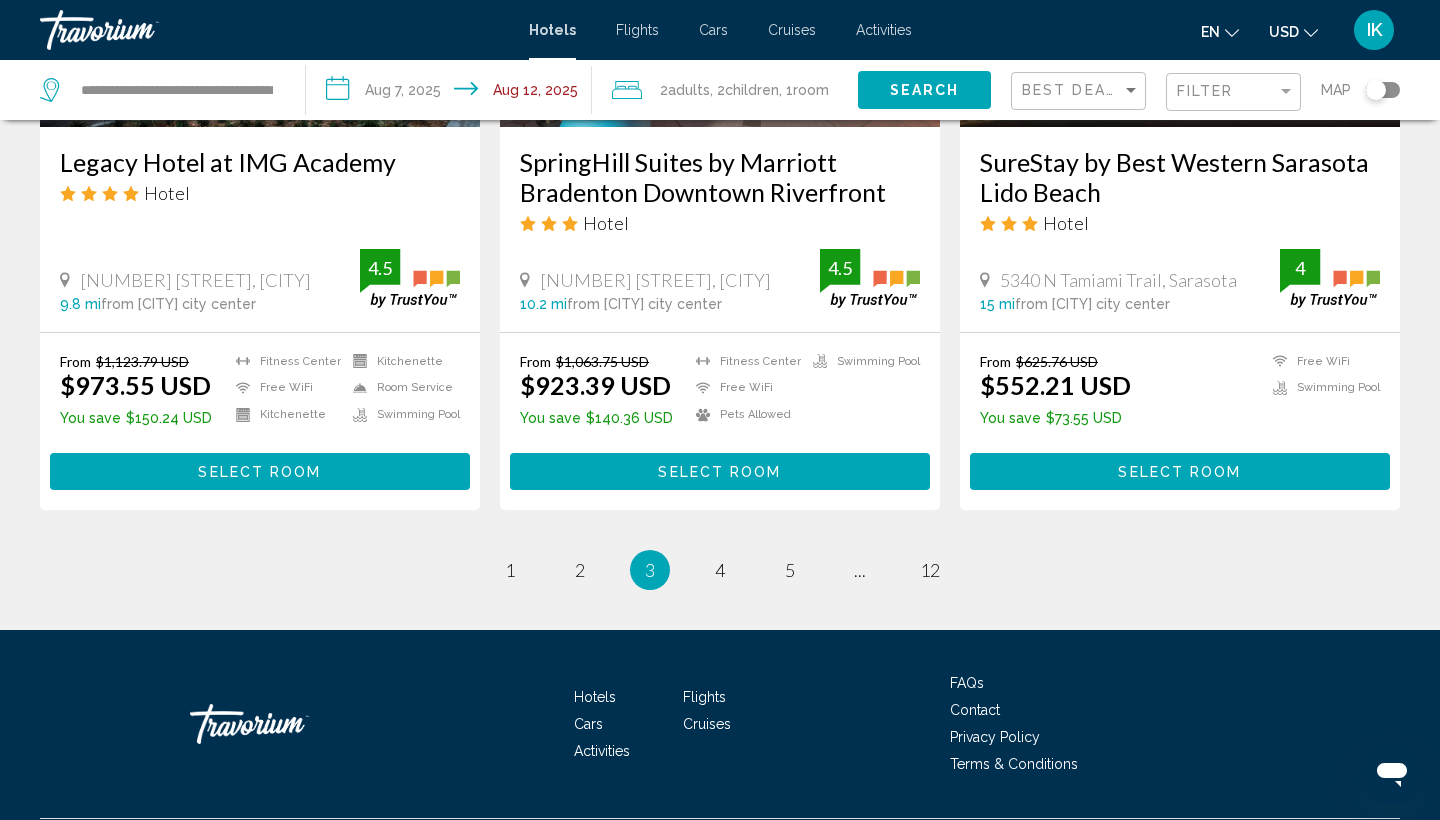 scroll, scrollTop: 2672, scrollLeft: 0, axis: vertical 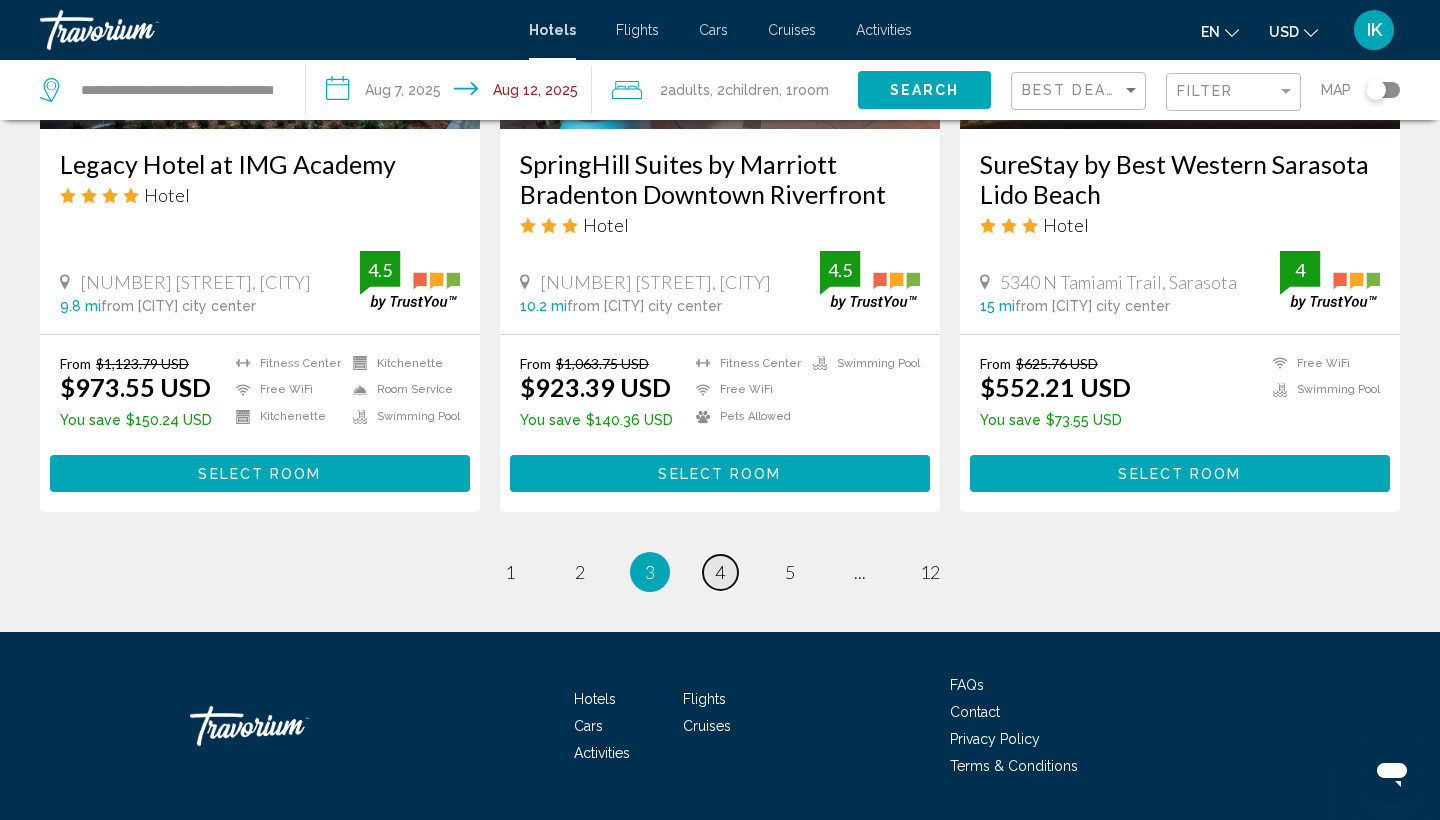 click on "page  4" at bounding box center [720, 572] 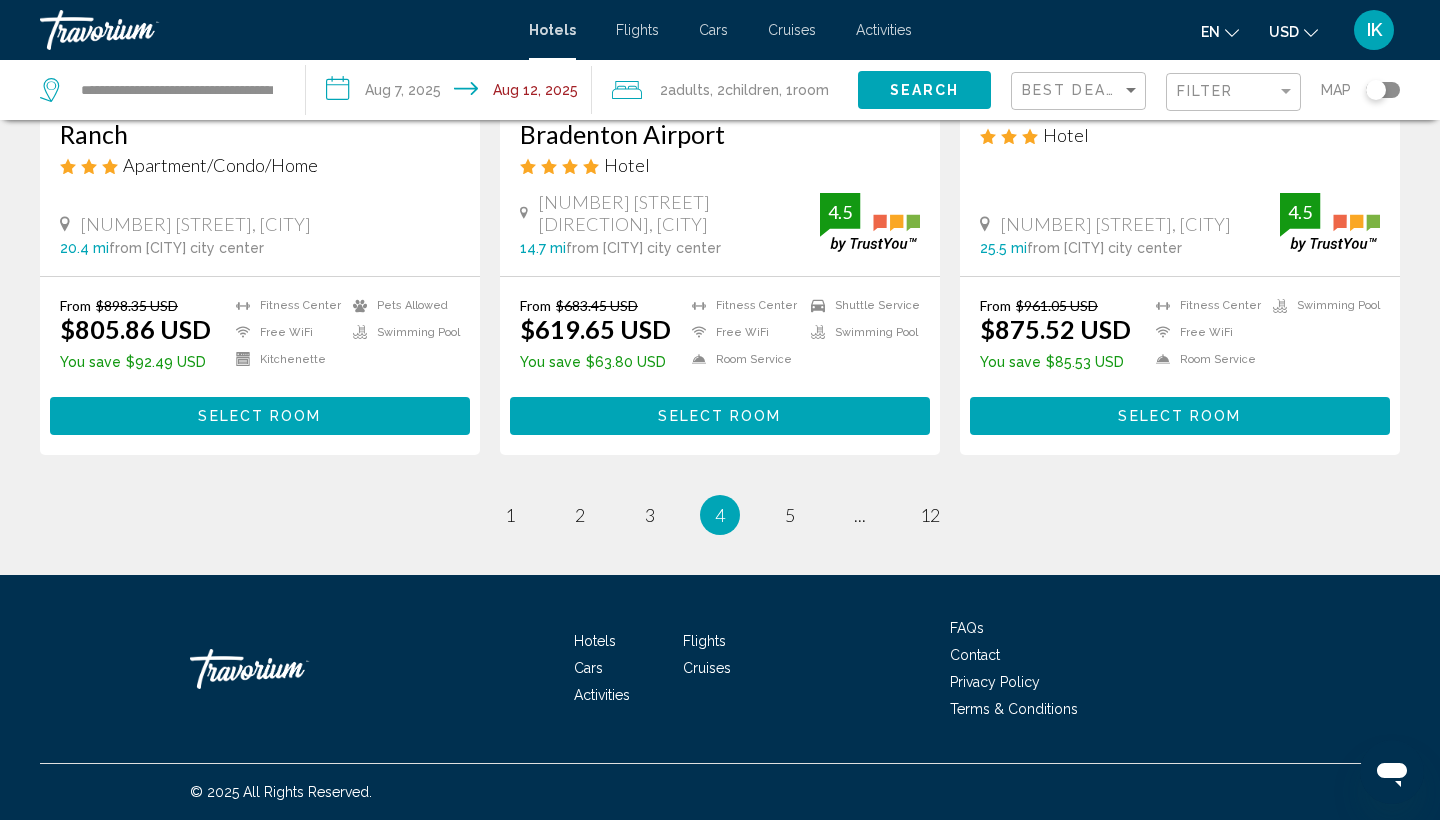 scroll, scrollTop: 2672, scrollLeft: 0, axis: vertical 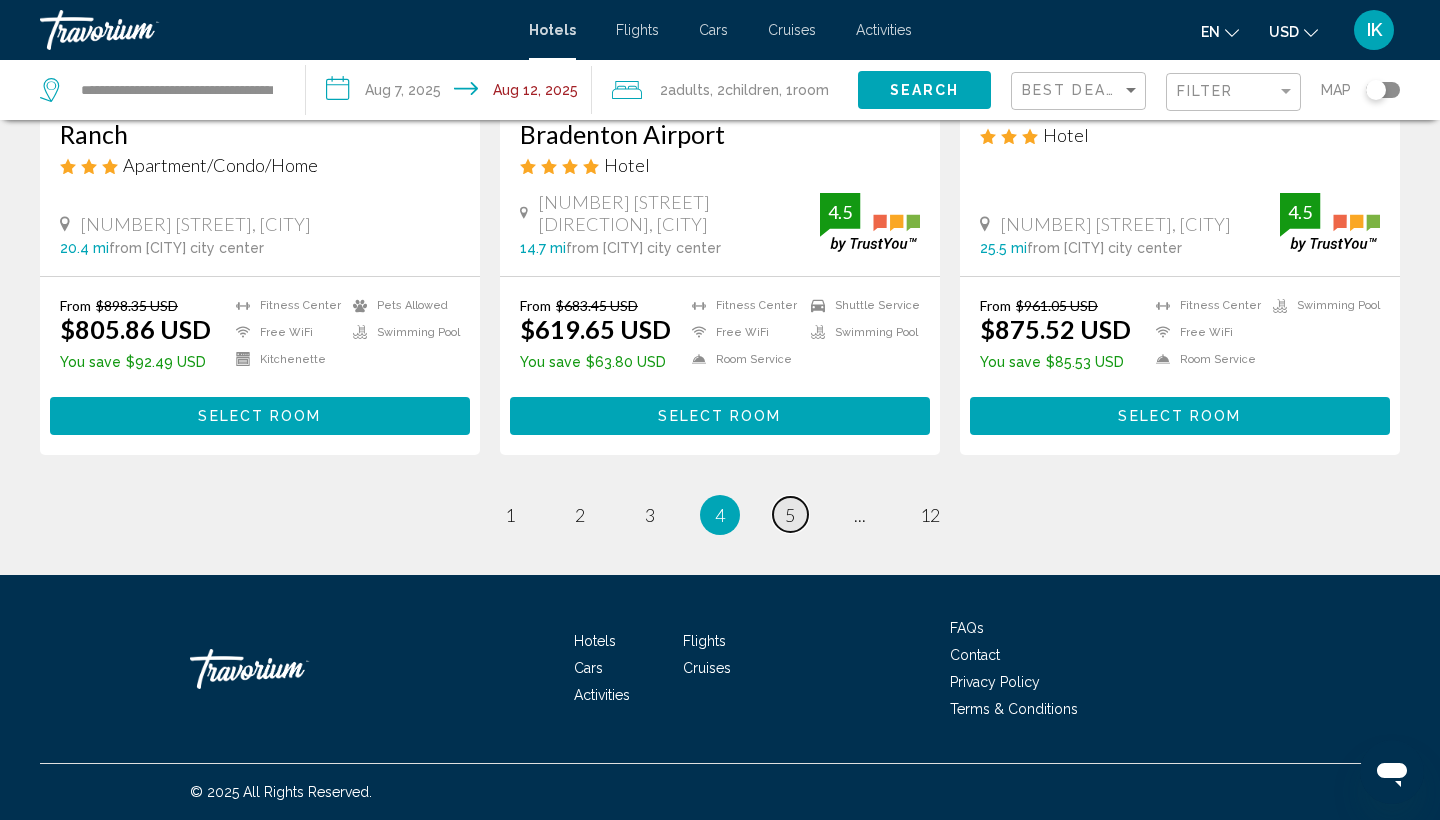 click on "5" at bounding box center (790, 515) 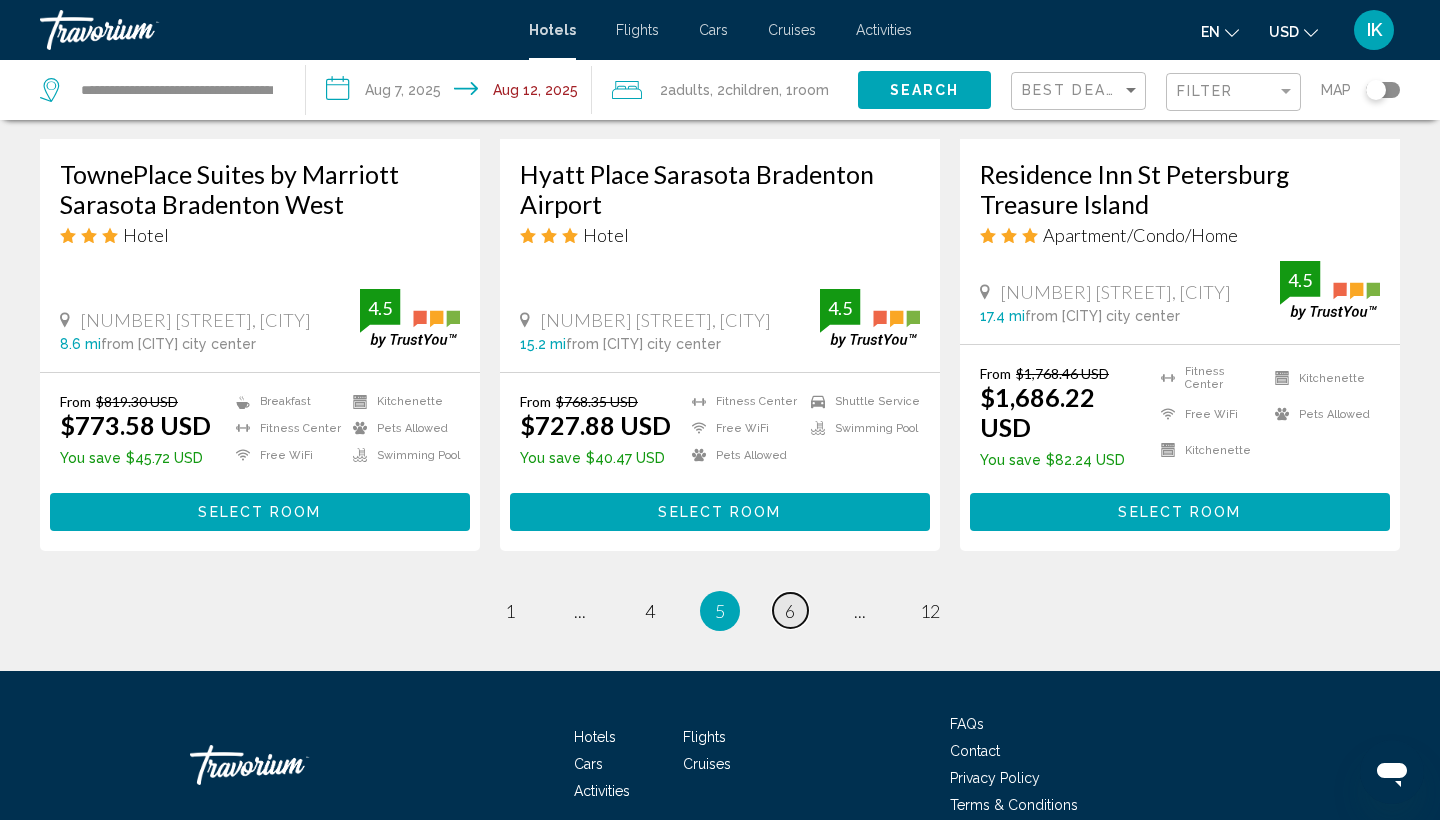 scroll, scrollTop: 2658, scrollLeft: 0, axis: vertical 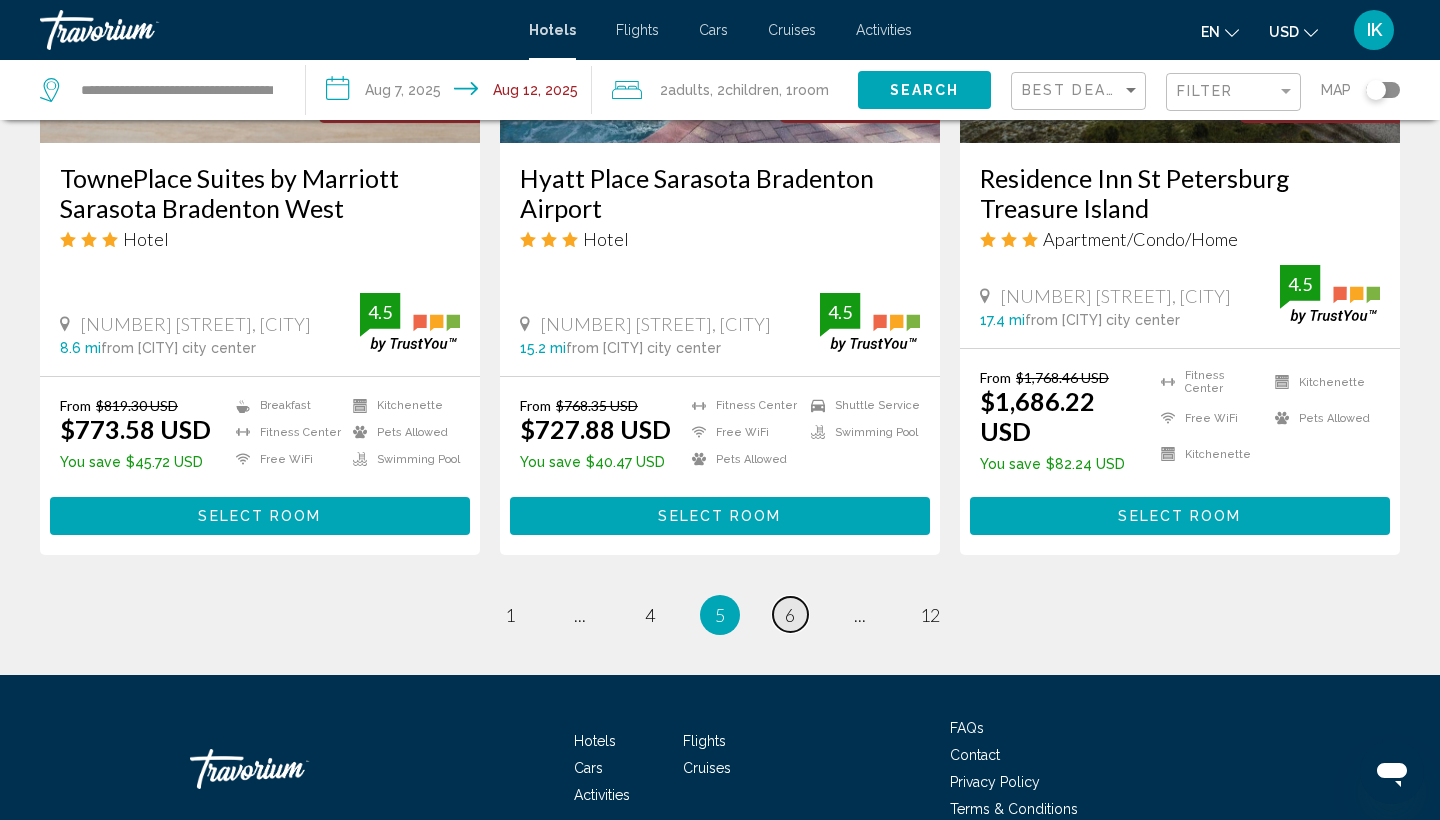 click on "page  6" at bounding box center [790, 614] 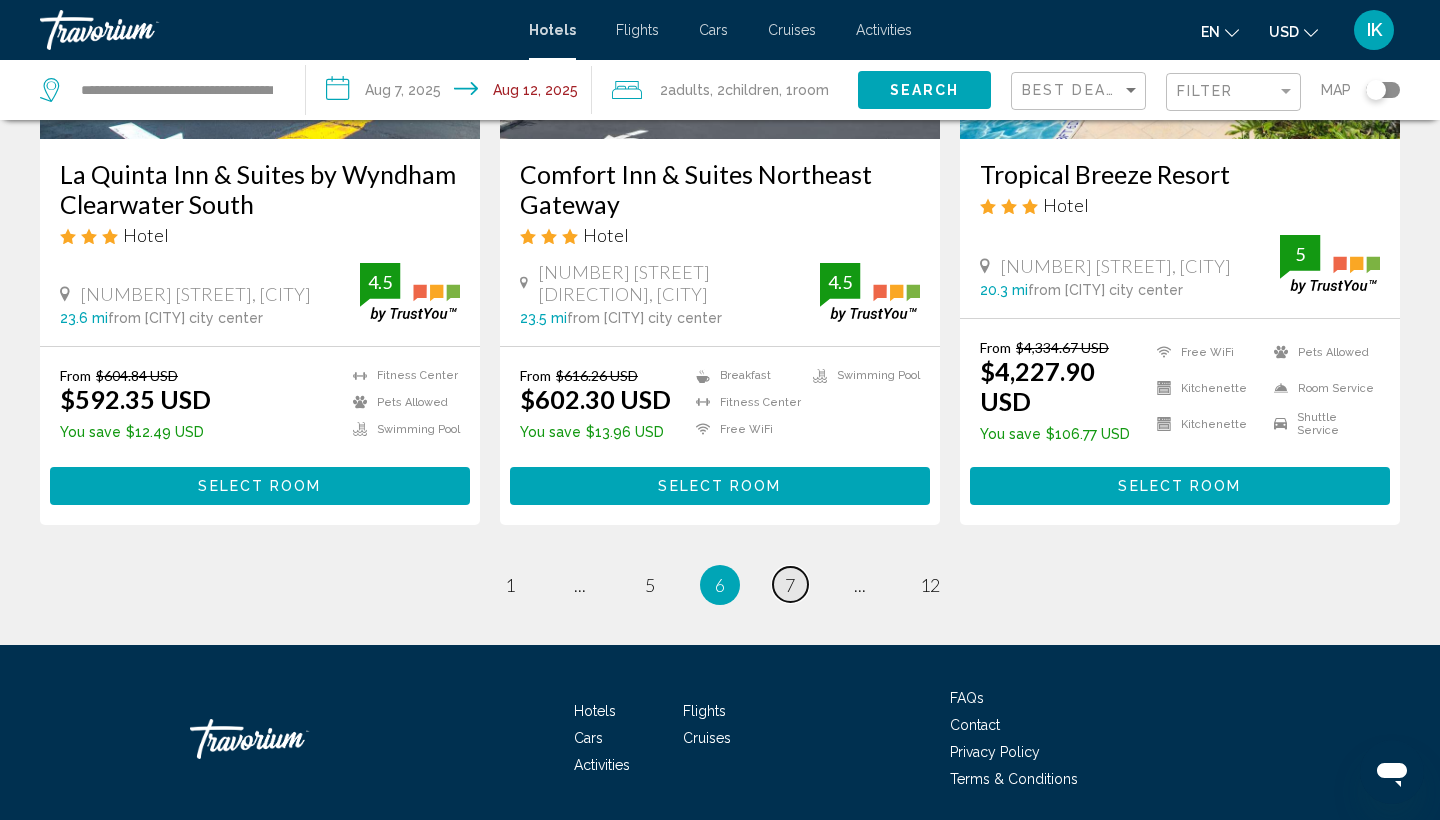 scroll 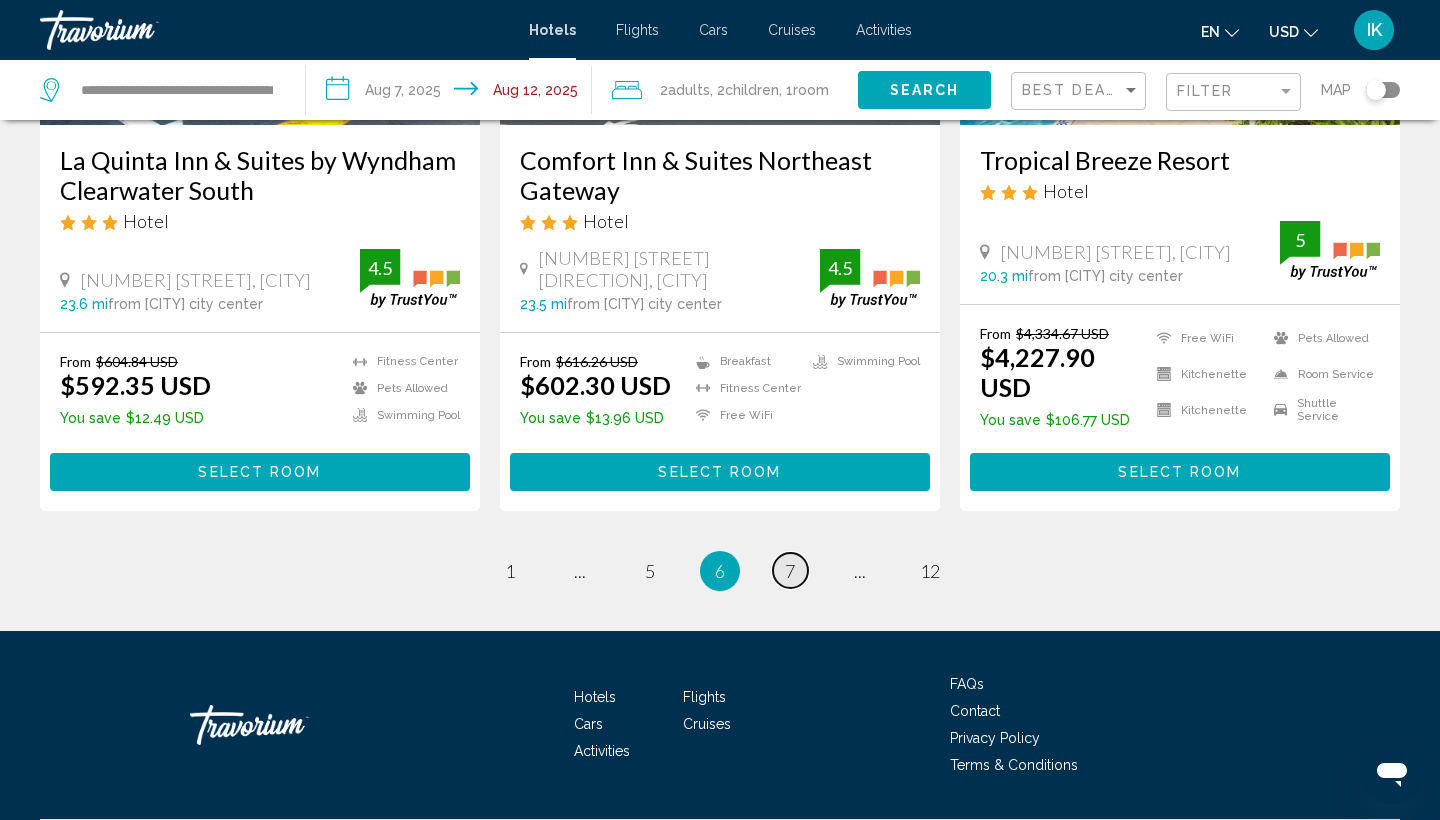 click on "page  7" at bounding box center (790, 570) 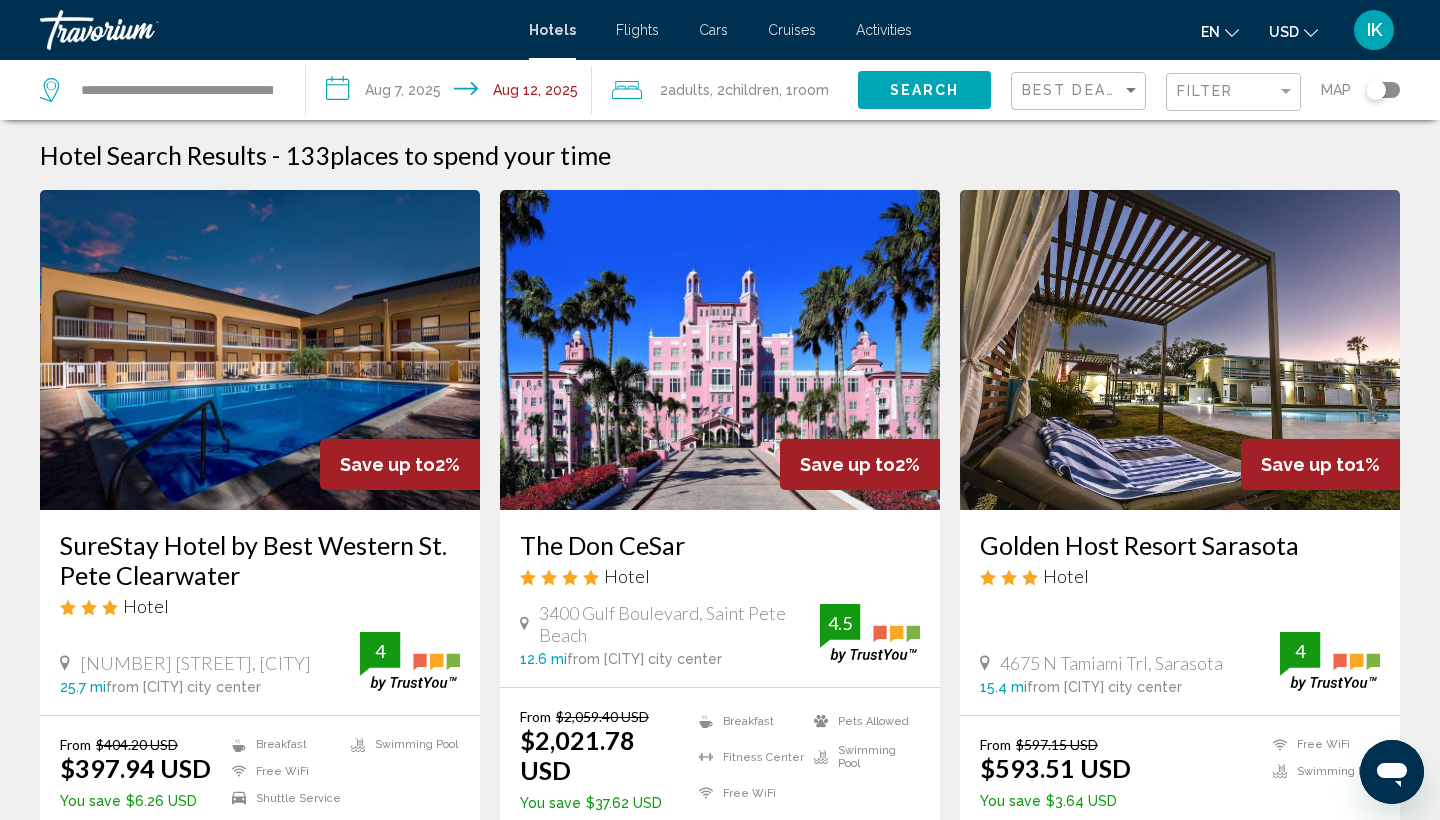 scroll, scrollTop: 0, scrollLeft: 0, axis: both 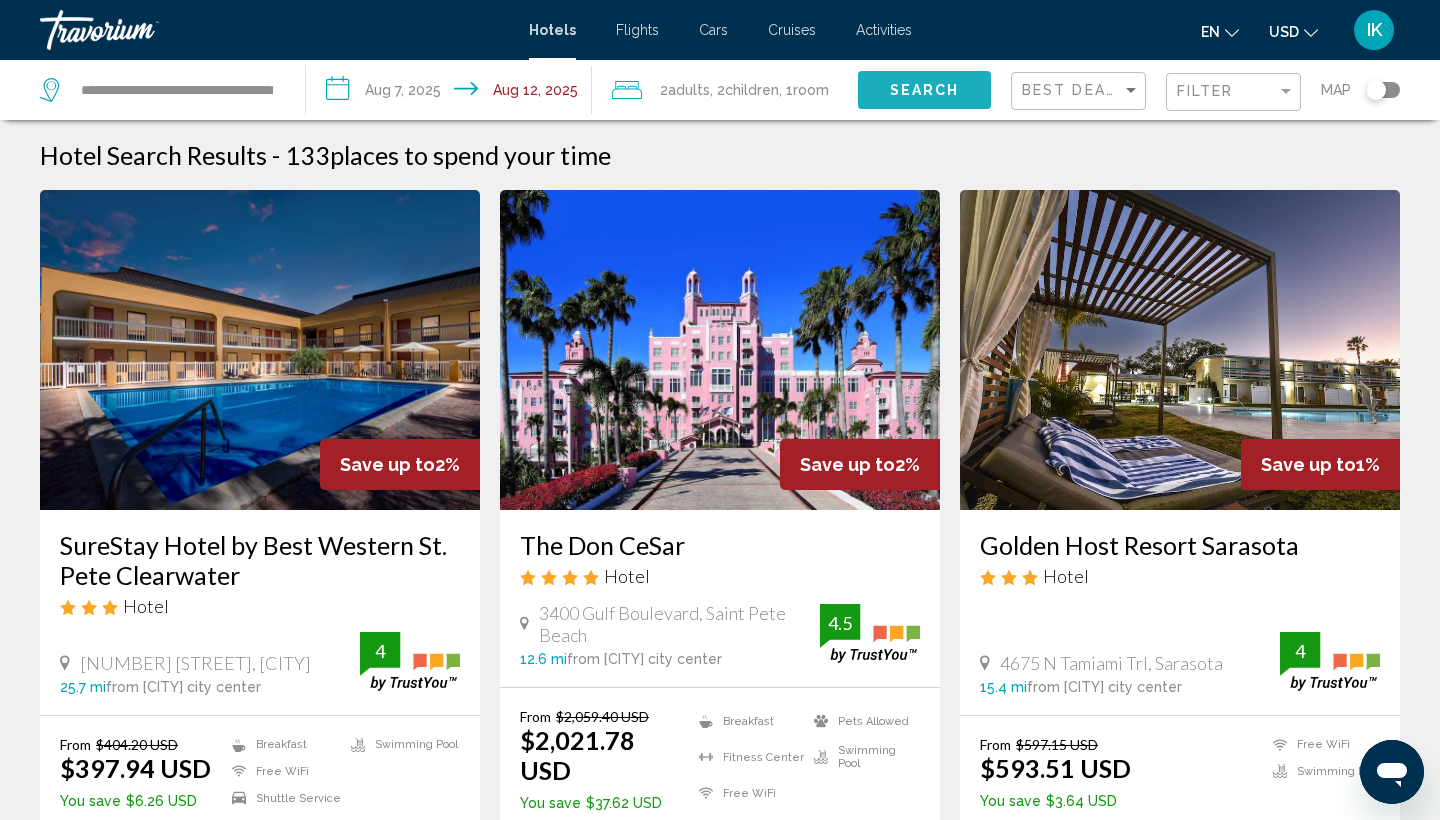 click on "Search" 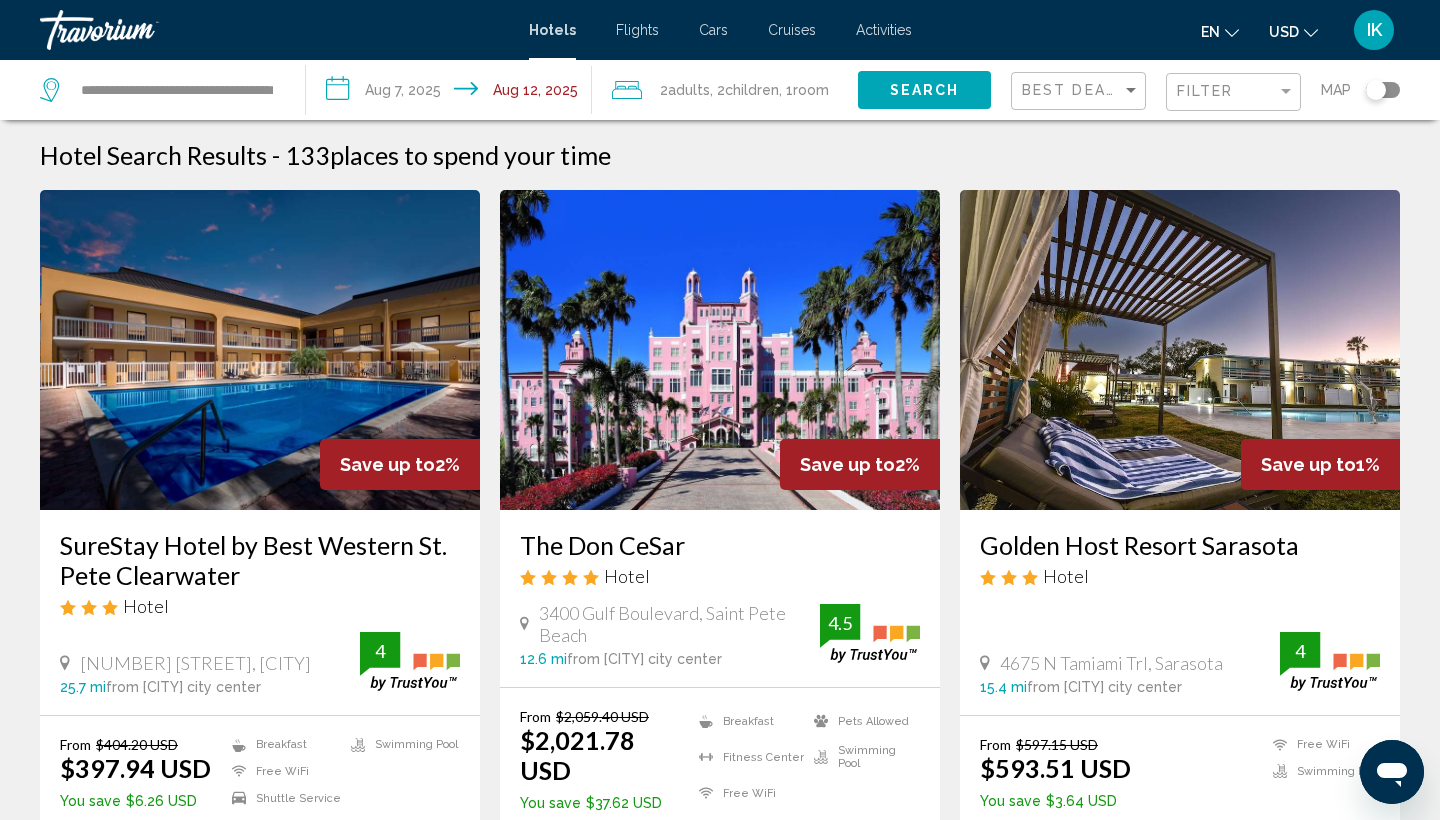 click on "**********" at bounding box center [453, 93] 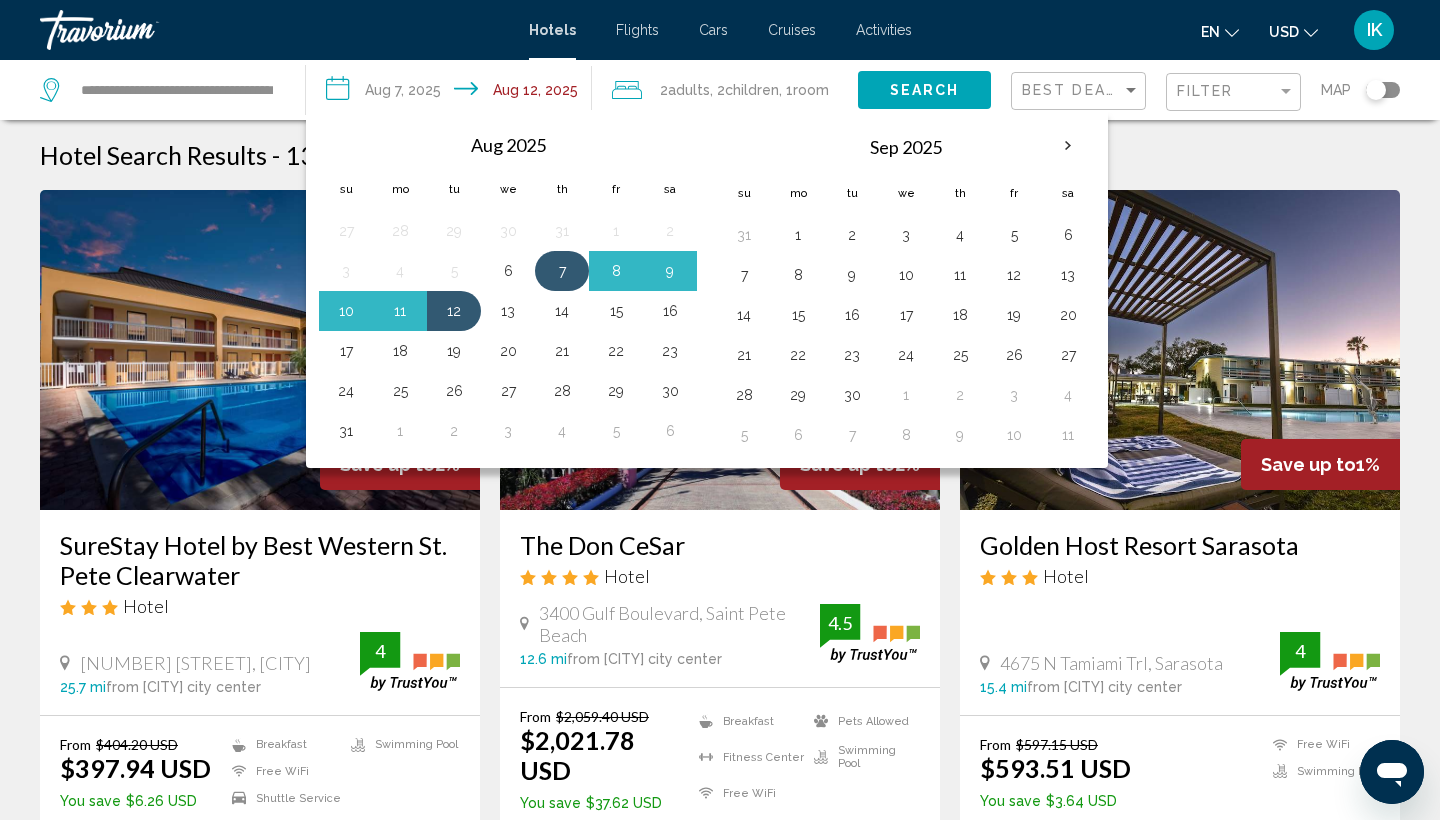 click on "7" at bounding box center [562, 271] 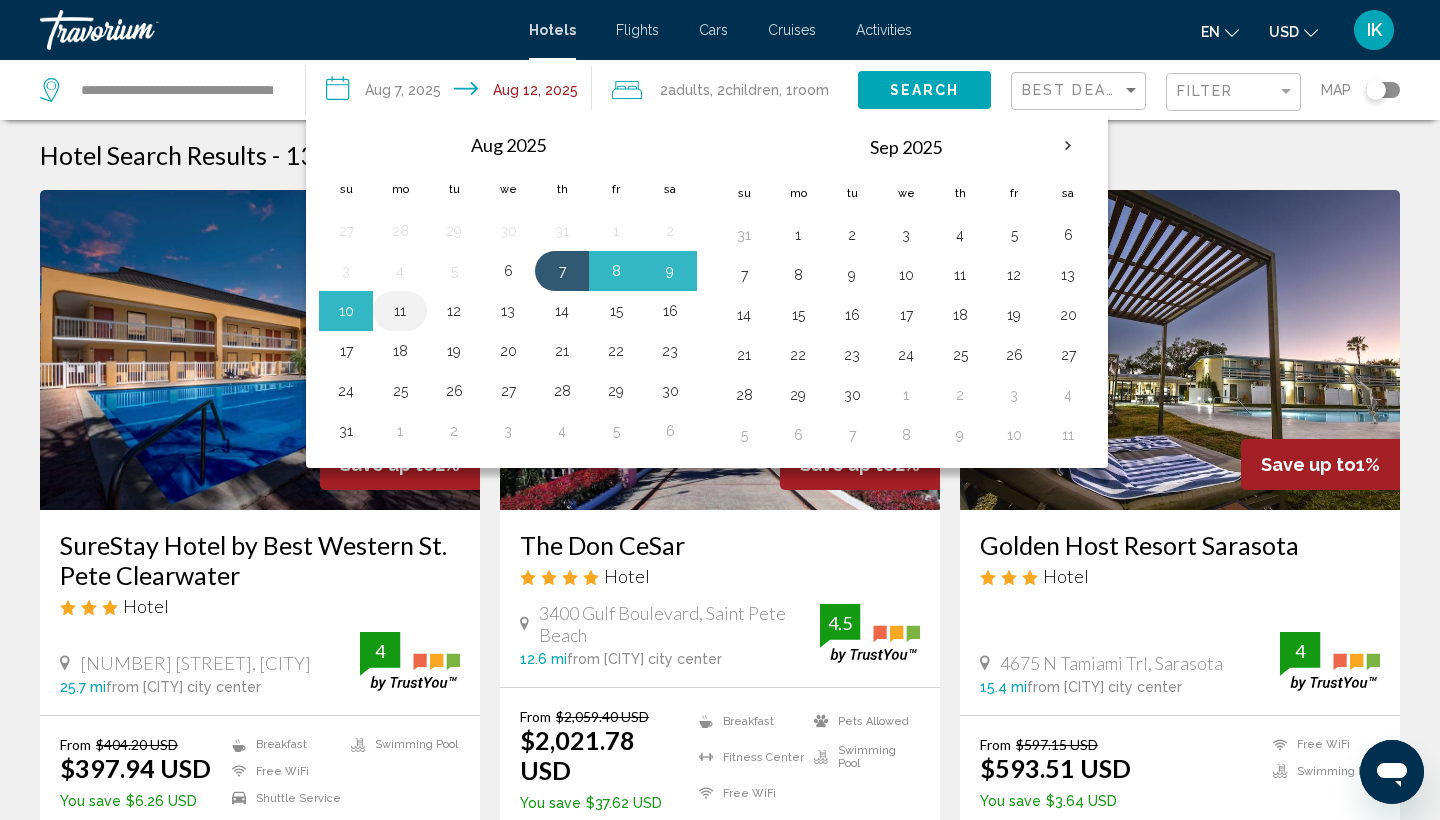 click on "11" at bounding box center (400, 311) 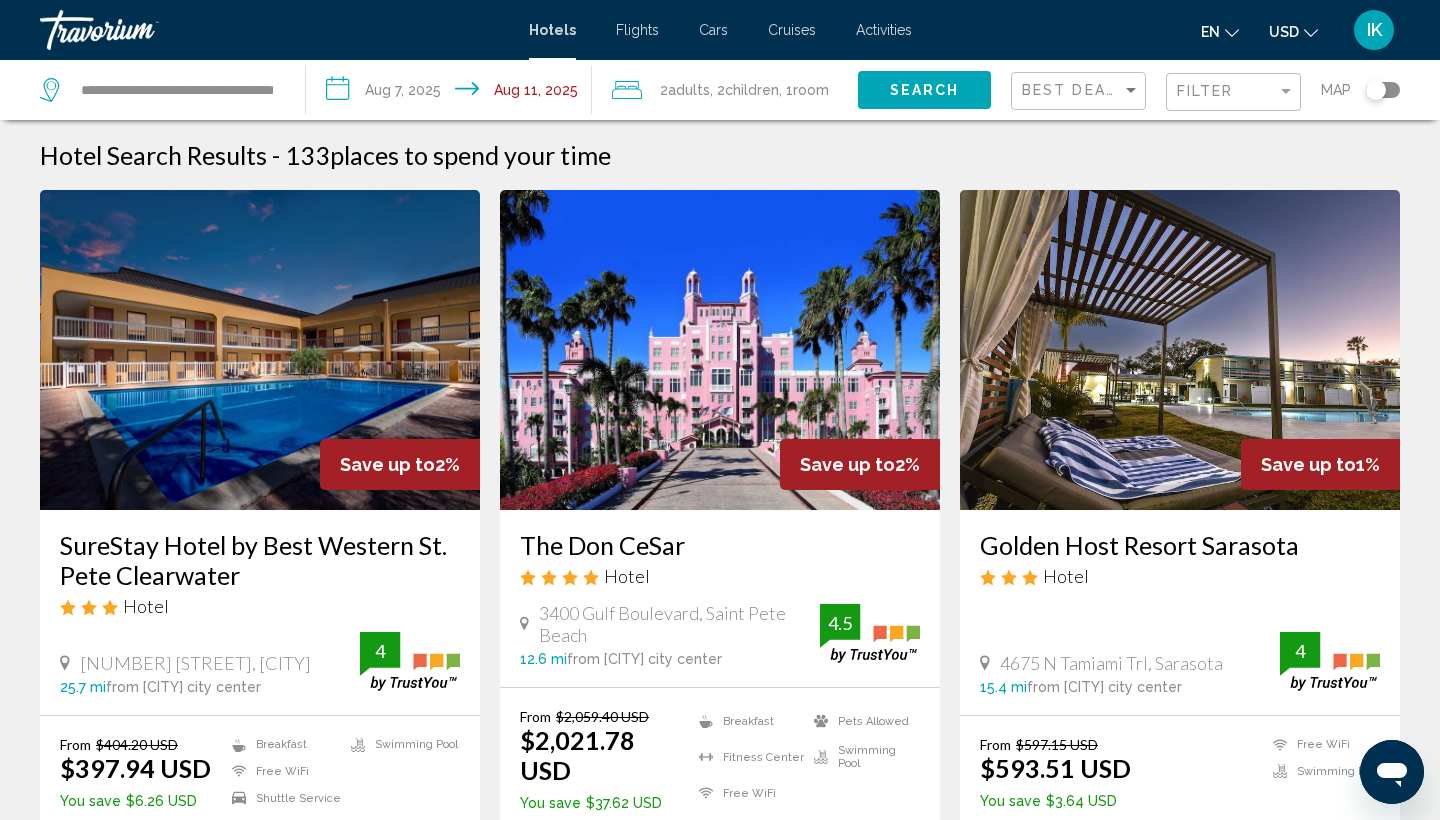 click on "Search" 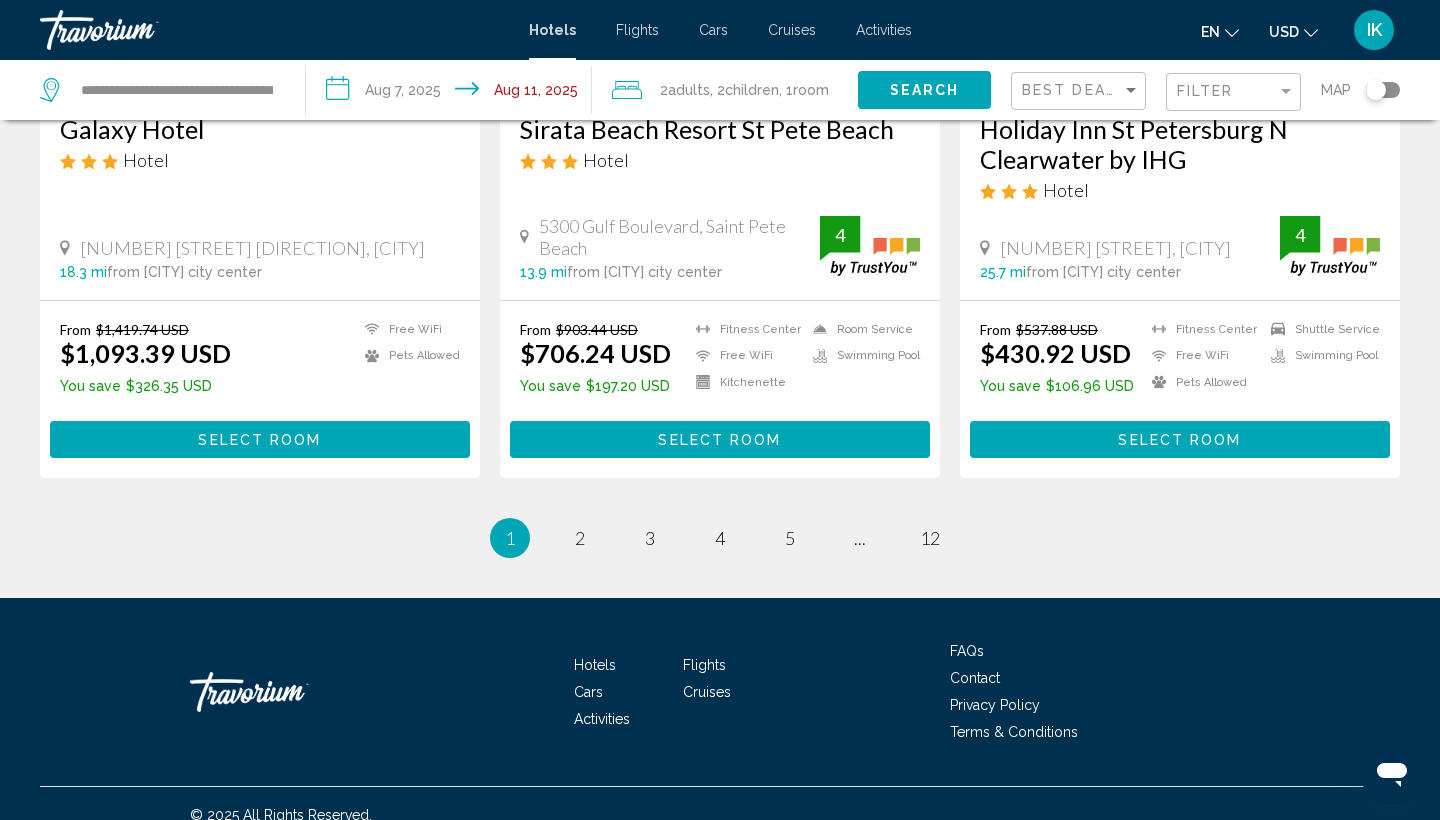 scroll, scrollTop: 2674, scrollLeft: 0, axis: vertical 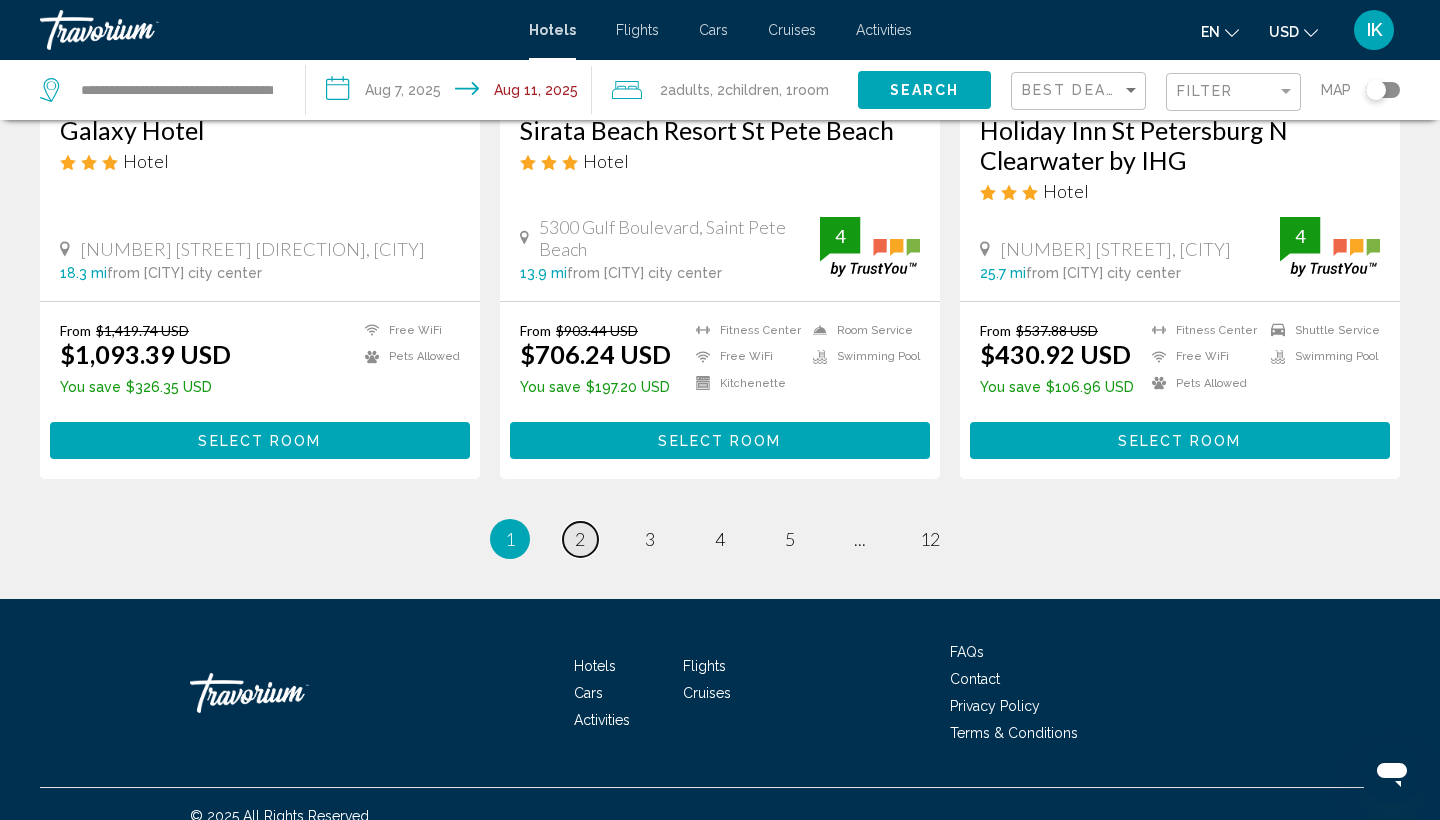 click on "2" at bounding box center (580, 539) 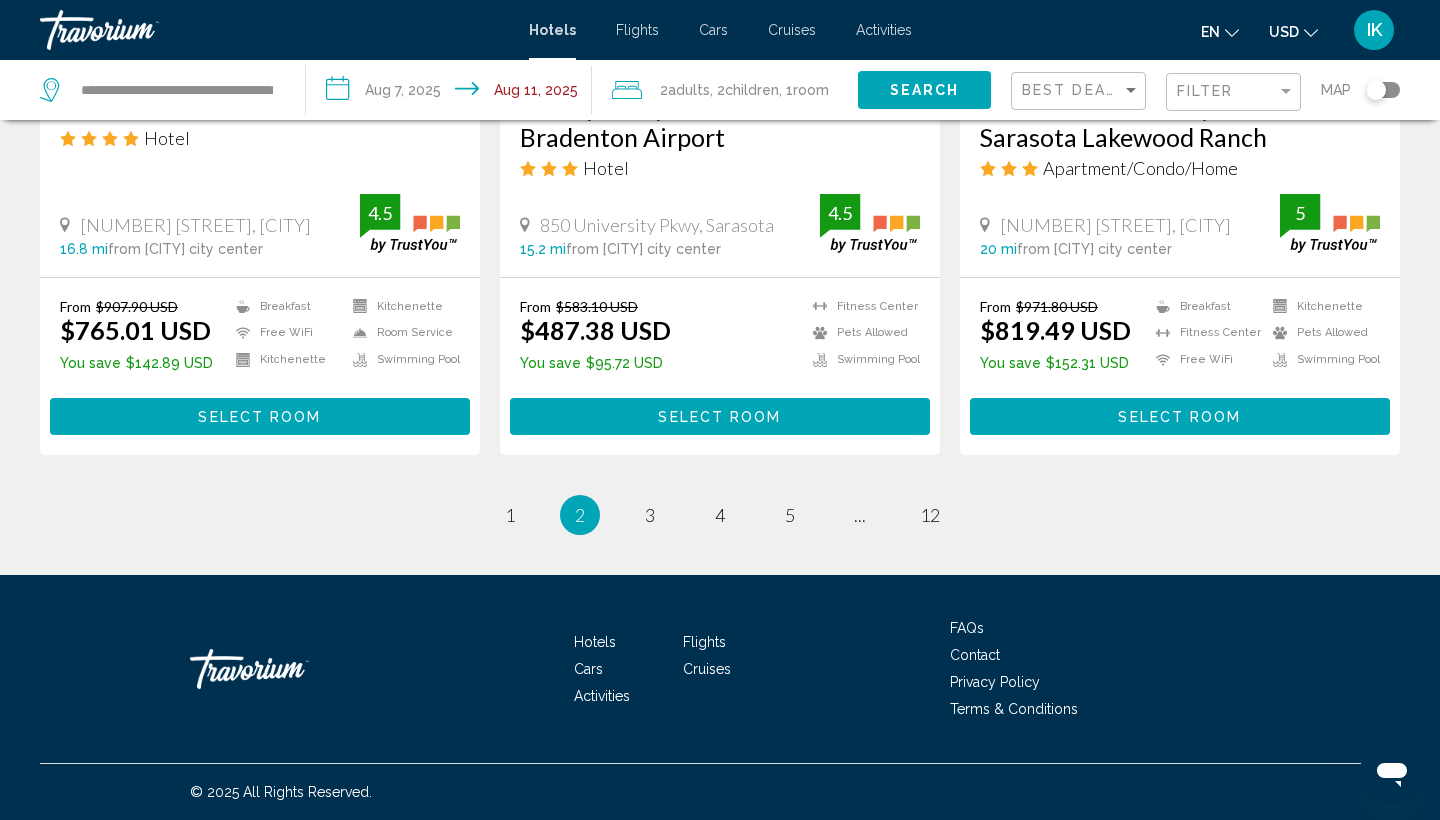 scroll, scrollTop: 2666, scrollLeft: 0, axis: vertical 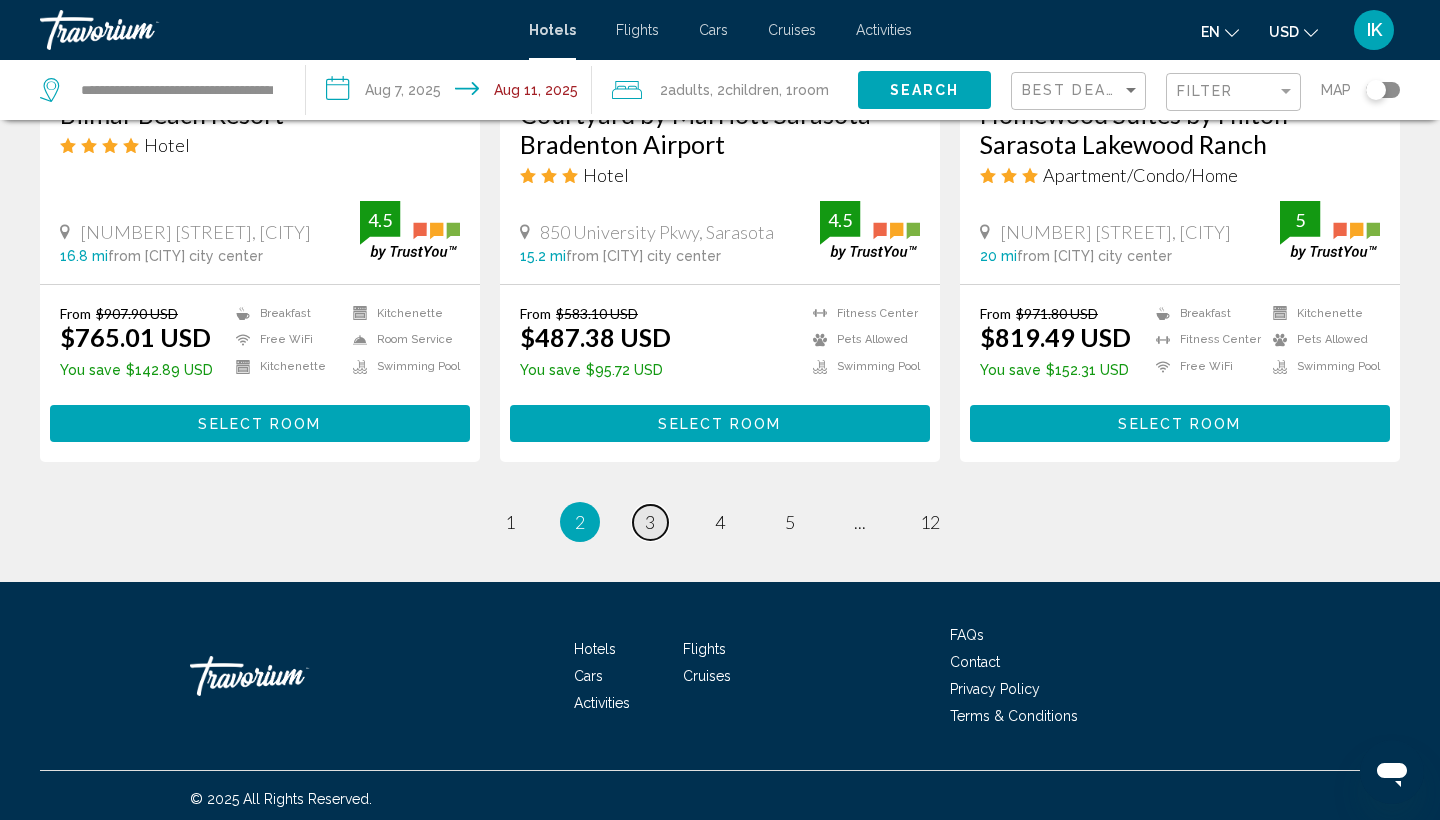 click on "page  3" at bounding box center [650, 522] 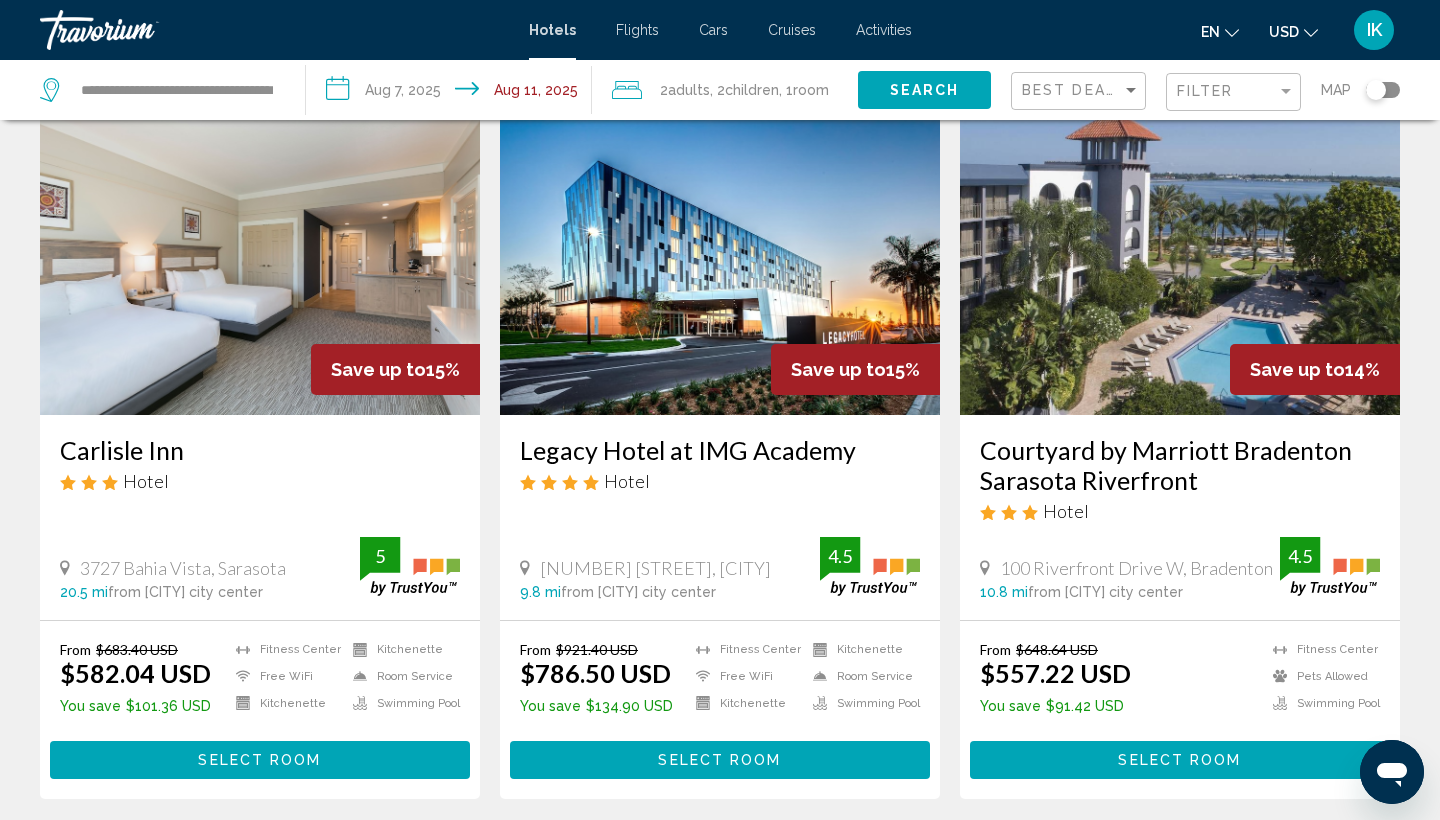 scroll, scrollTop: 98, scrollLeft: 0, axis: vertical 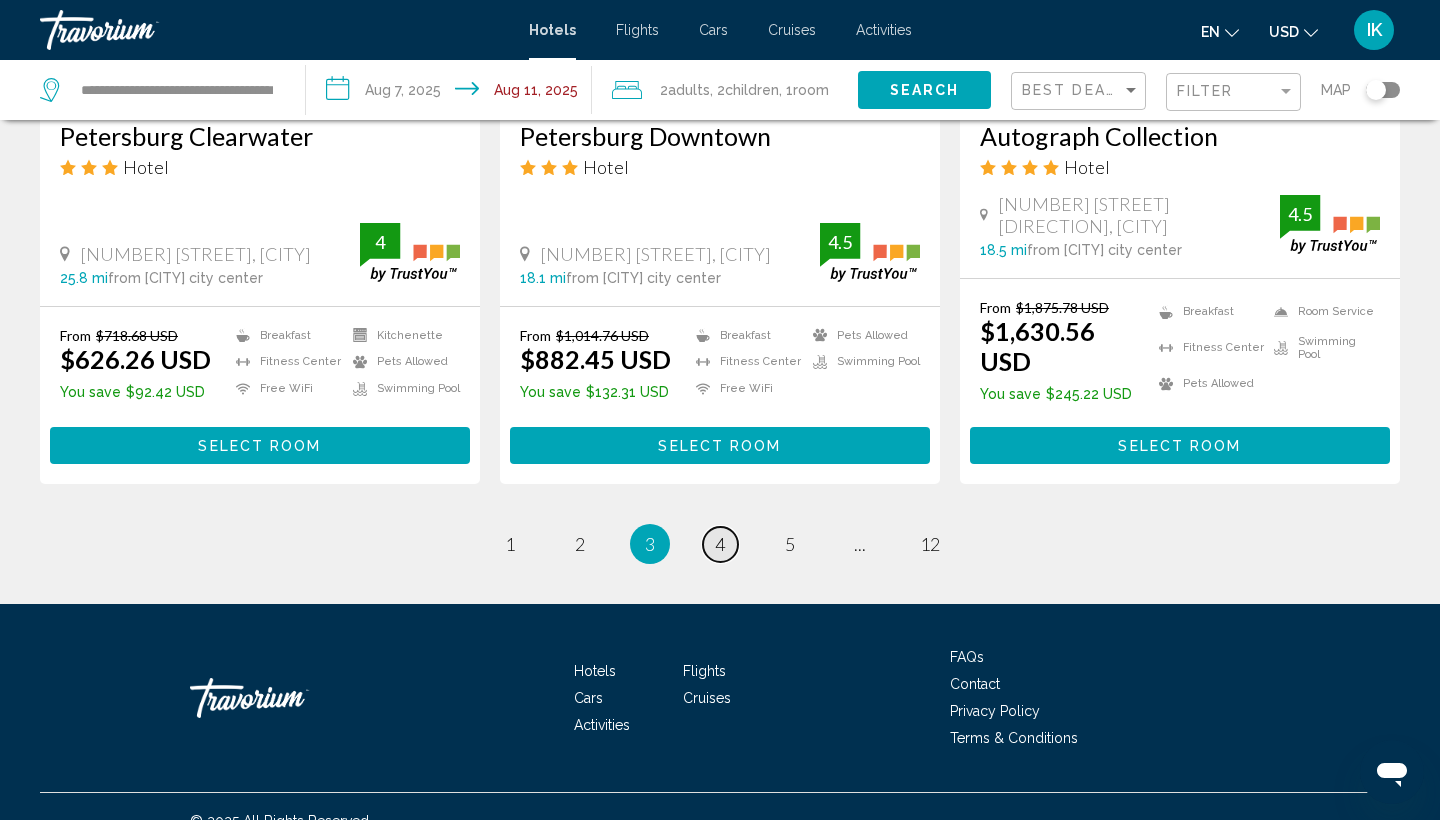 click on "4" at bounding box center (720, 544) 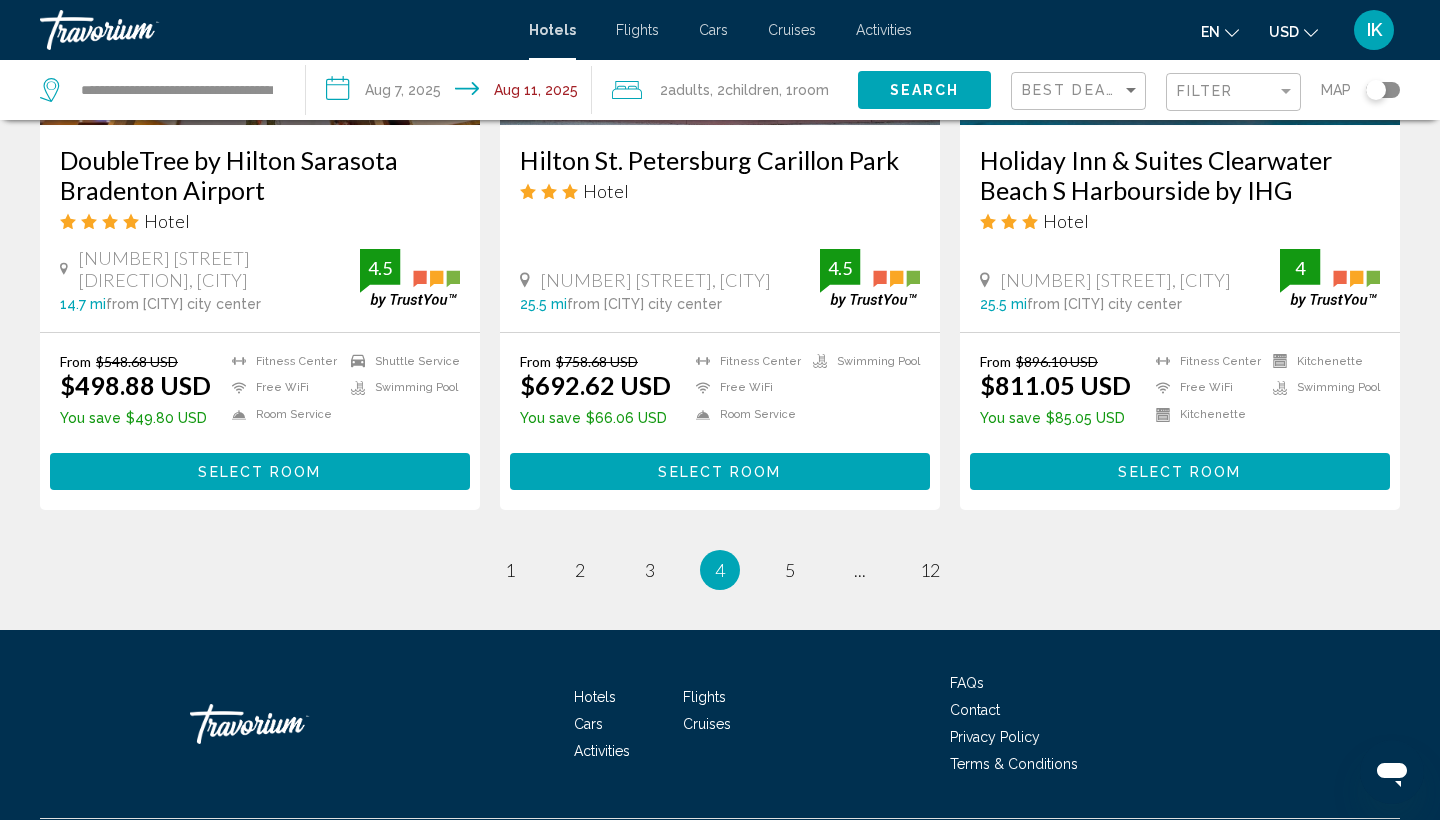 scroll, scrollTop: 2642, scrollLeft: 0, axis: vertical 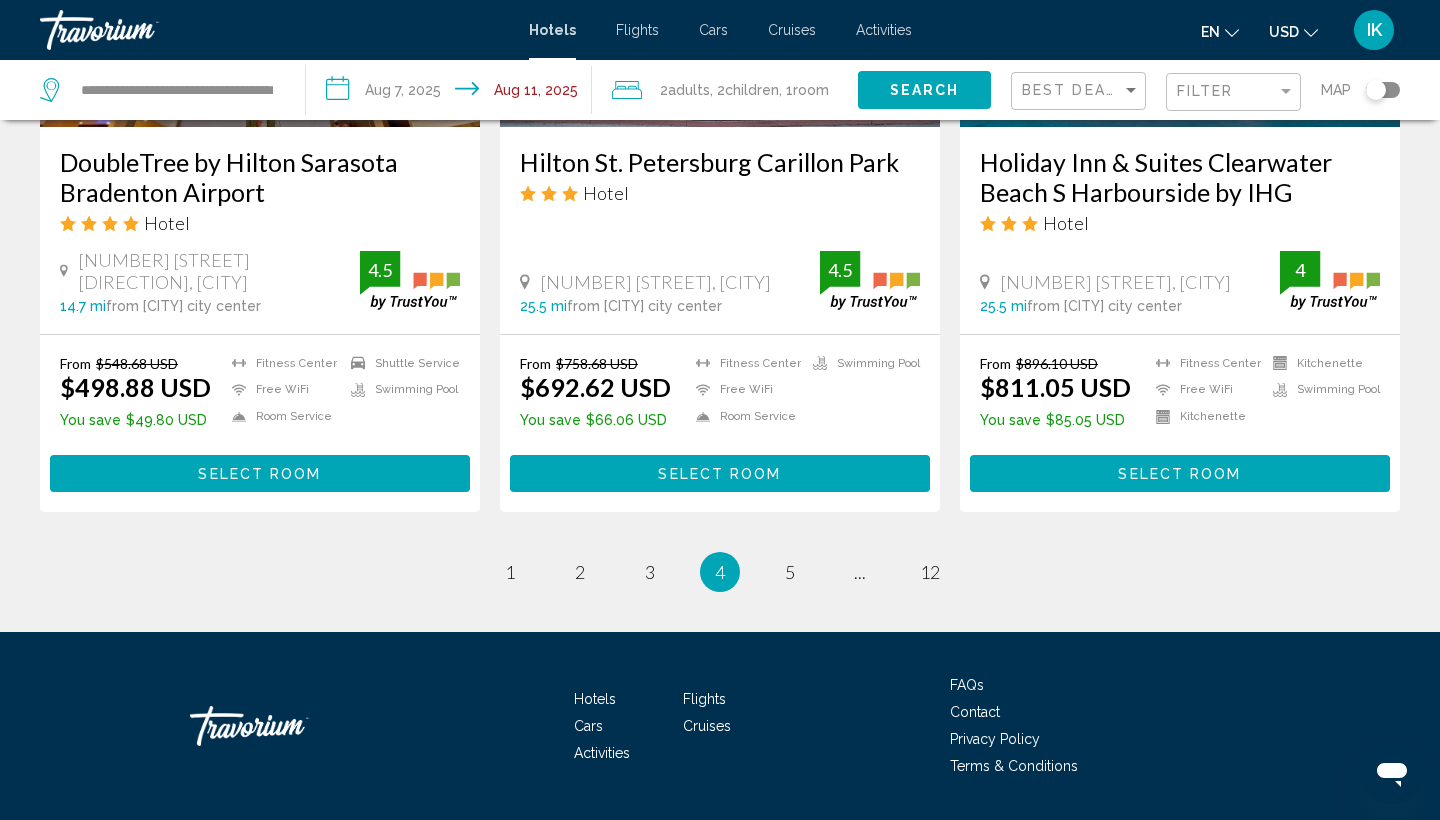 click on "4" at bounding box center [720, 572] 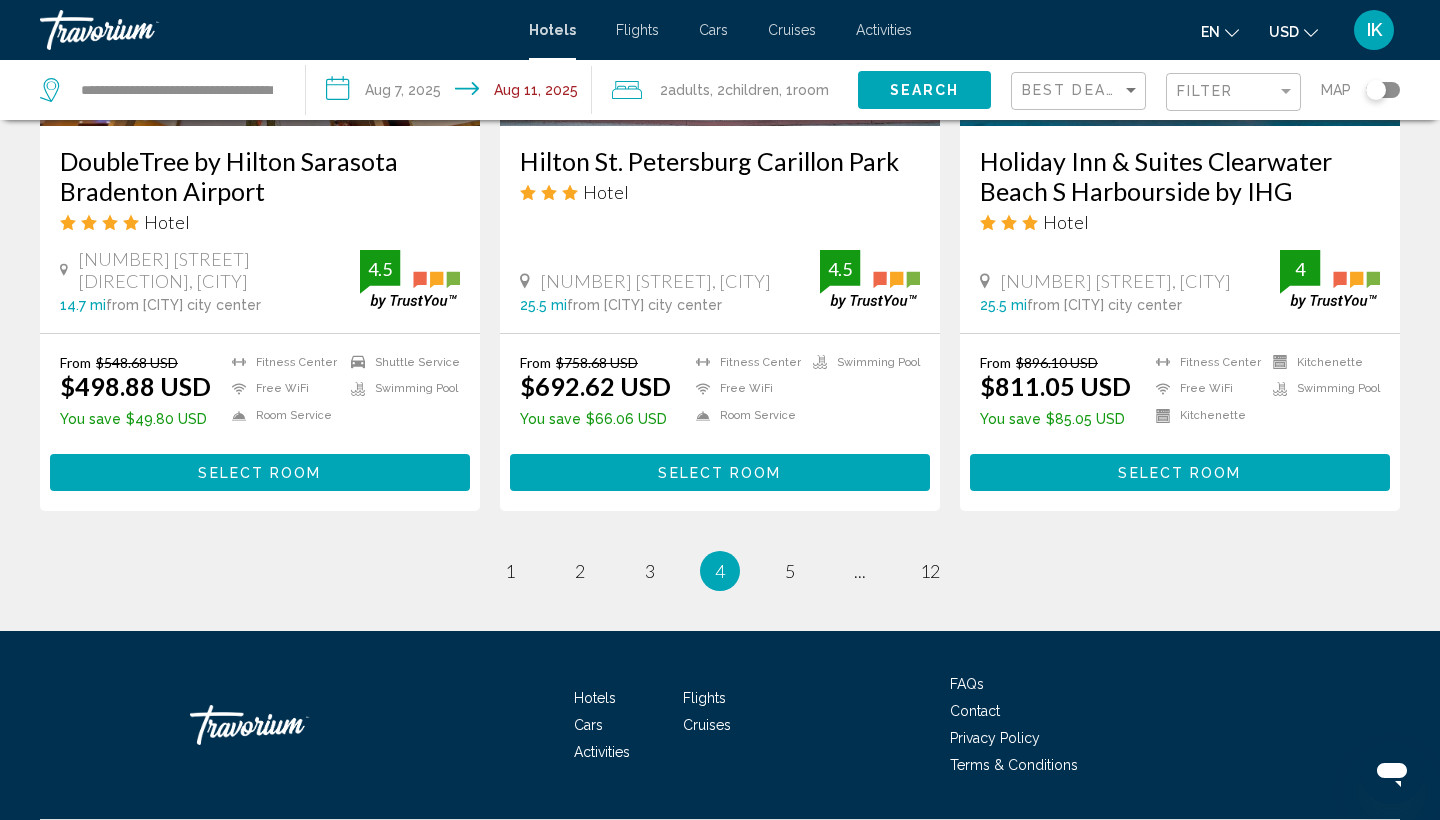 scroll, scrollTop: 2642, scrollLeft: 0, axis: vertical 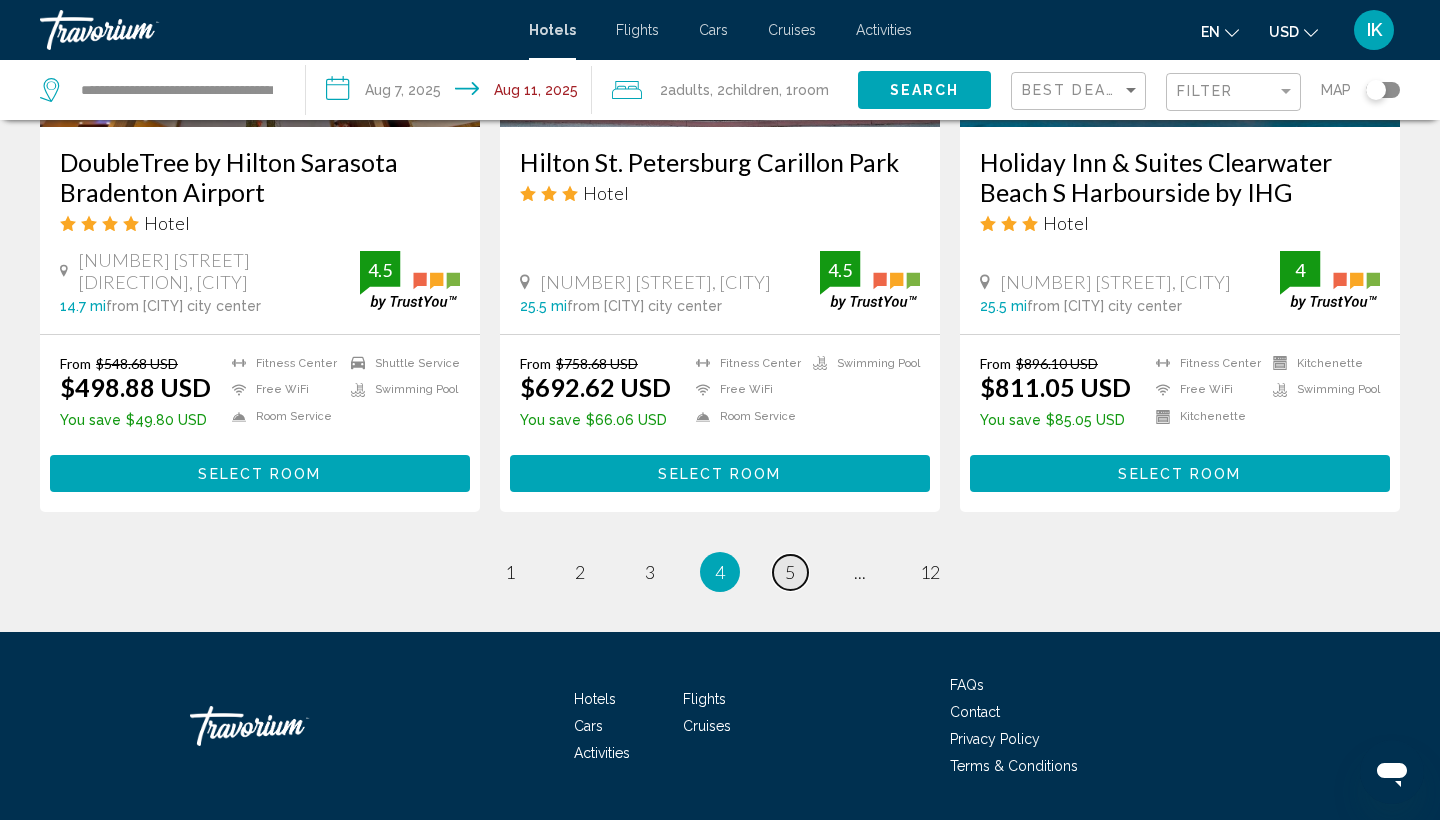 click on "5" at bounding box center [790, 572] 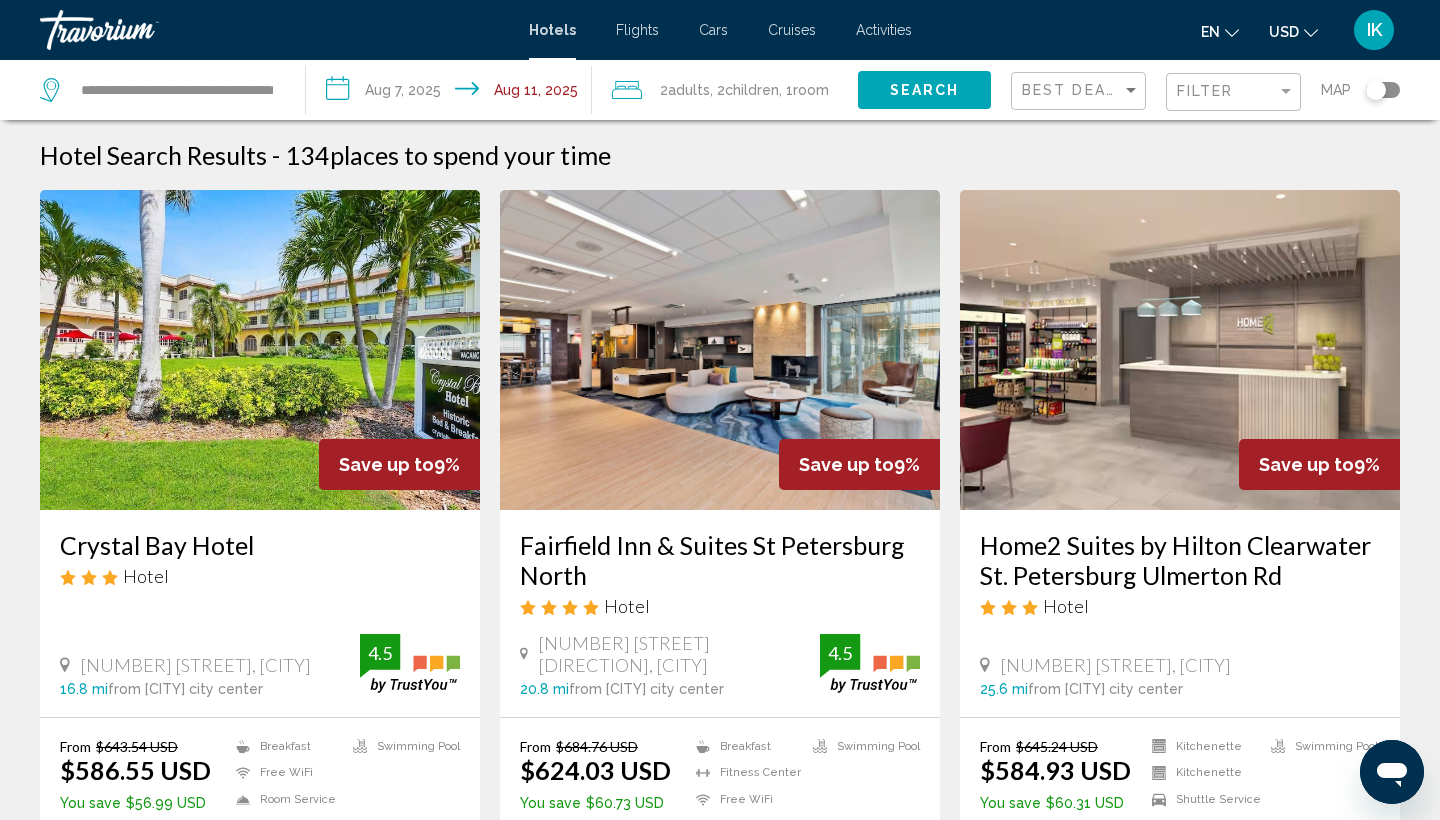 scroll, scrollTop: 0, scrollLeft: 0, axis: both 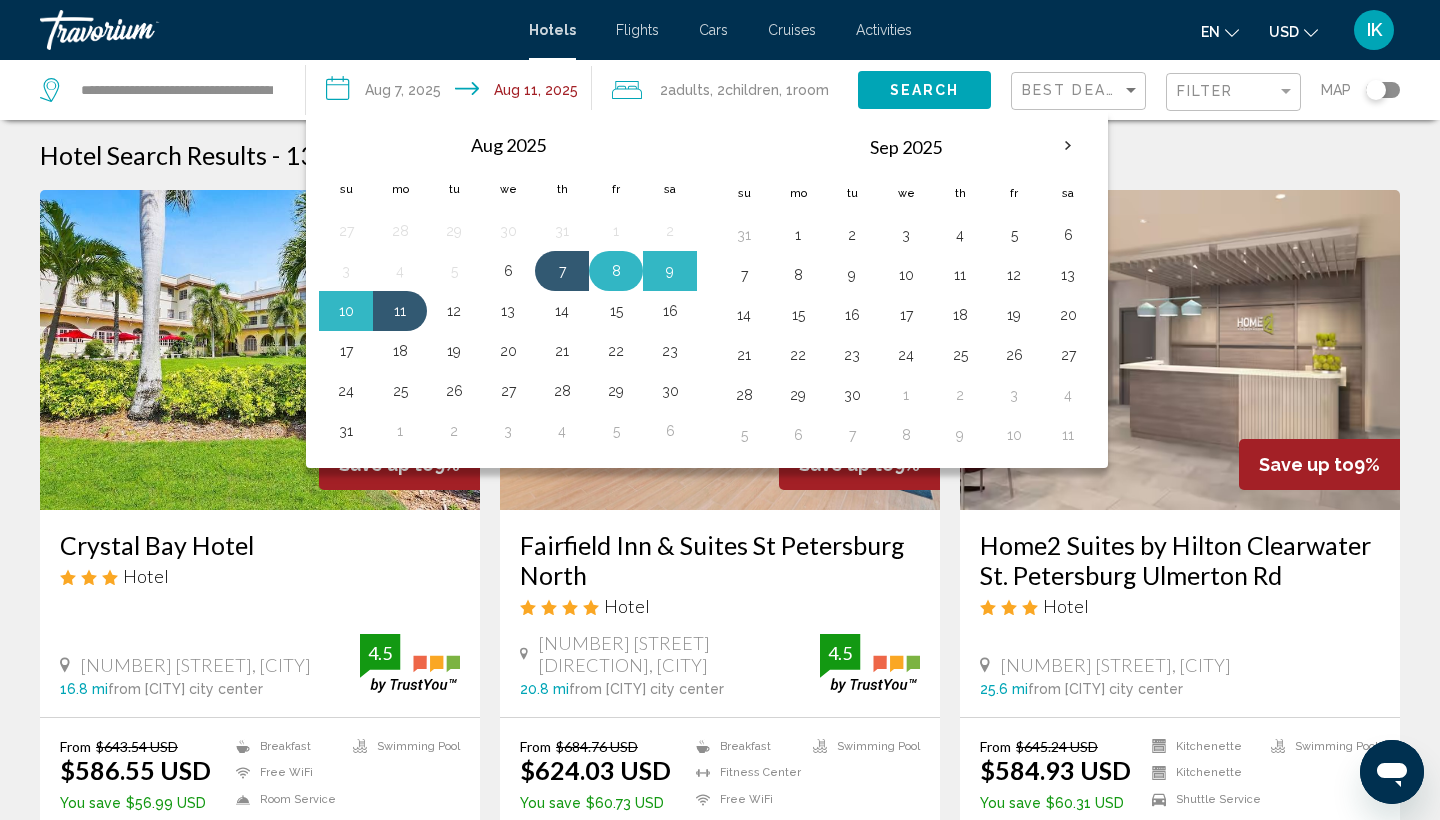click on "8" at bounding box center (616, 271) 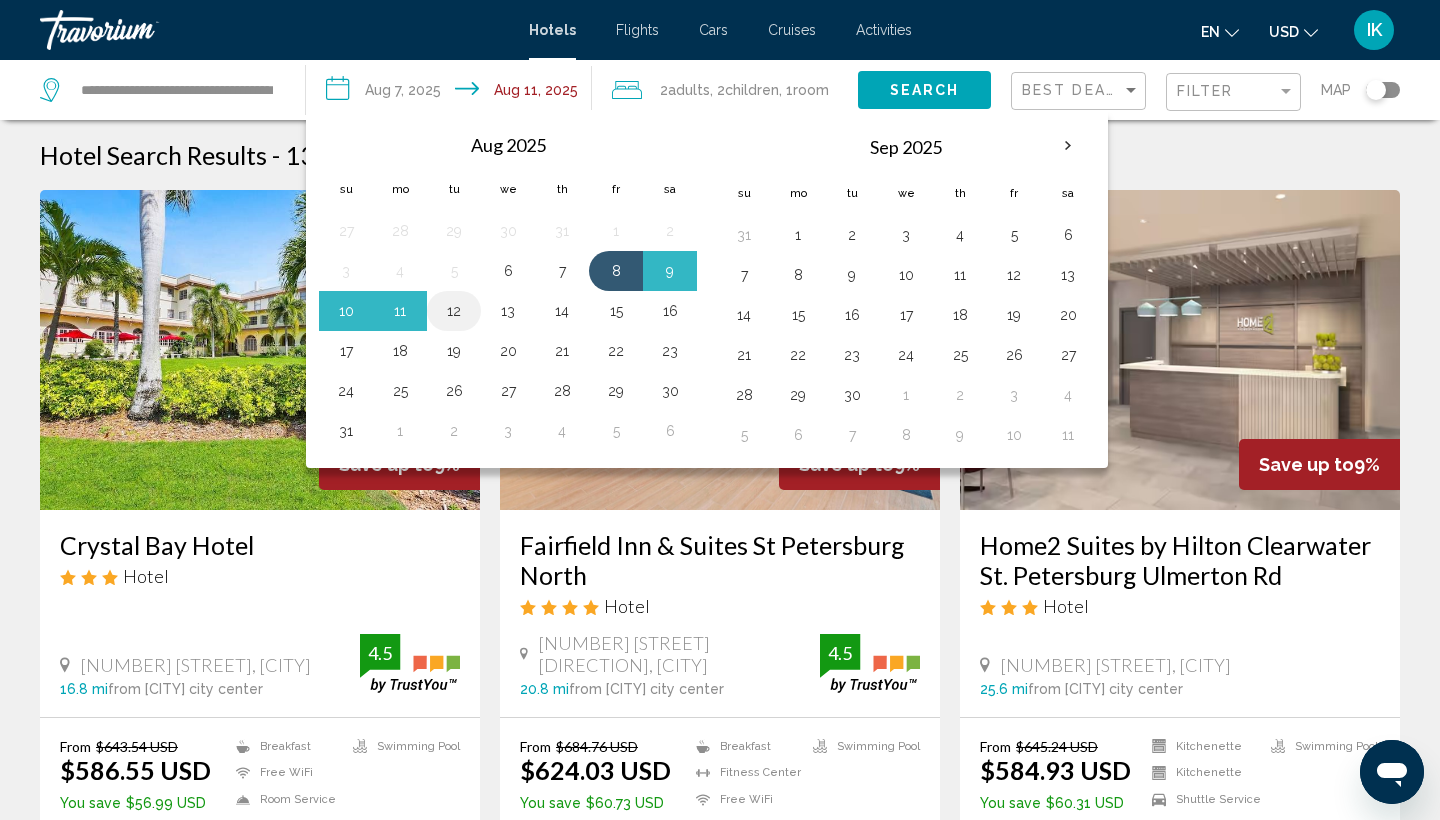 click on "12" at bounding box center (454, 311) 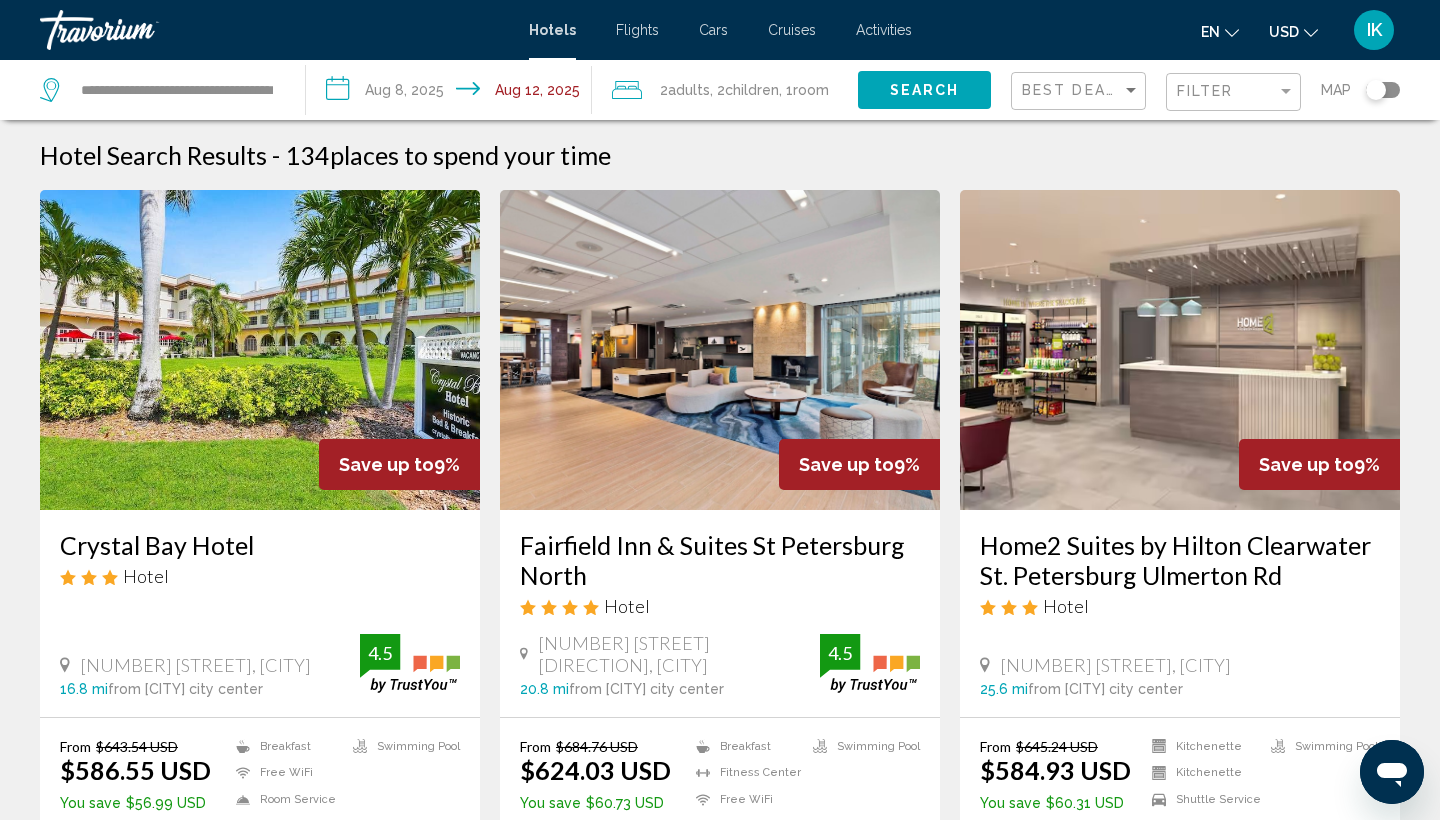 click on "Search" 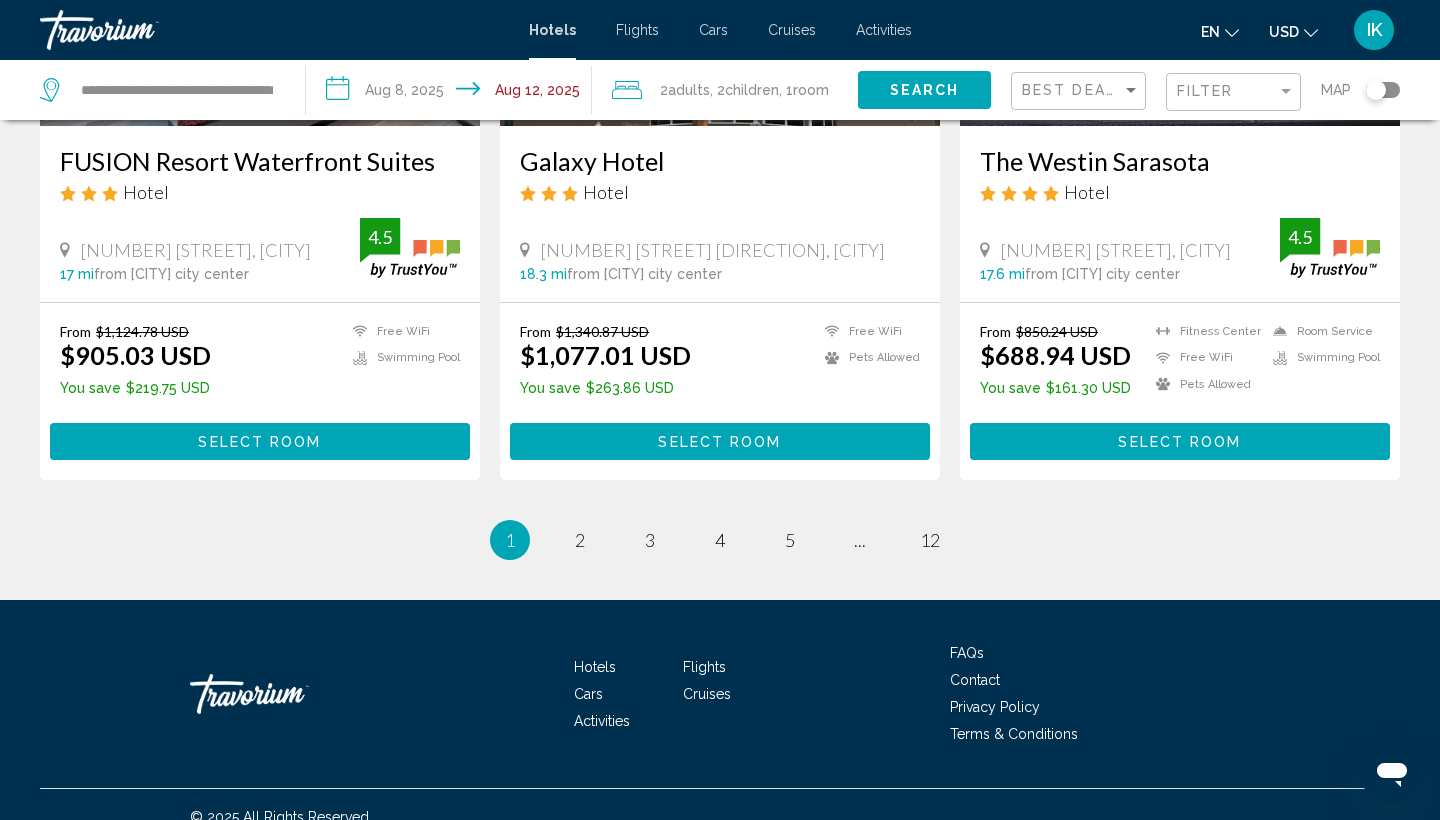 scroll, scrollTop: 2642, scrollLeft: 0, axis: vertical 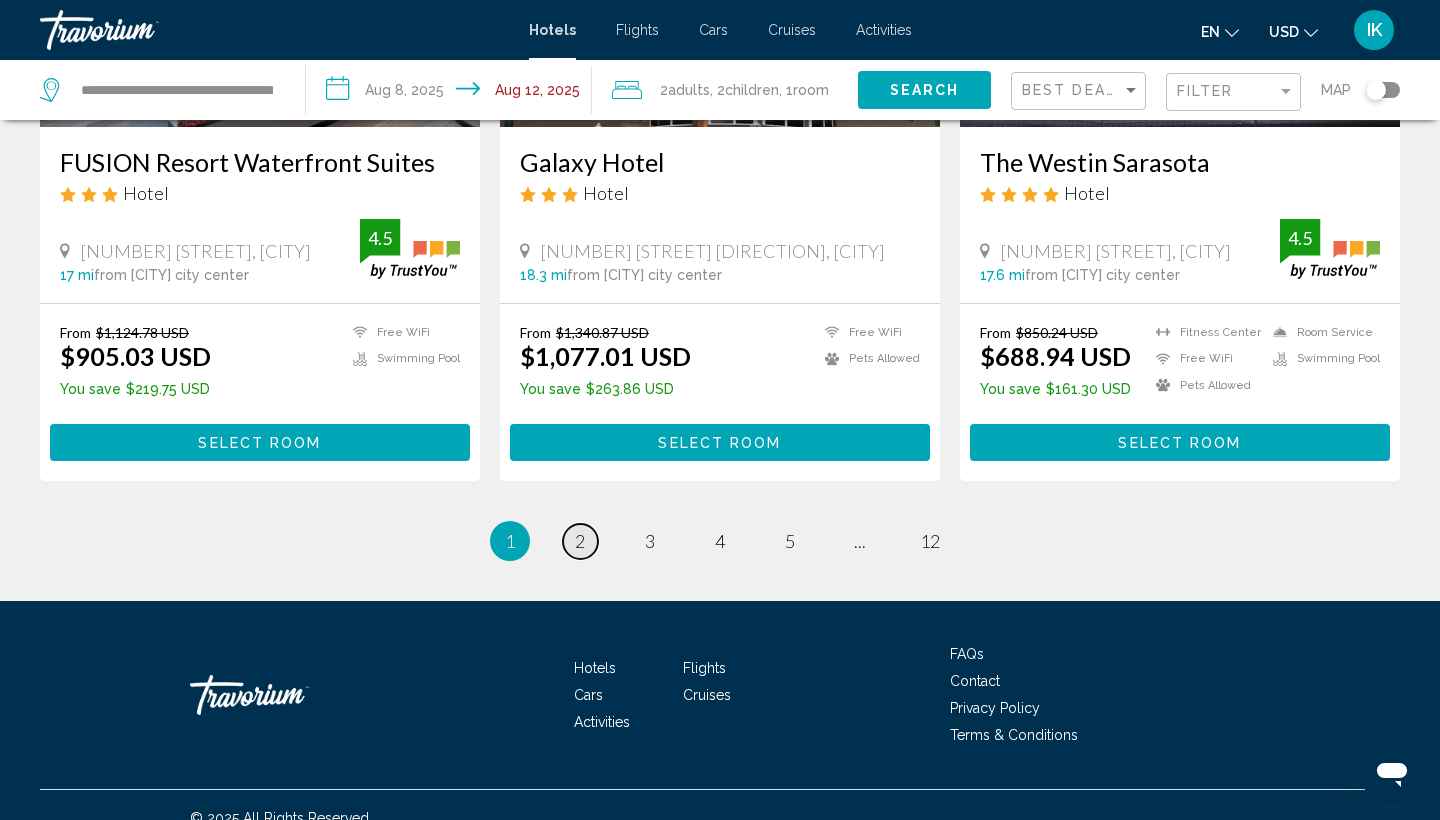 click on "2" at bounding box center [580, 541] 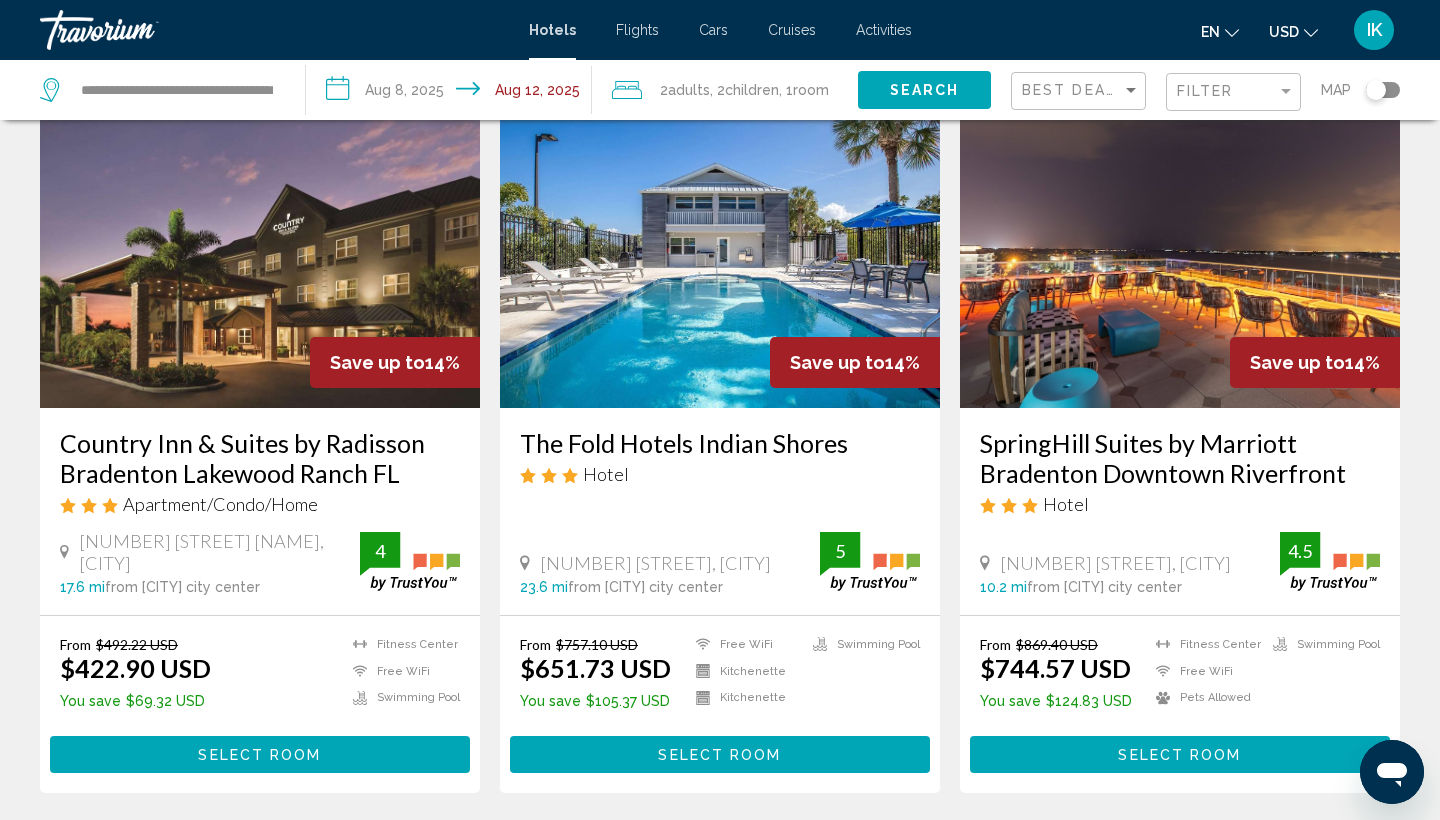 scroll, scrollTop: 2310, scrollLeft: 0, axis: vertical 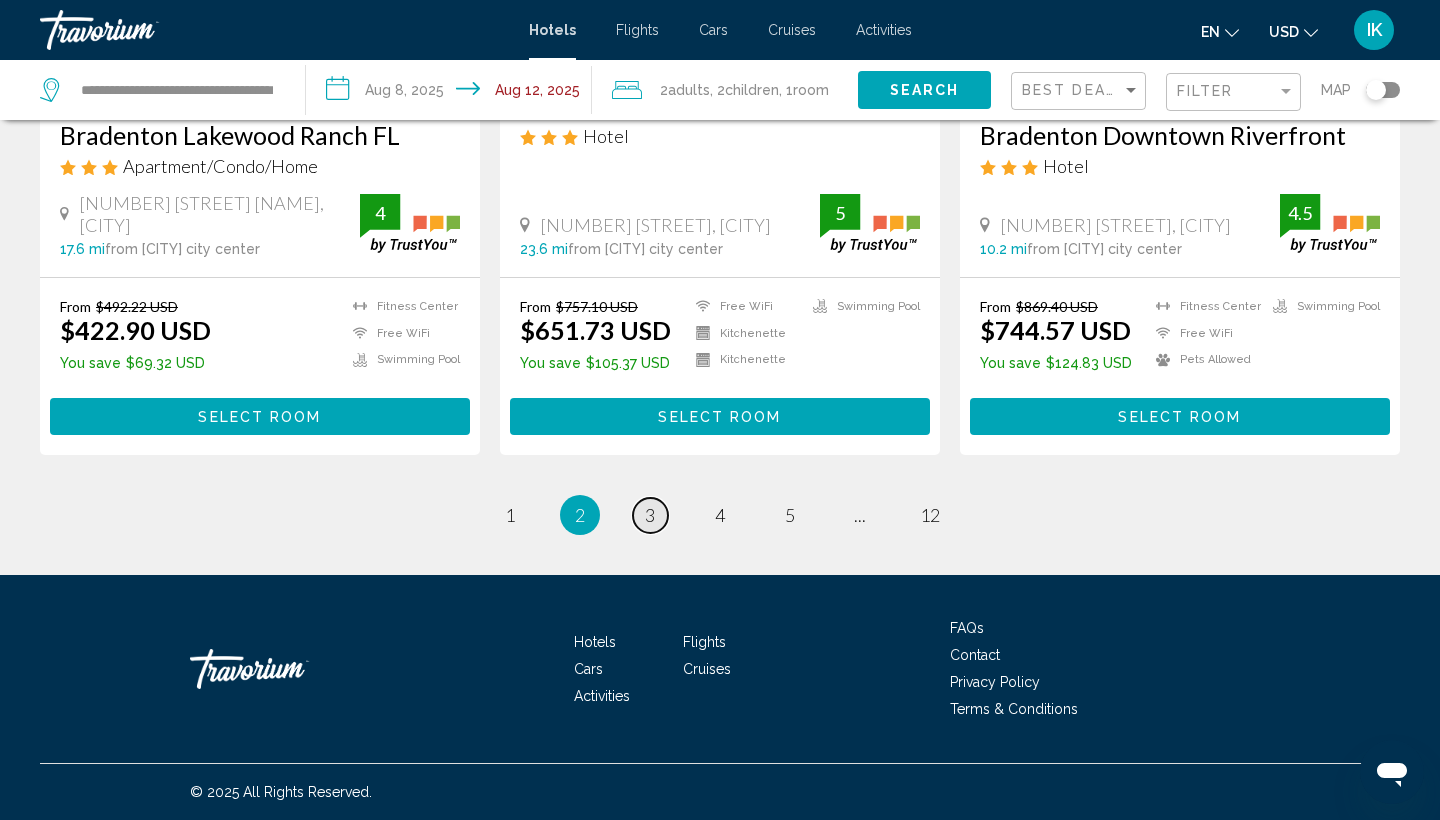 click on "3" at bounding box center [650, 515] 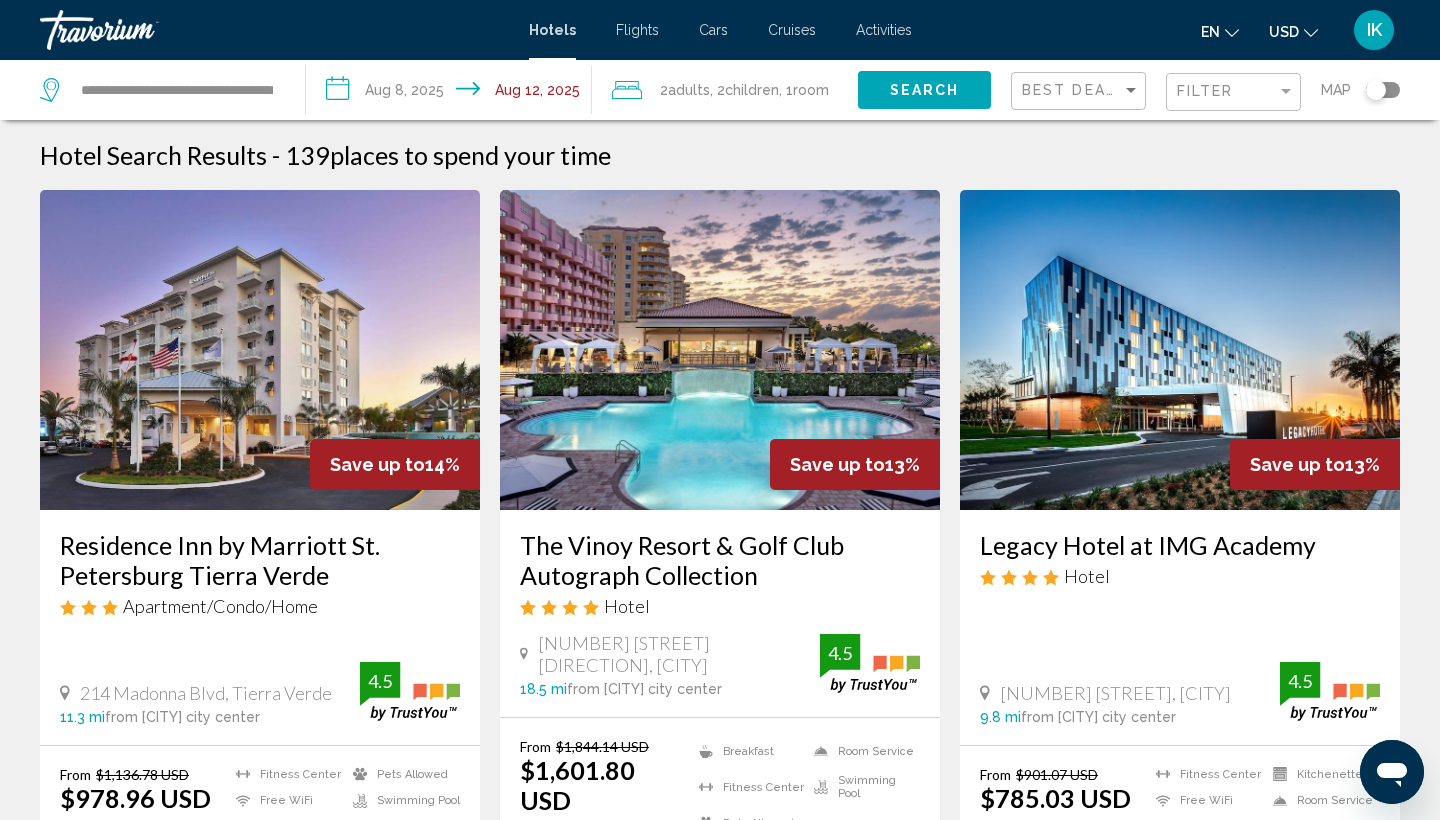 scroll, scrollTop: 0, scrollLeft: 0, axis: both 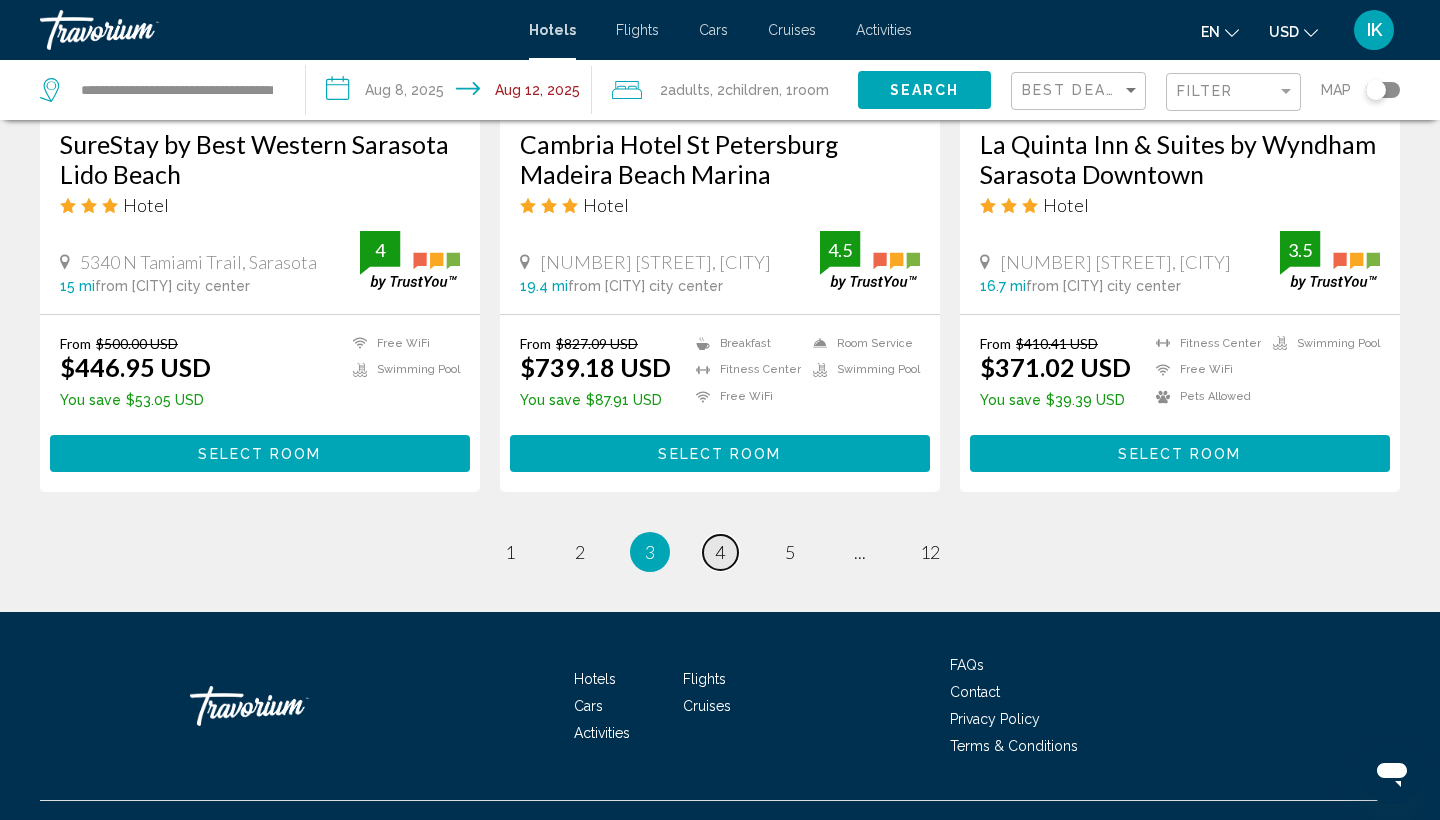 click on "page  4" at bounding box center (720, 552) 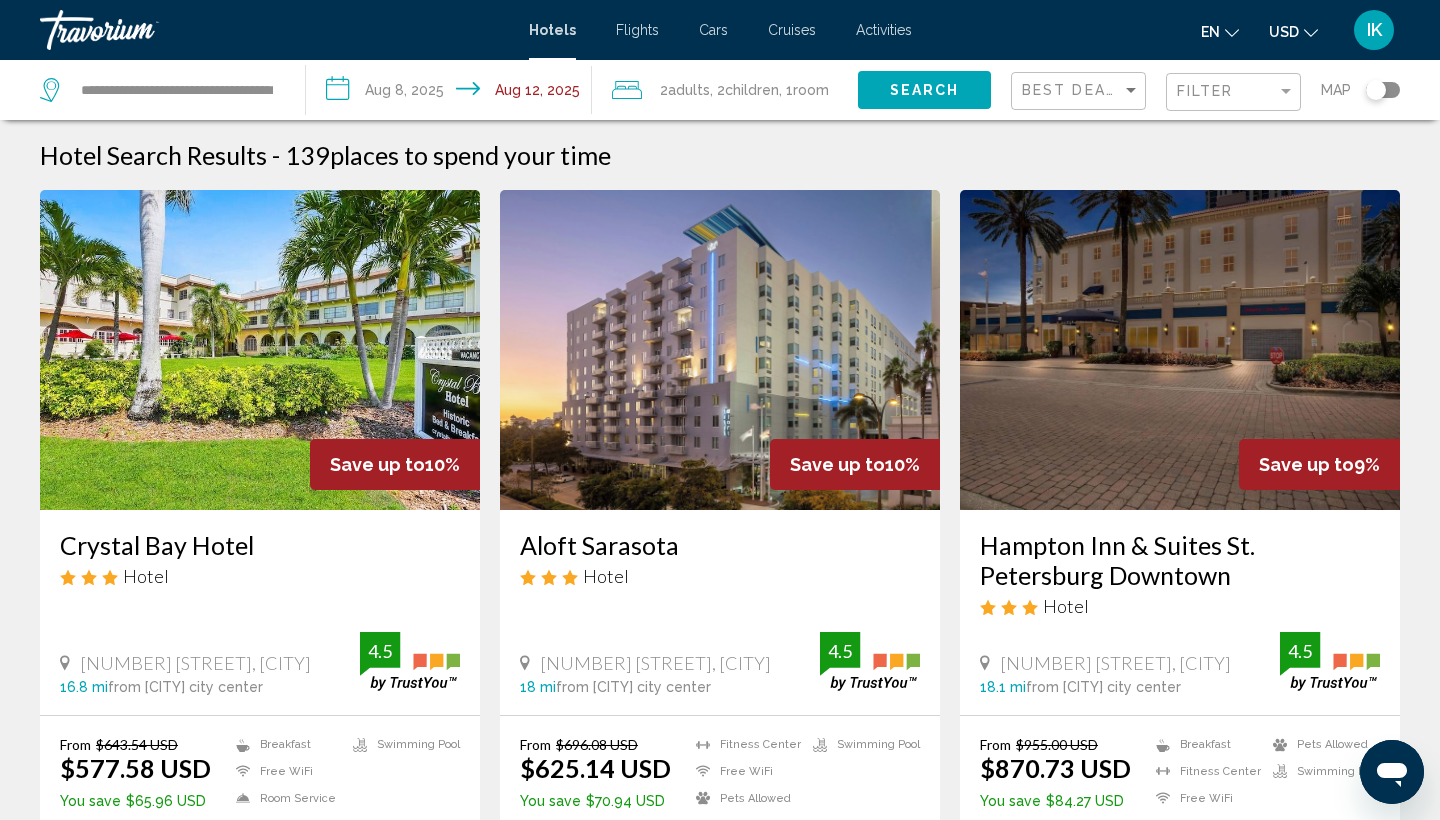 scroll, scrollTop: 0, scrollLeft: 0, axis: both 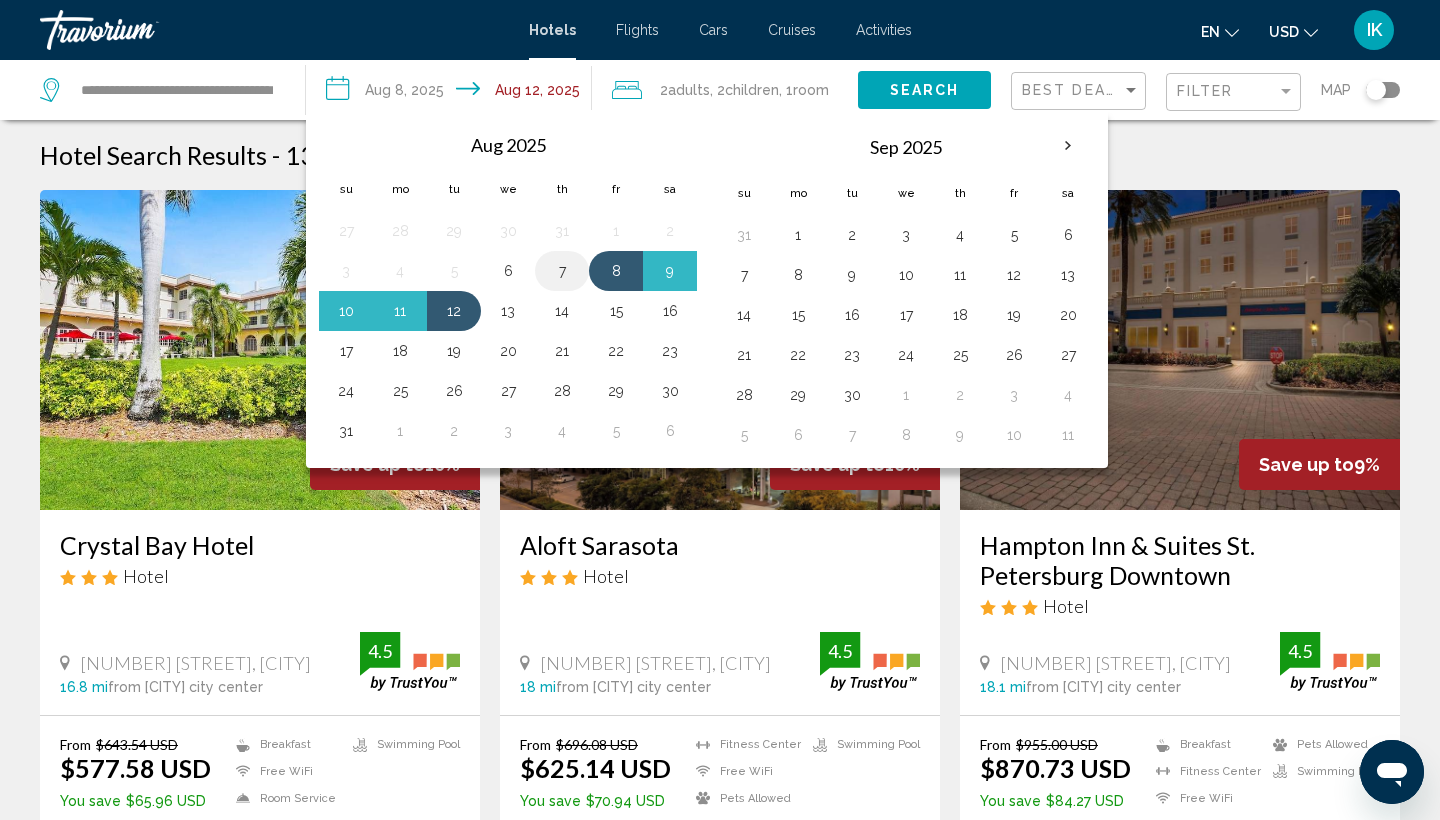 click on "7" at bounding box center (562, 271) 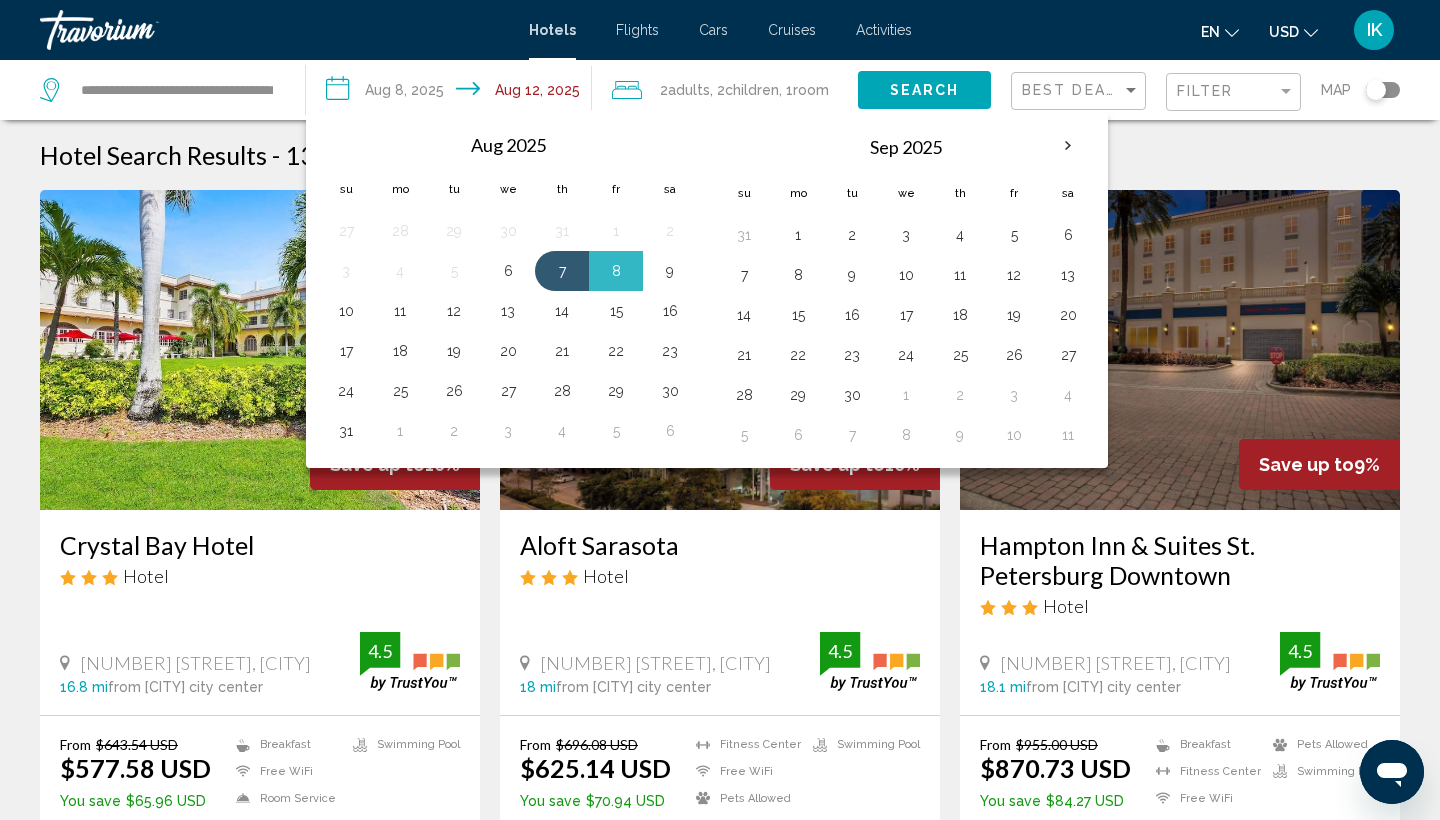 click on "9" at bounding box center (670, 271) 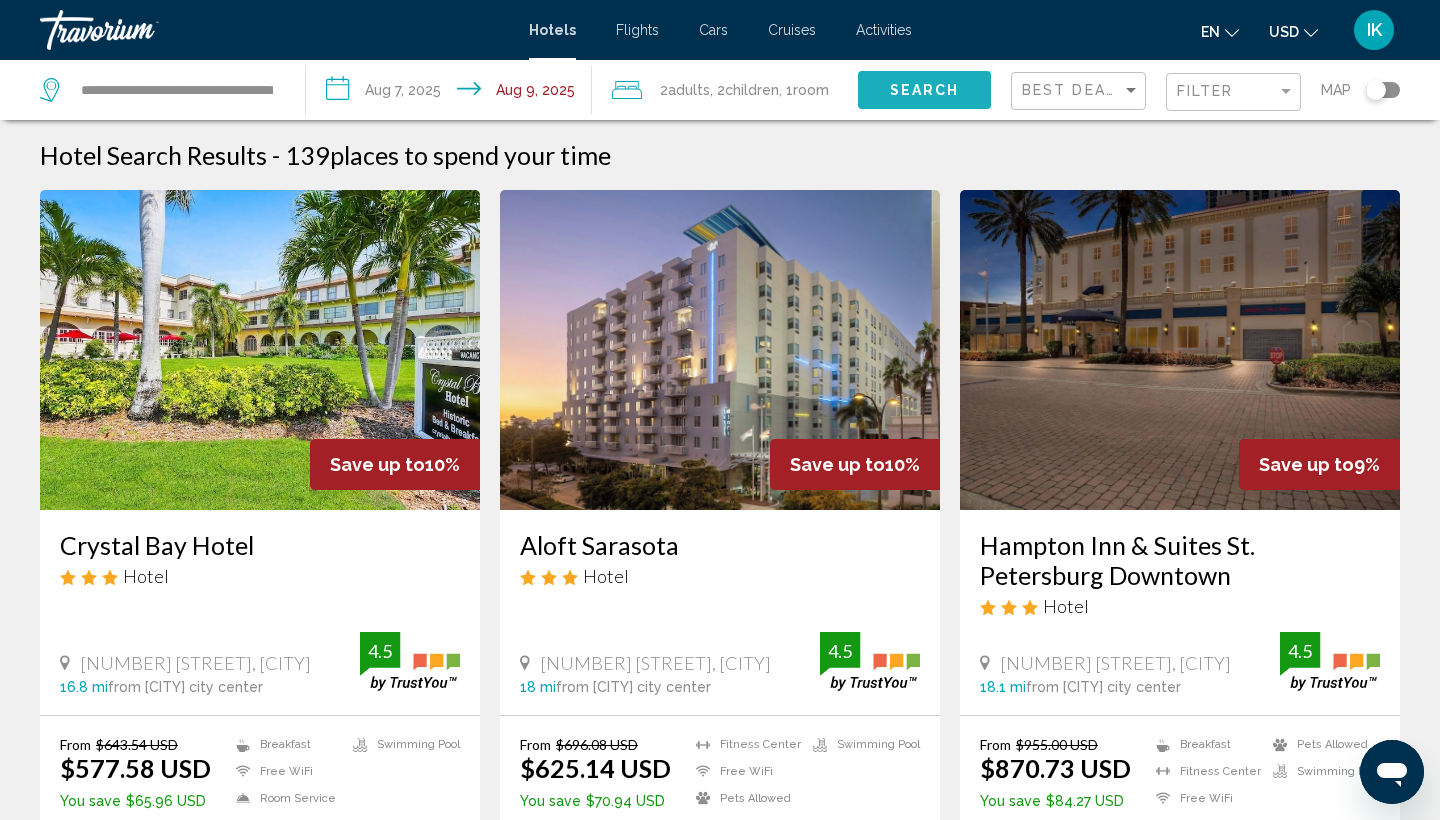 click on "Search" 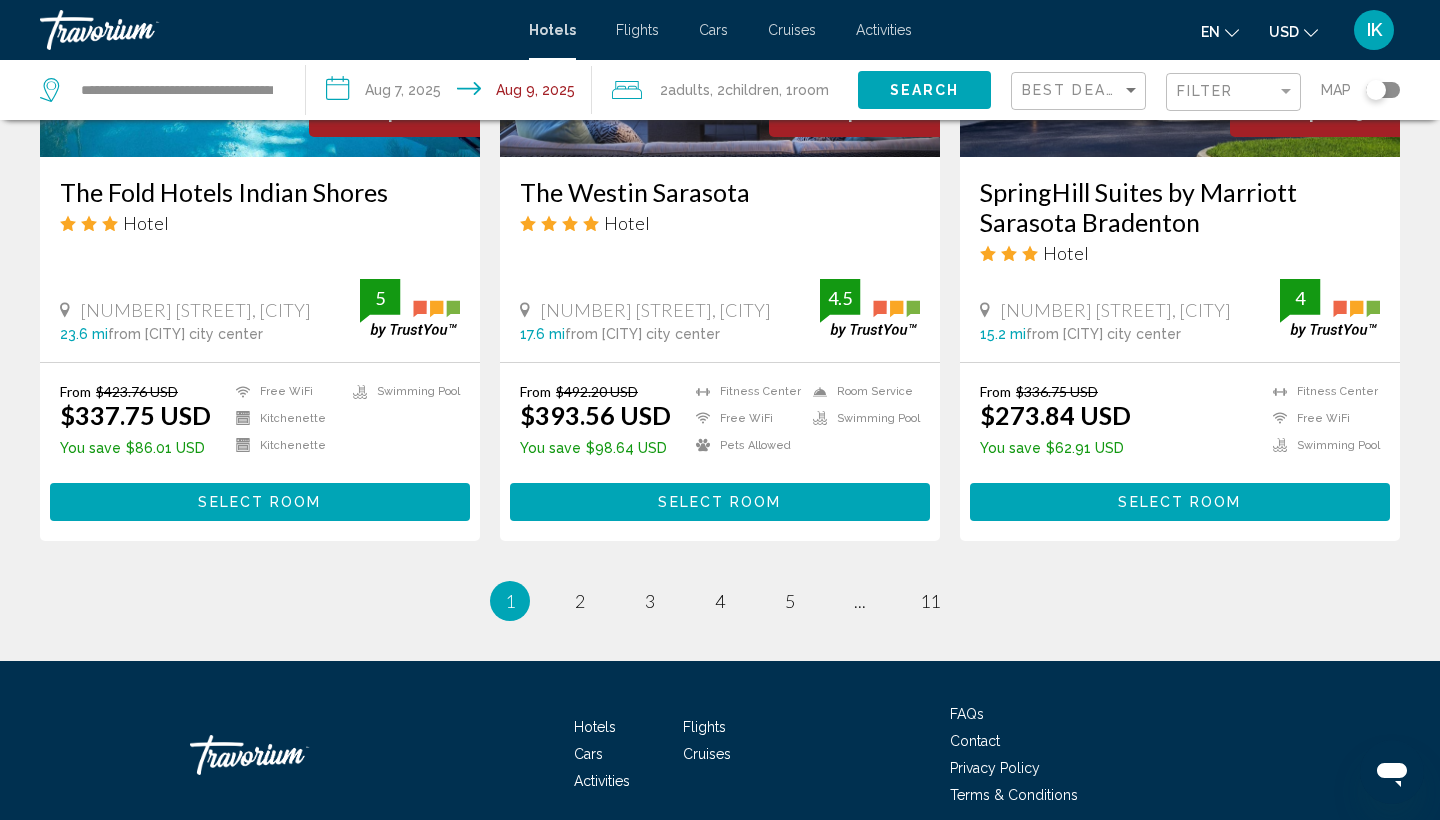 scroll, scrollTop: 2618, scrollLeft: 0, axis: vertical 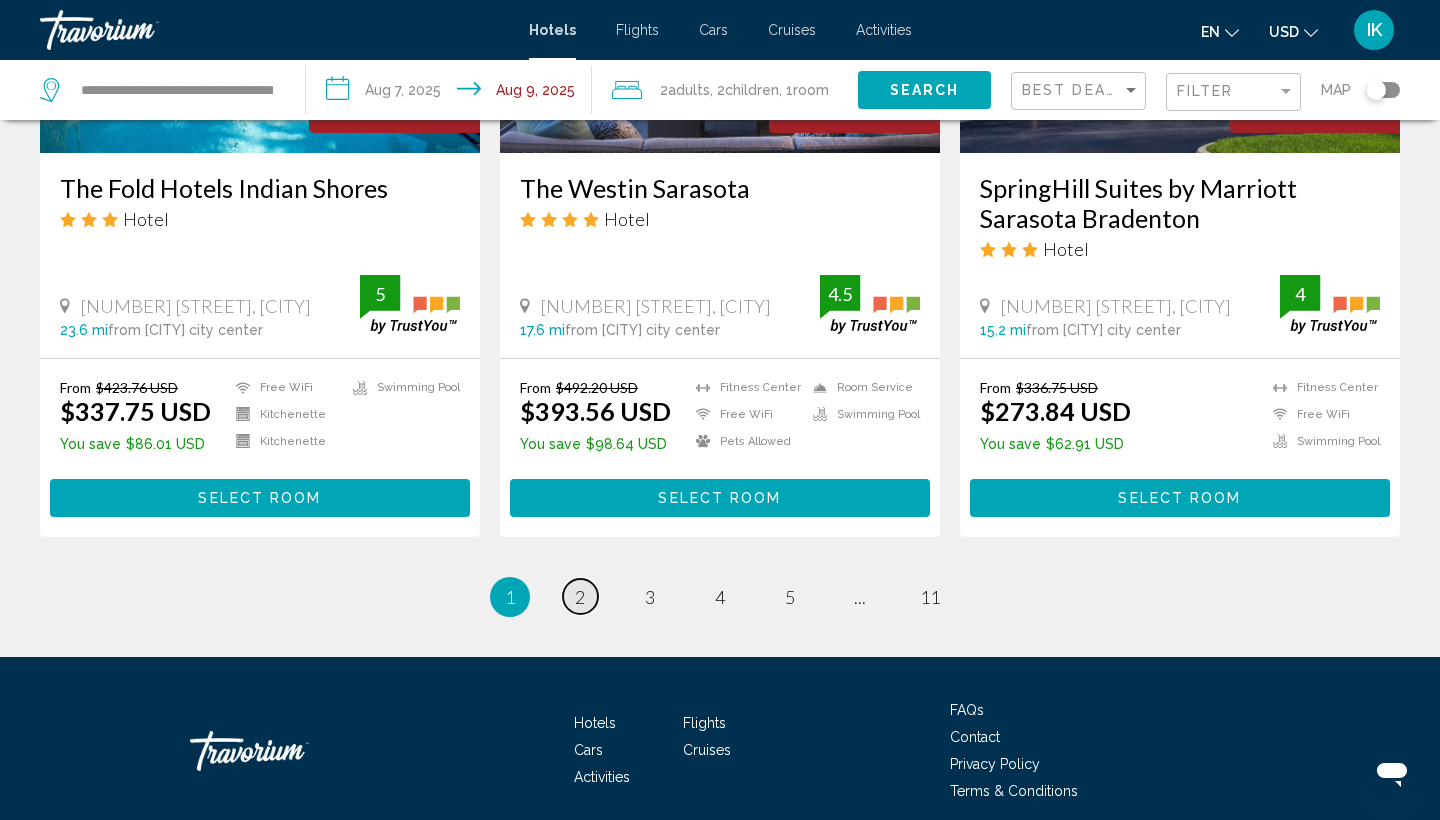 click on "2" at bounding box center (580, 597) 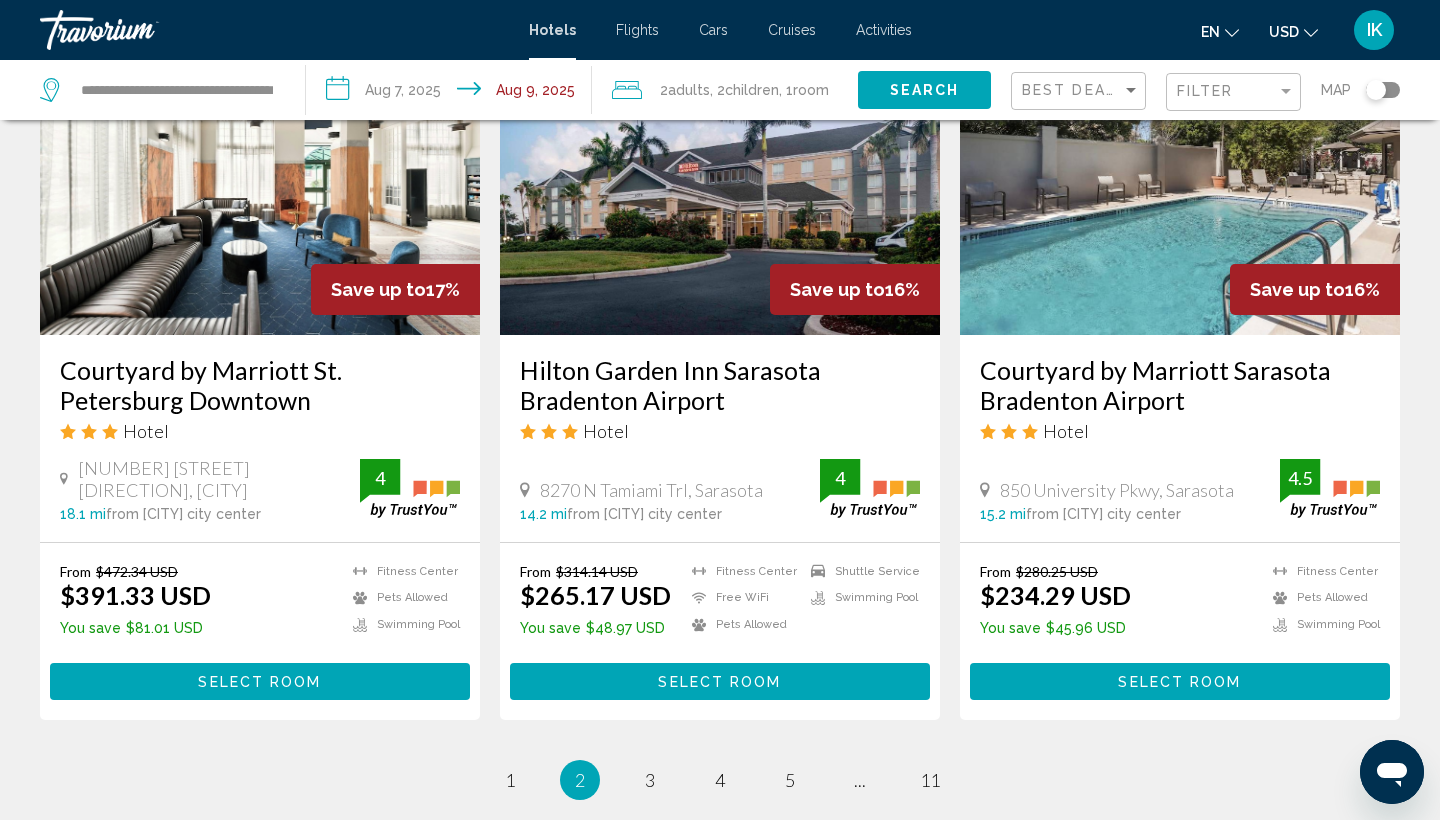 scroll, scrollTop: 2414, scrollLeft: 0, axis: vertical 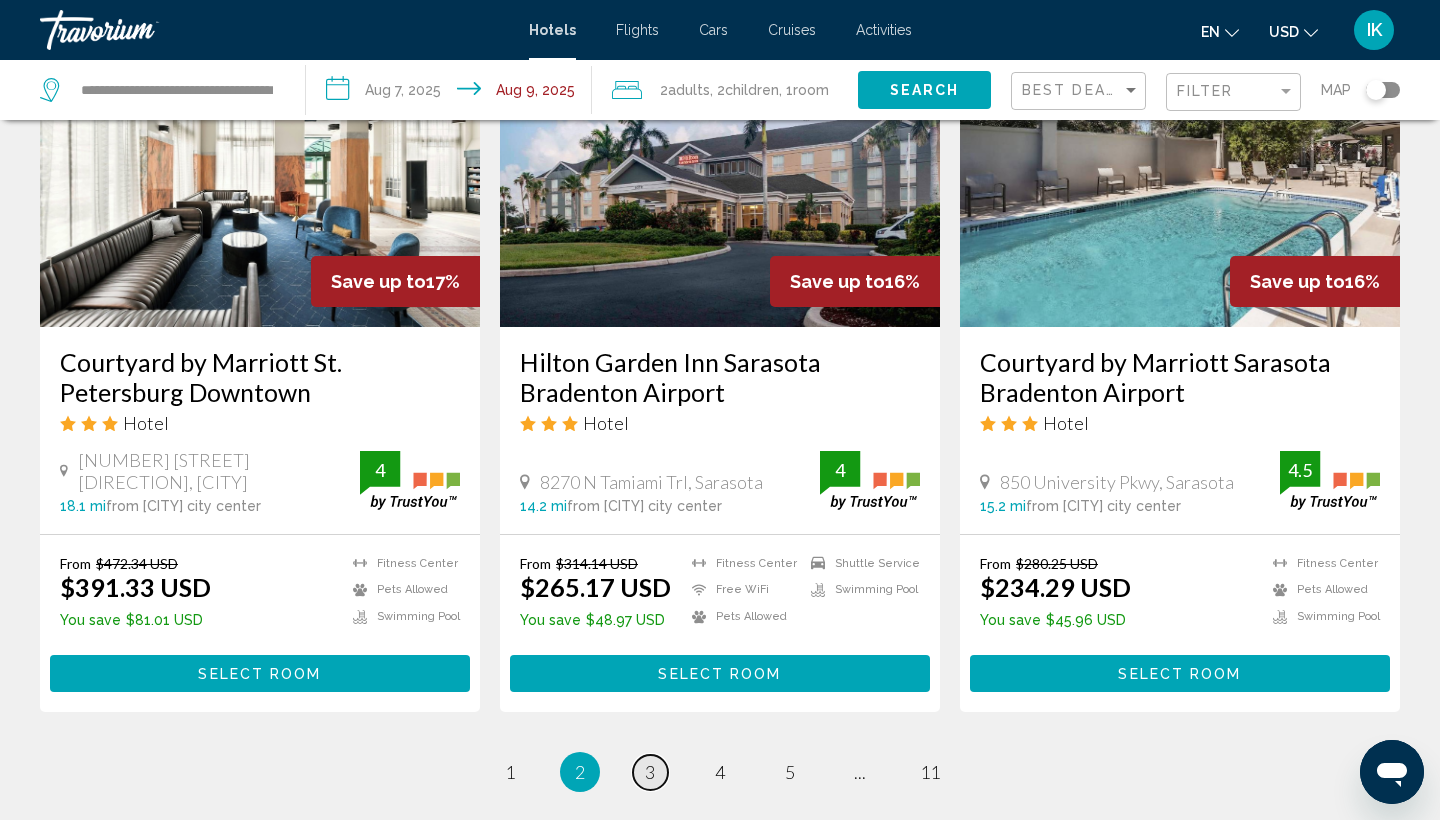click on "3" at bounding box center [650, 772] 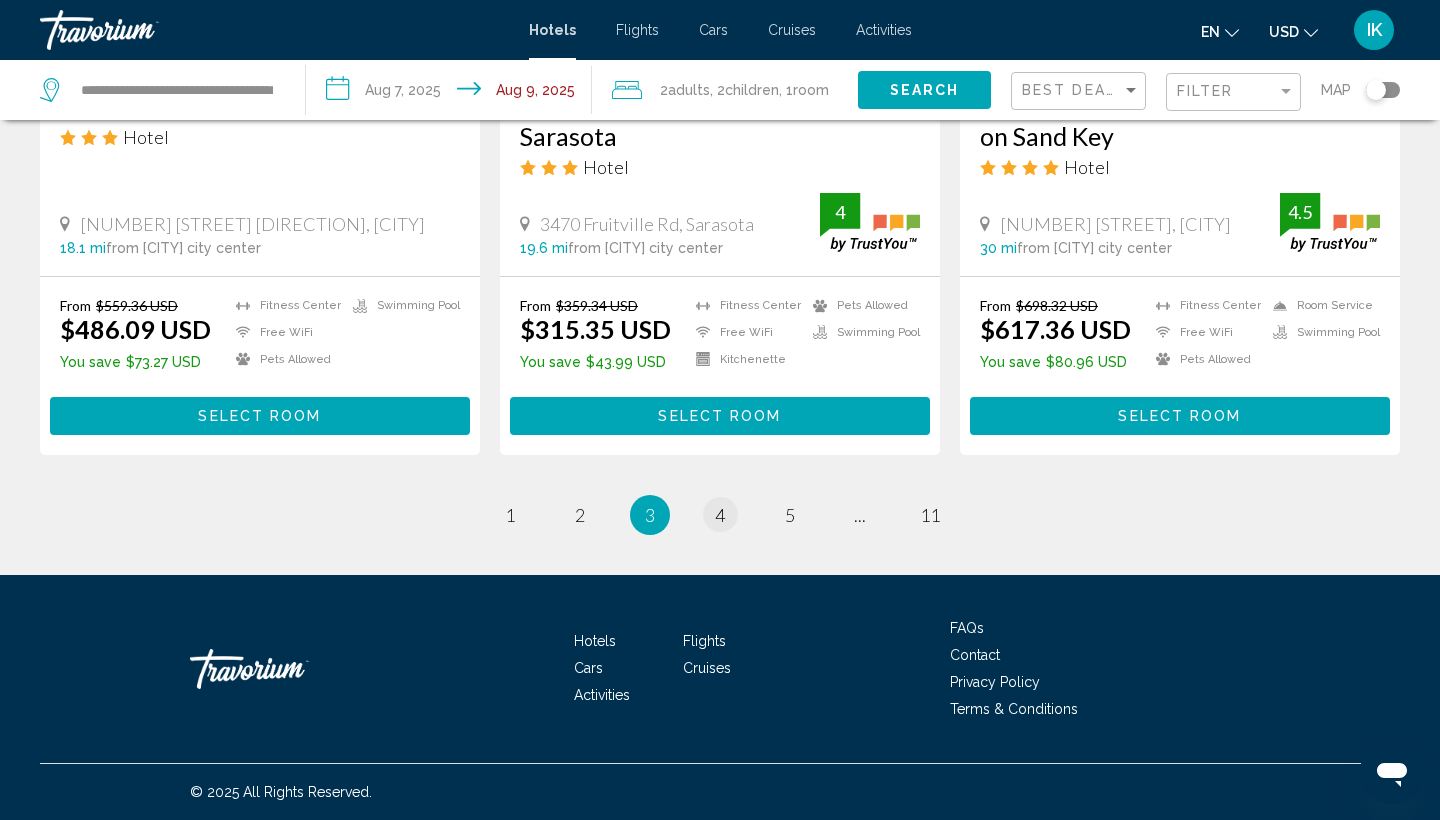 scroll, scrollTop: 2672, scrollLeft: 0, axis: vertical 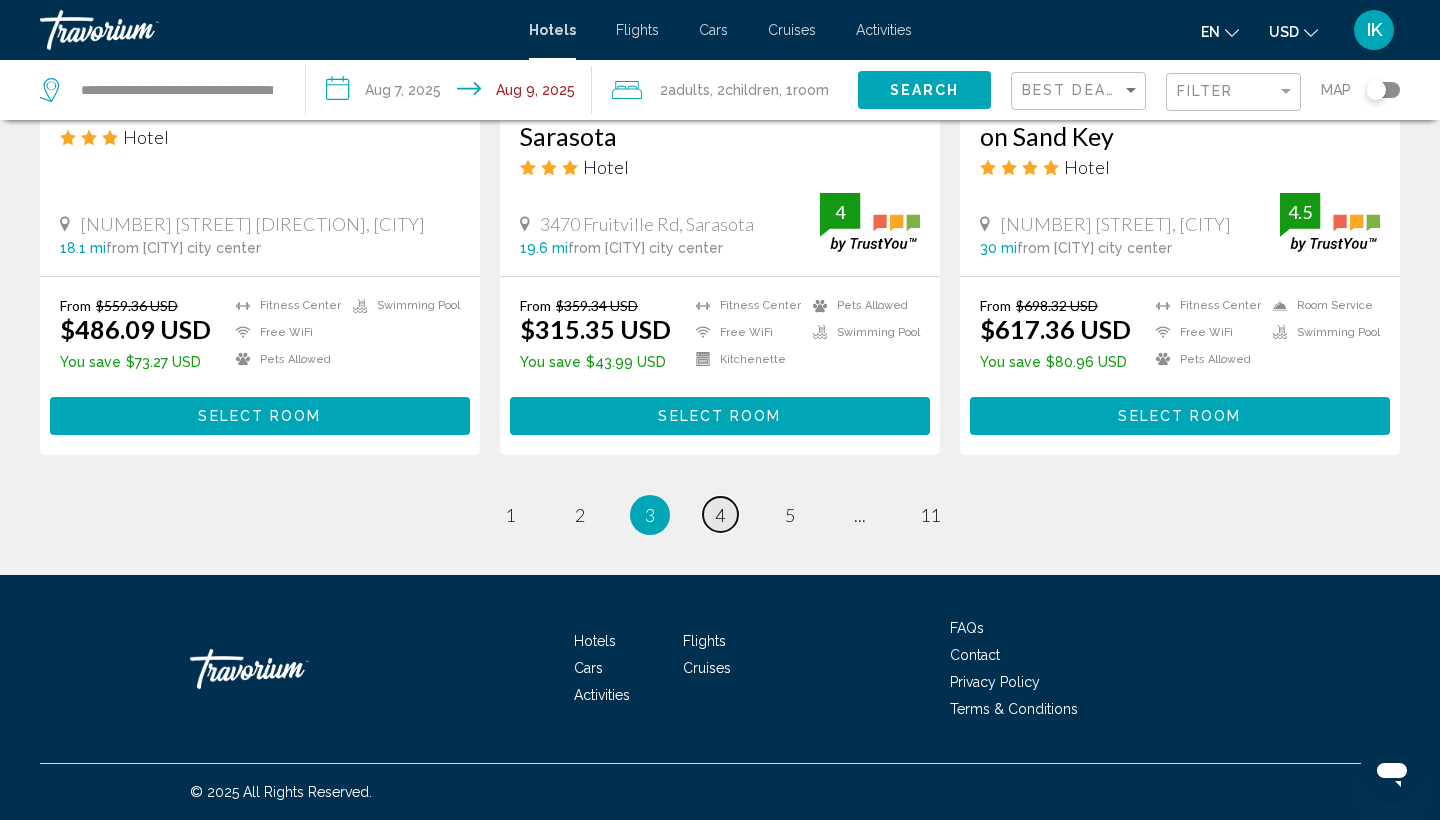 click on "4" at bounding box center (720, 515) 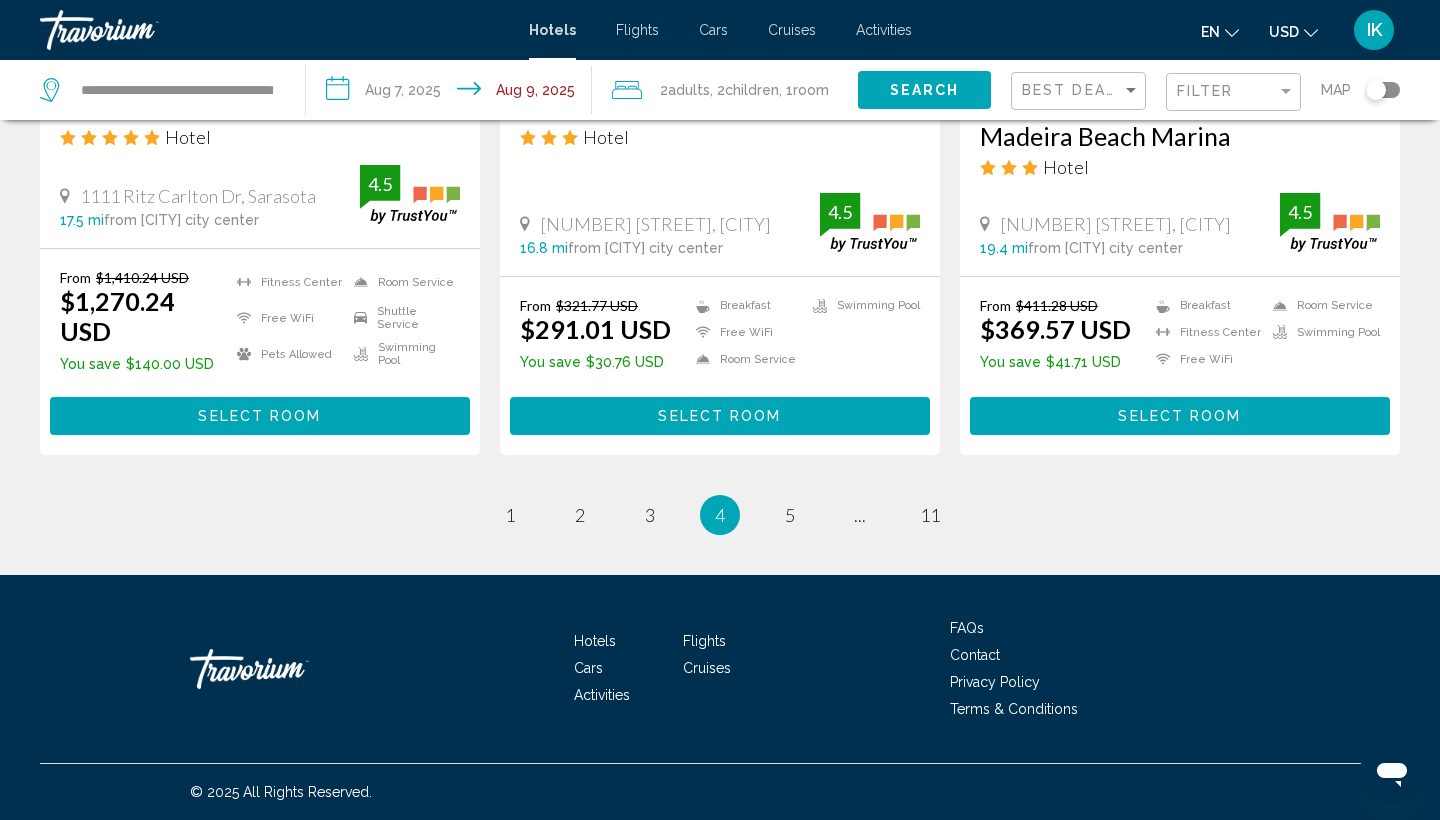 scroll, scrollTop: 0, scrollLeft: 0, axis: both 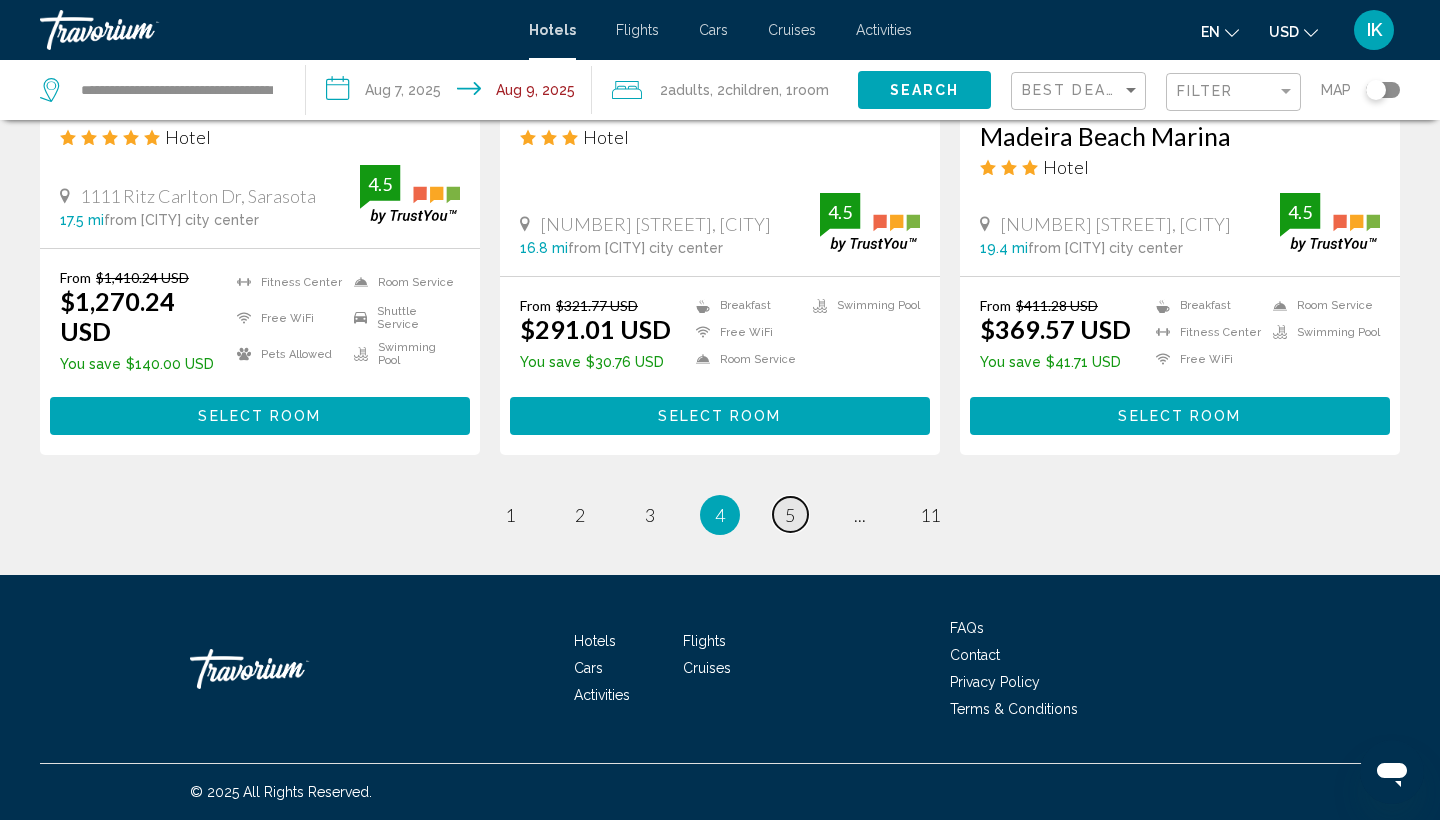 click on "5" at bounding box center [790, 515] 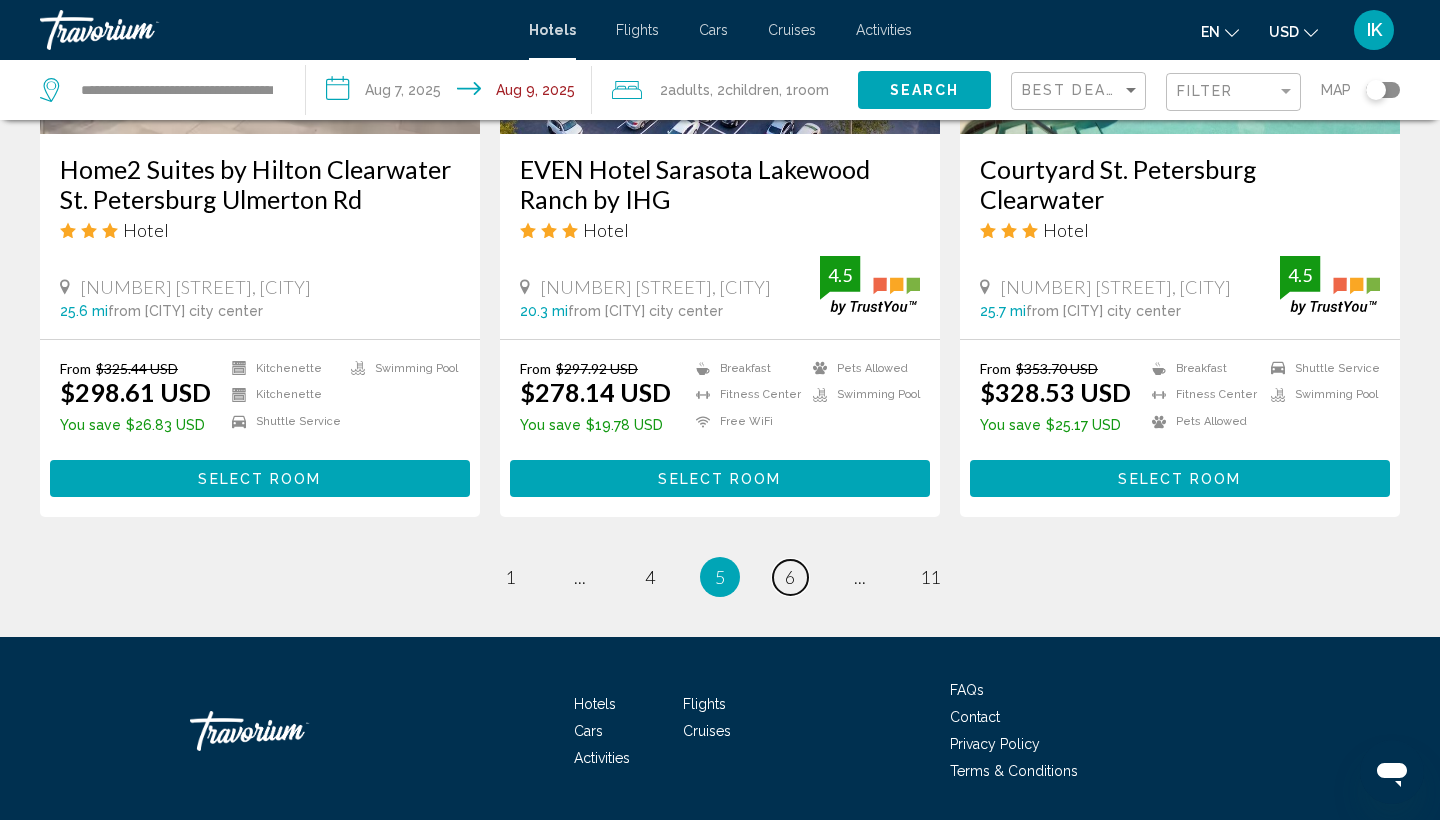 scroll, scrollTop: 2613, scrollLeft: 0, axis: vertical 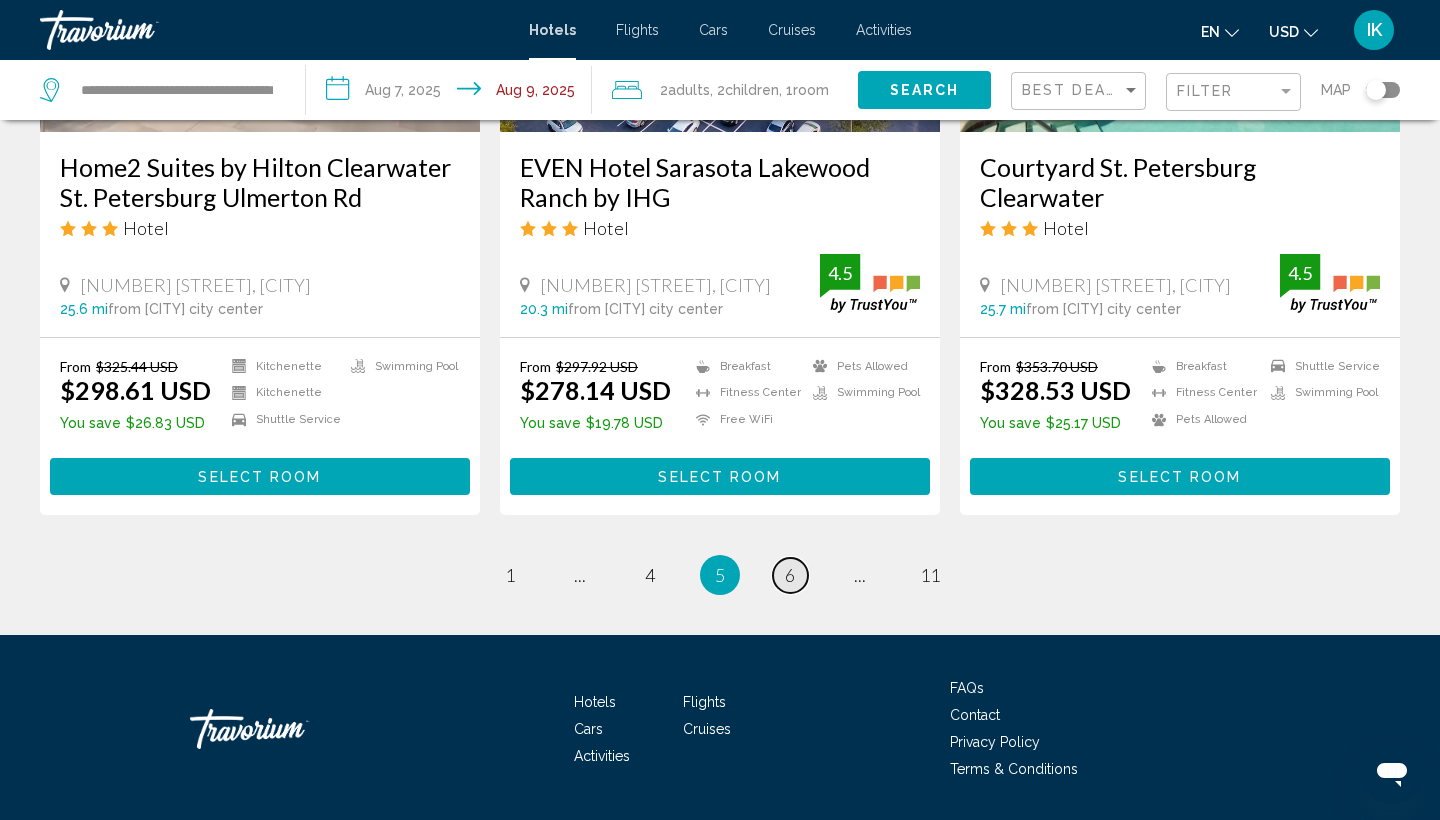 click on "page  6" at bounding box center [790, 575] 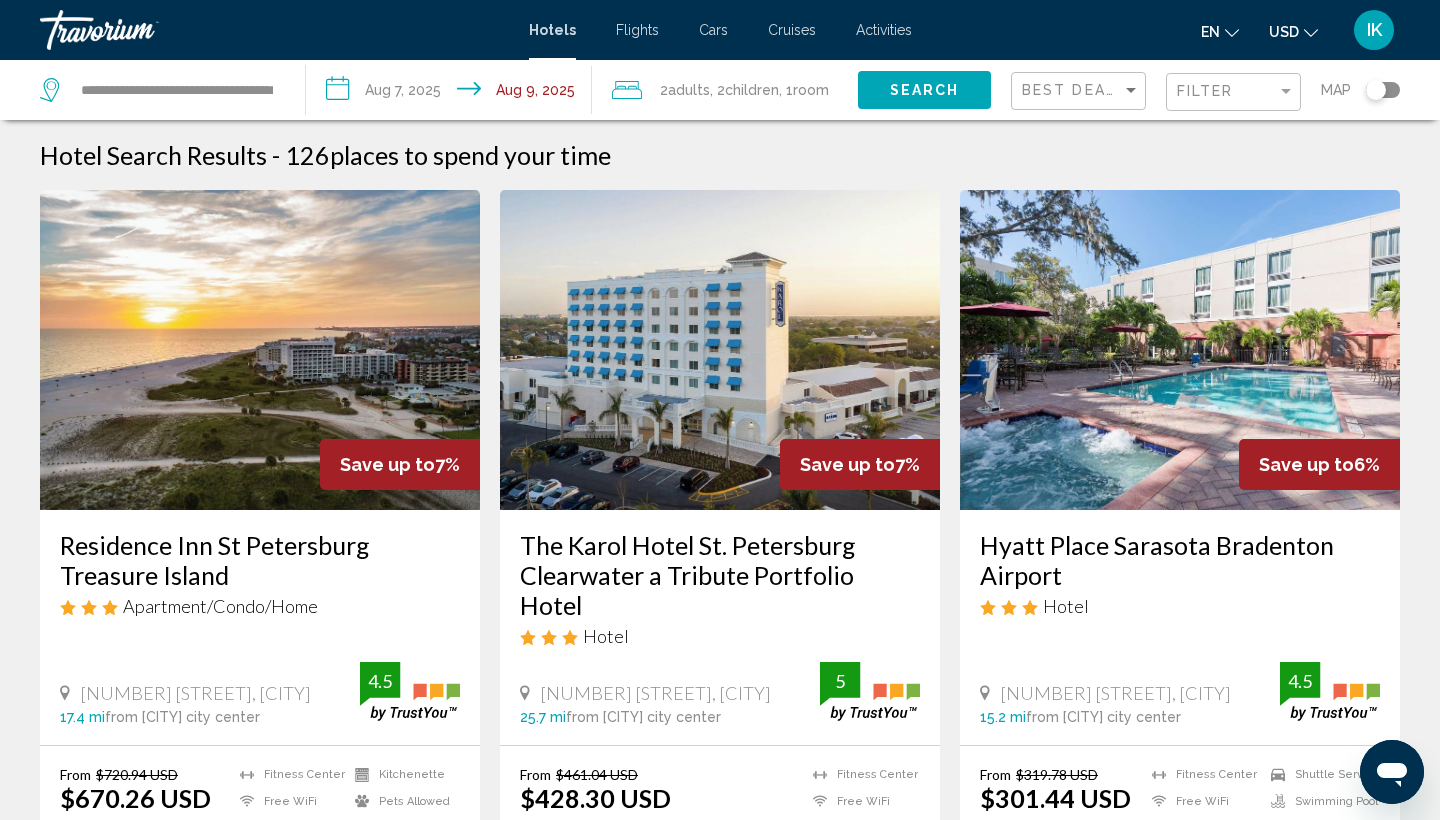 scroll, scrollTop: 0, scrollLeft: 0, axis: both 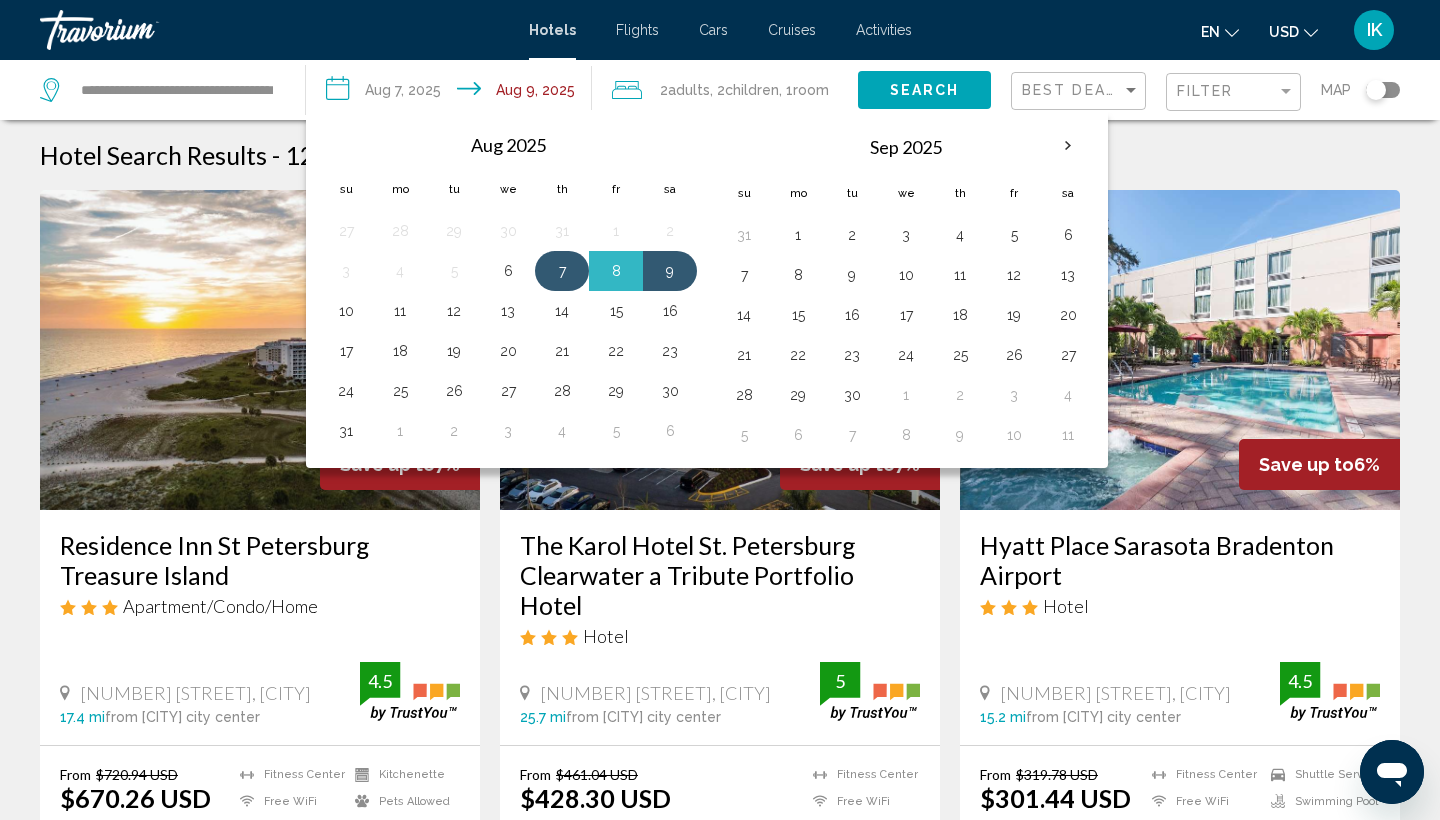 click on "7" at bounding box center [562, 271] 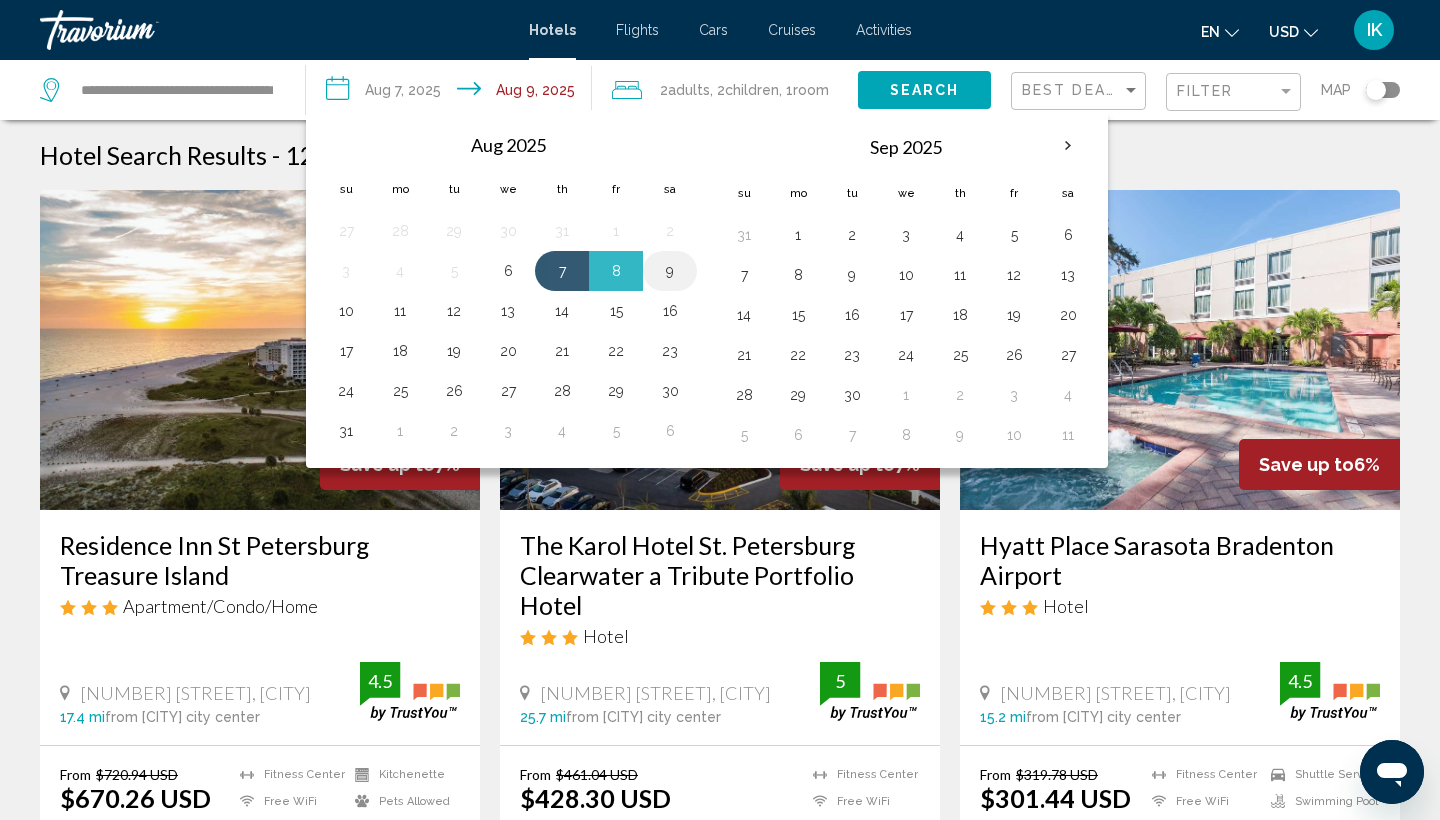 click on "9" at bounding box center (670, 271) 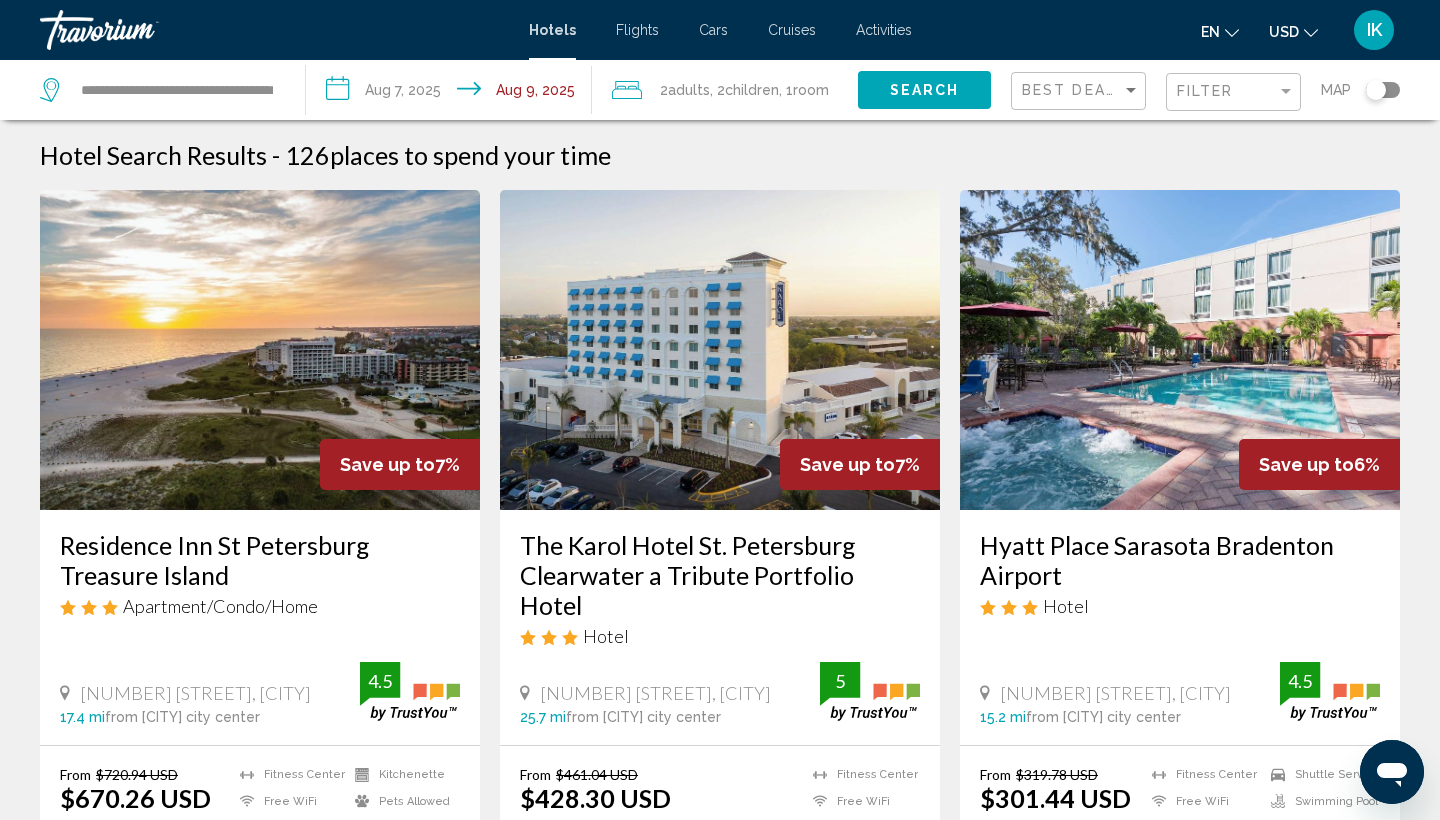 click on "Search" 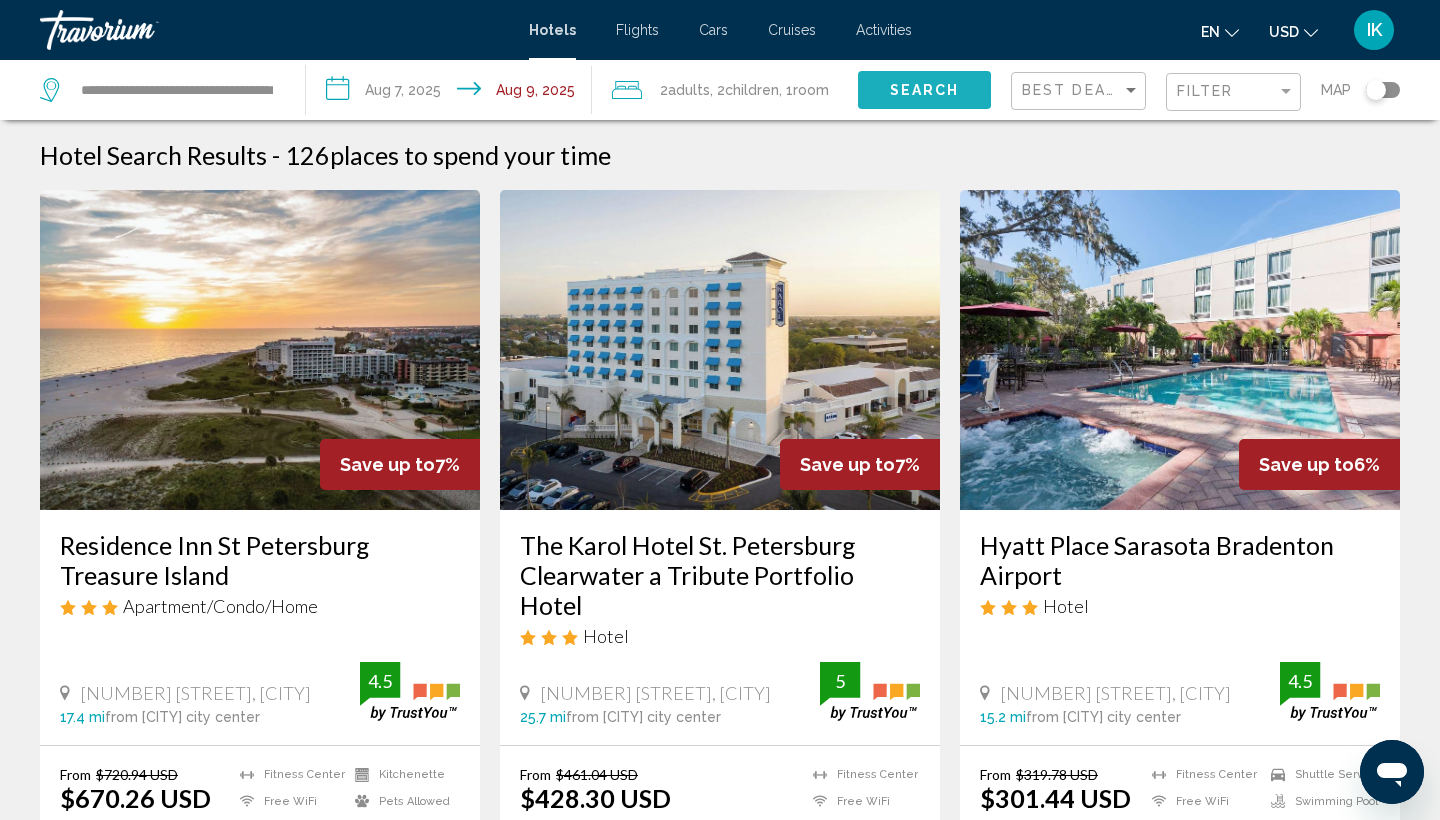 click on "Search" 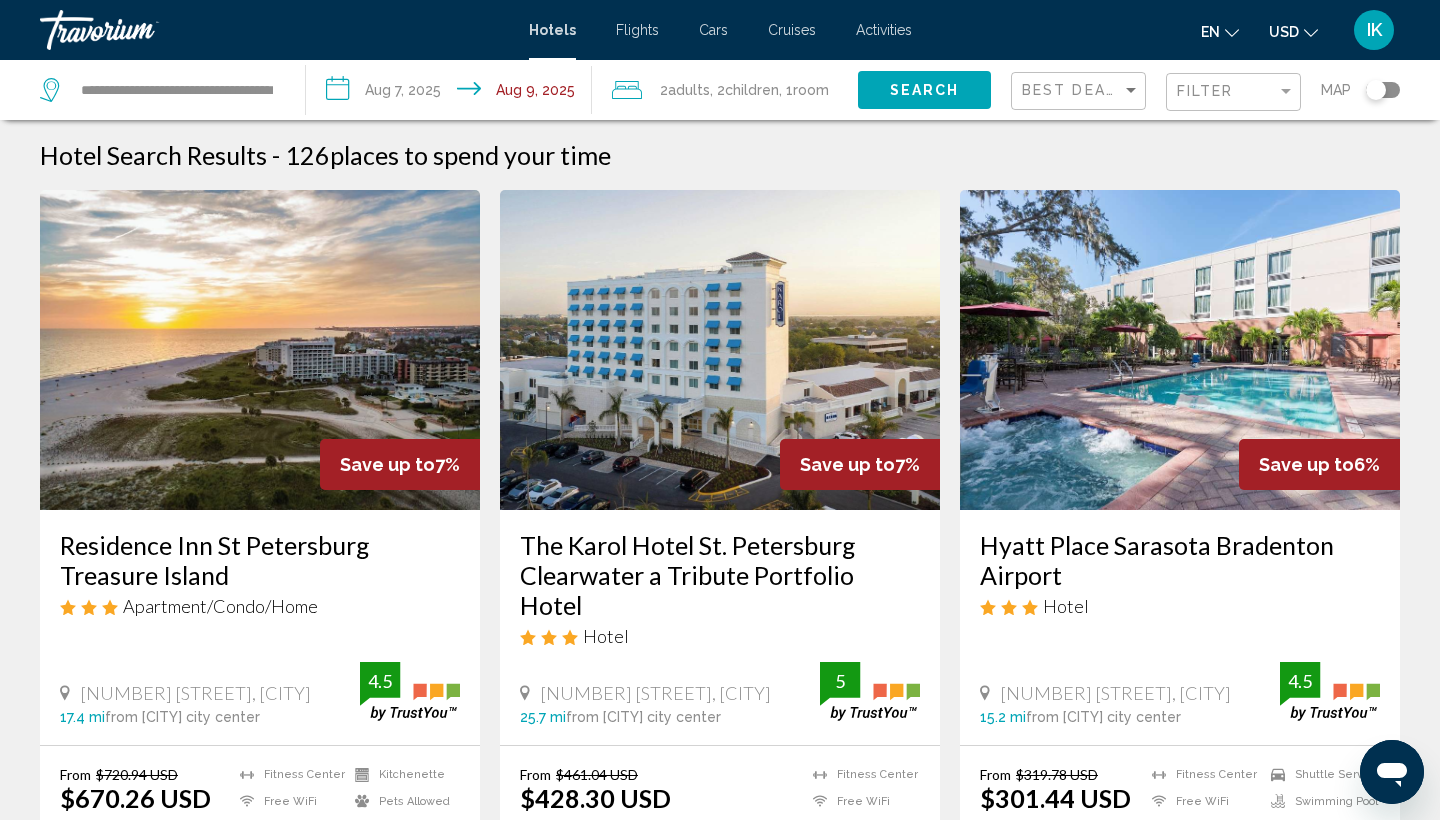scroll, scrollTop: 0, scrollLeft: 0, axis: both 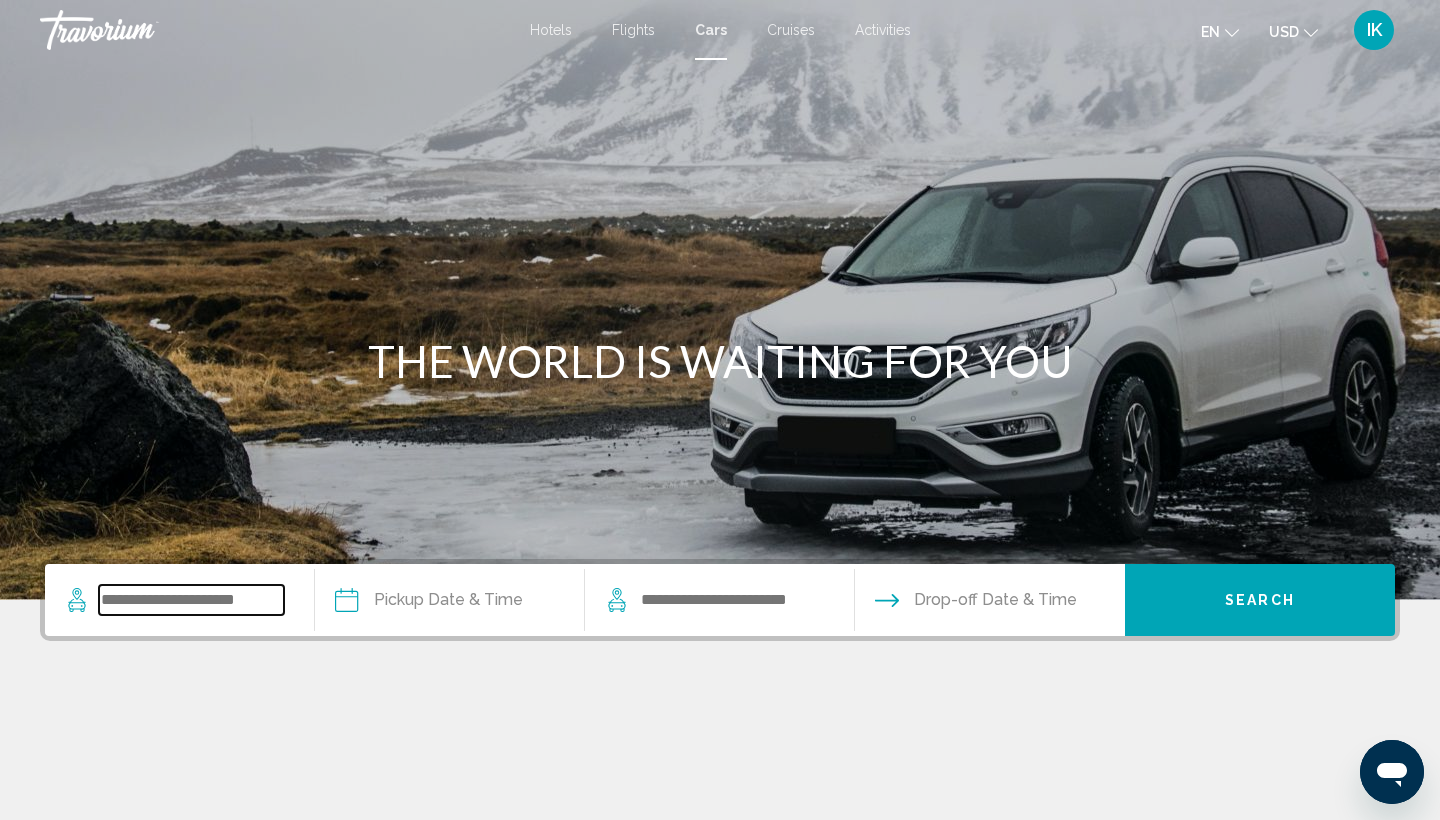click at bounding box center [191, 600] 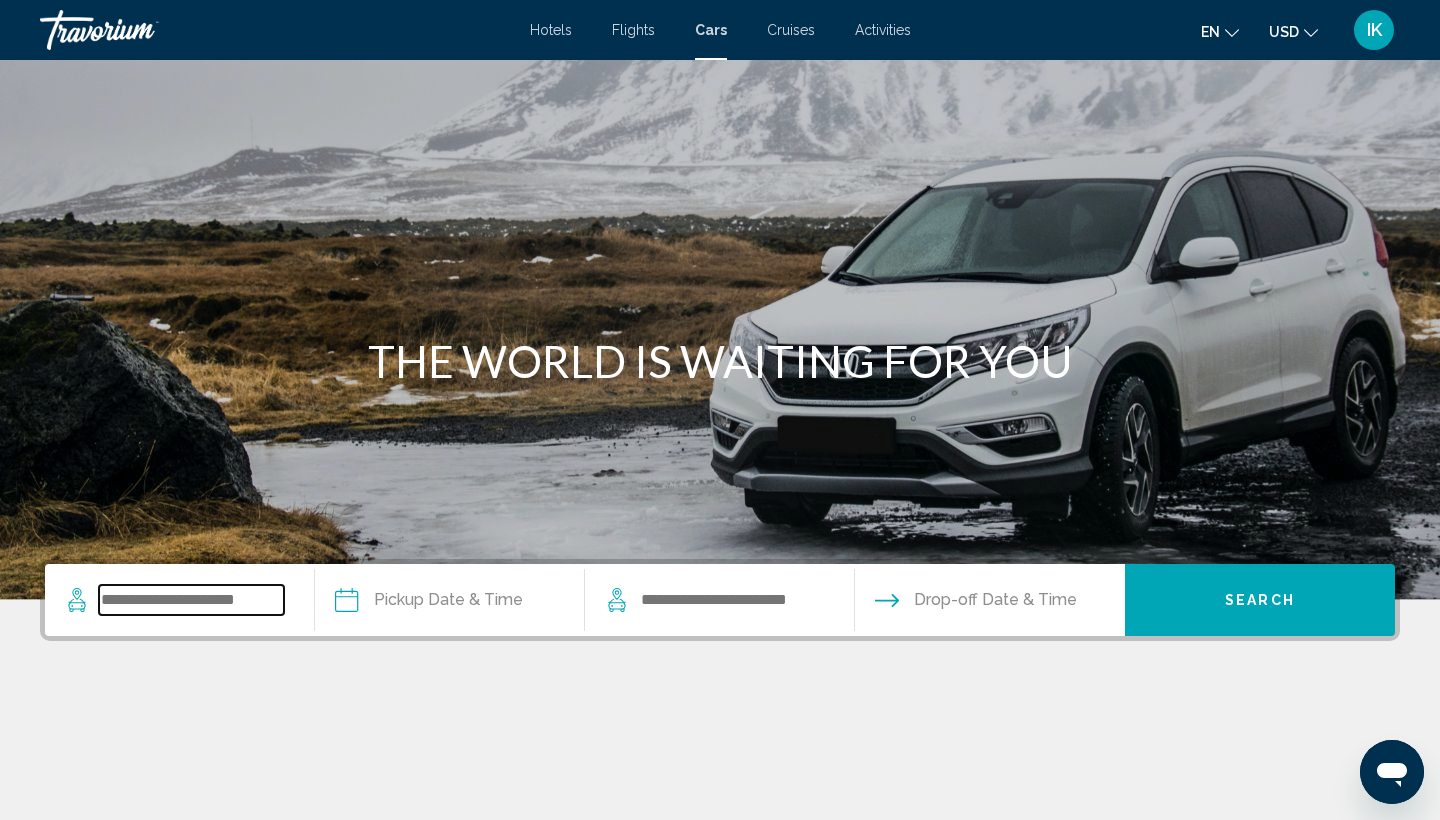 scroll, scrollTop: 266, scrollLeft: 0, axis: vertical 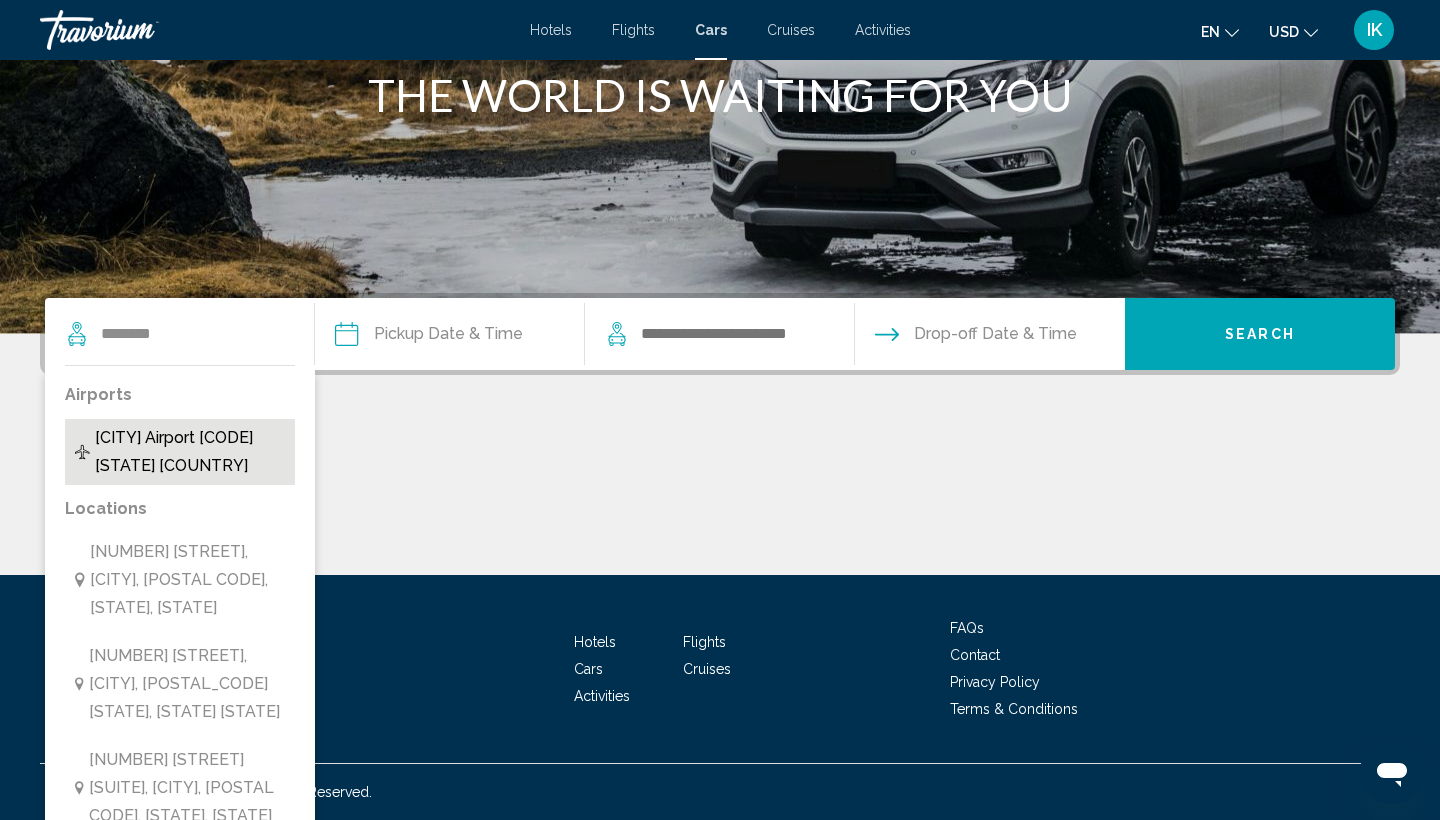 click on "[CITY] Airport [CODE] [STATE] [COUNTRY]" at bounding box center (190, 452) 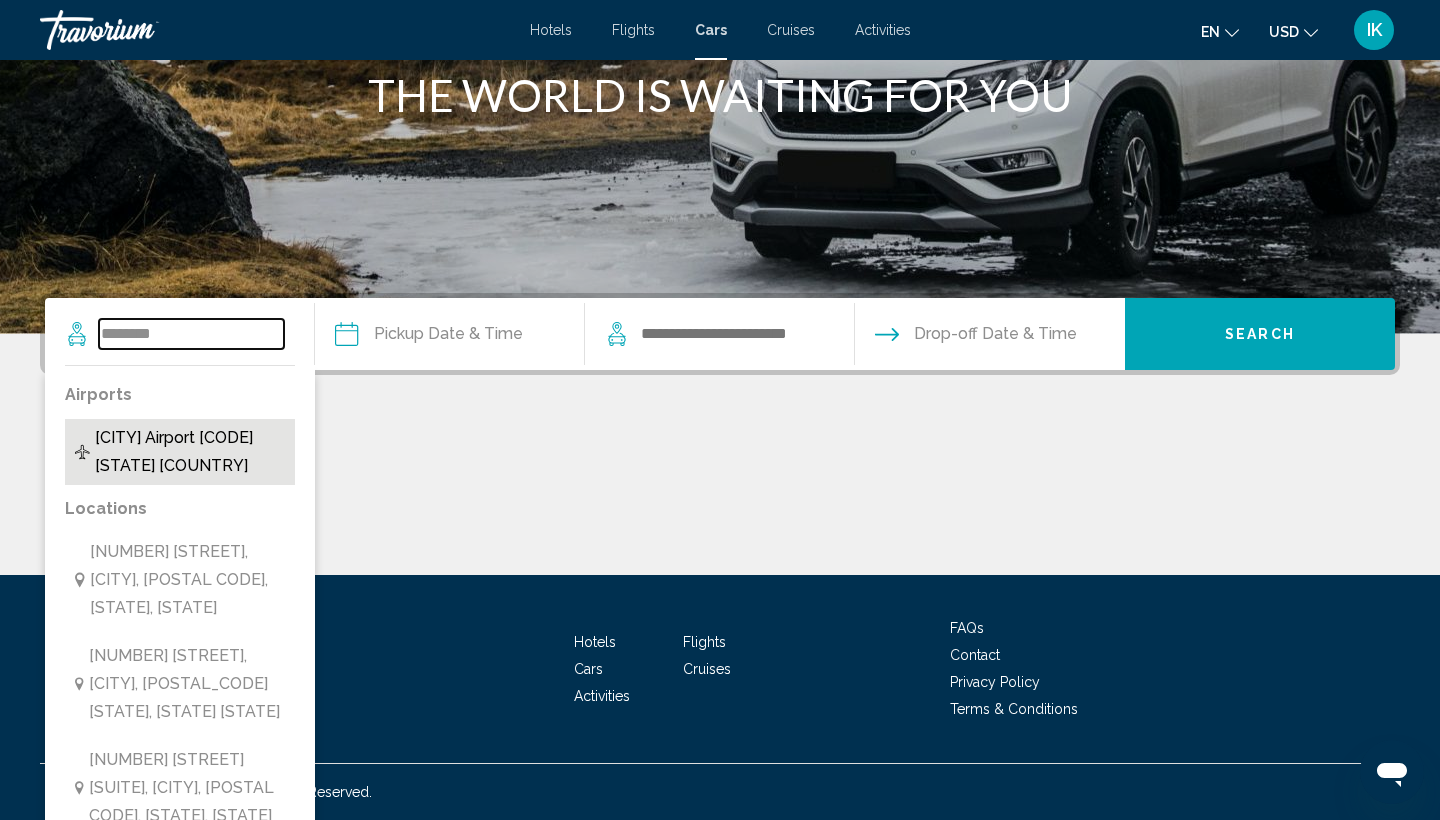 type on "**********" 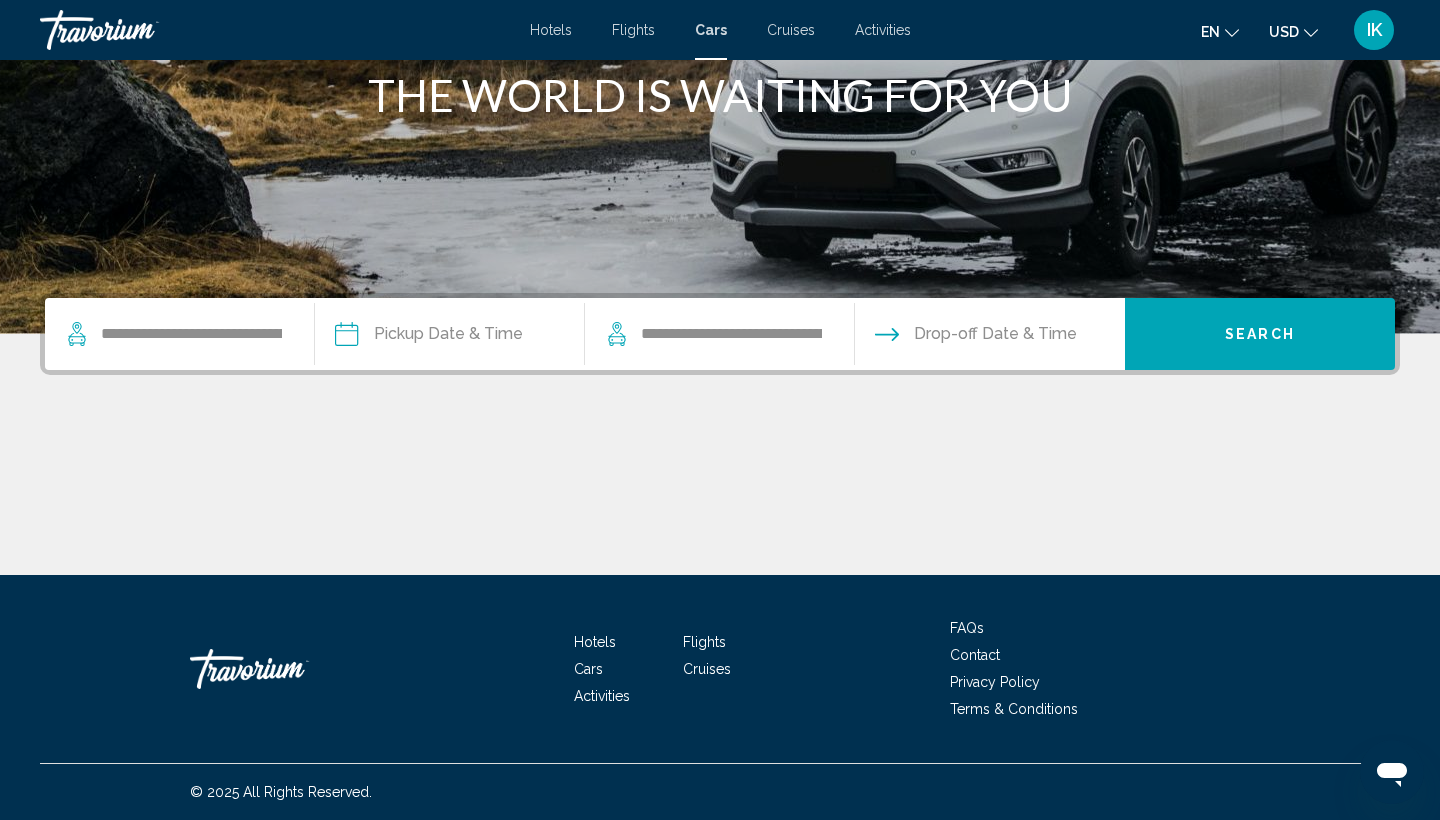 click at bounding box center (449, 337) 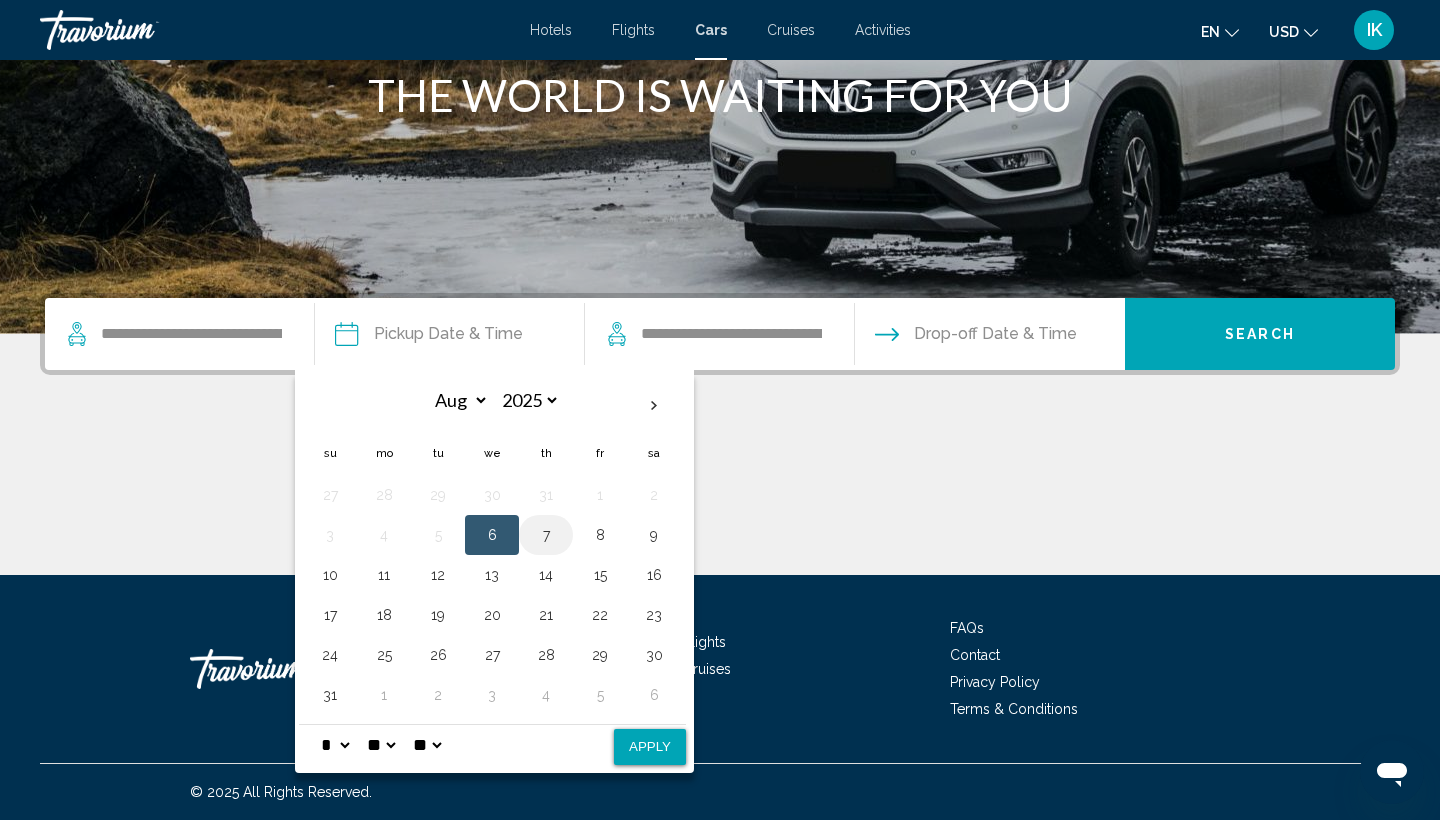 click on "7" at bounding box center (546, 535) 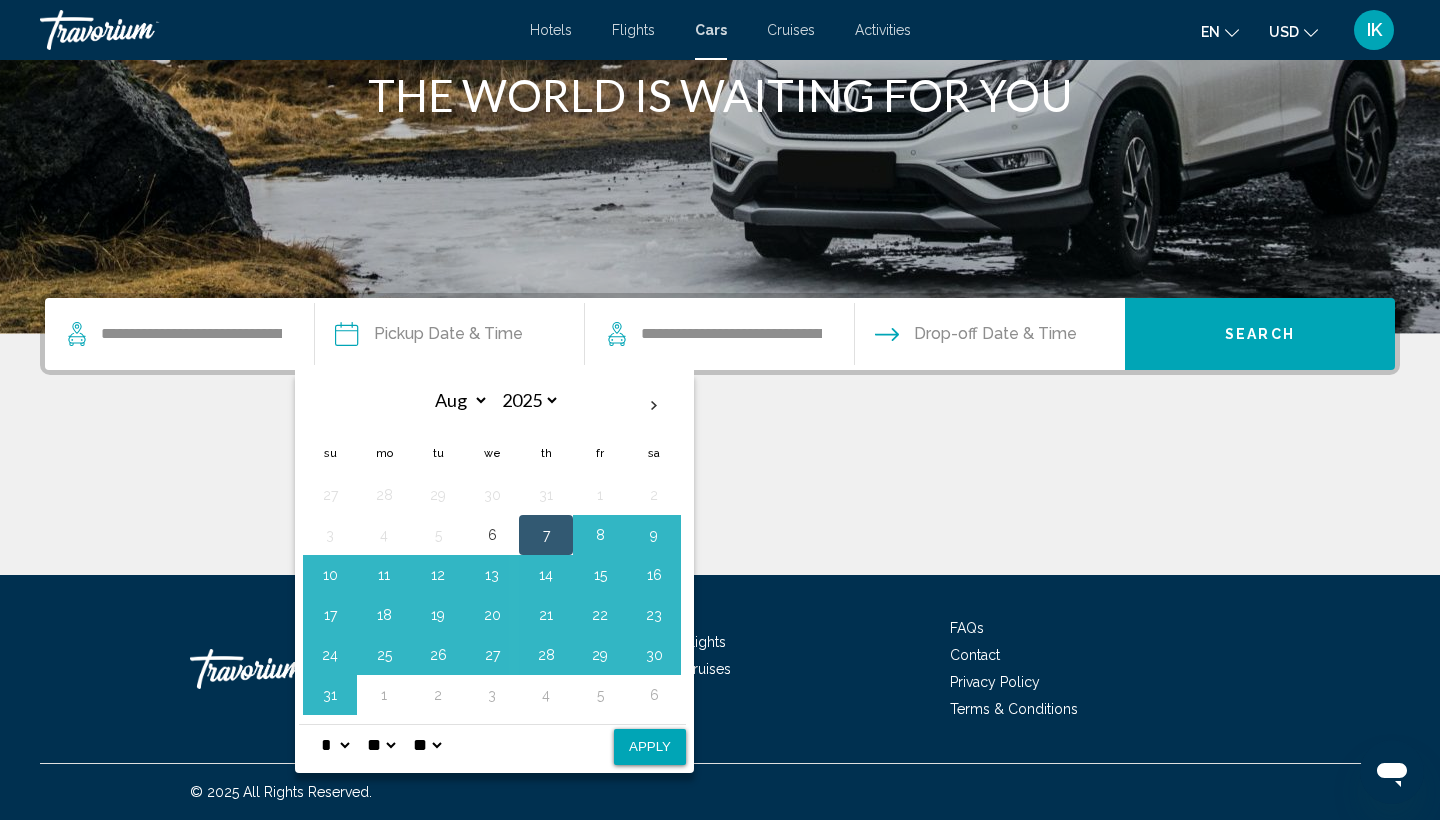 select on "*" 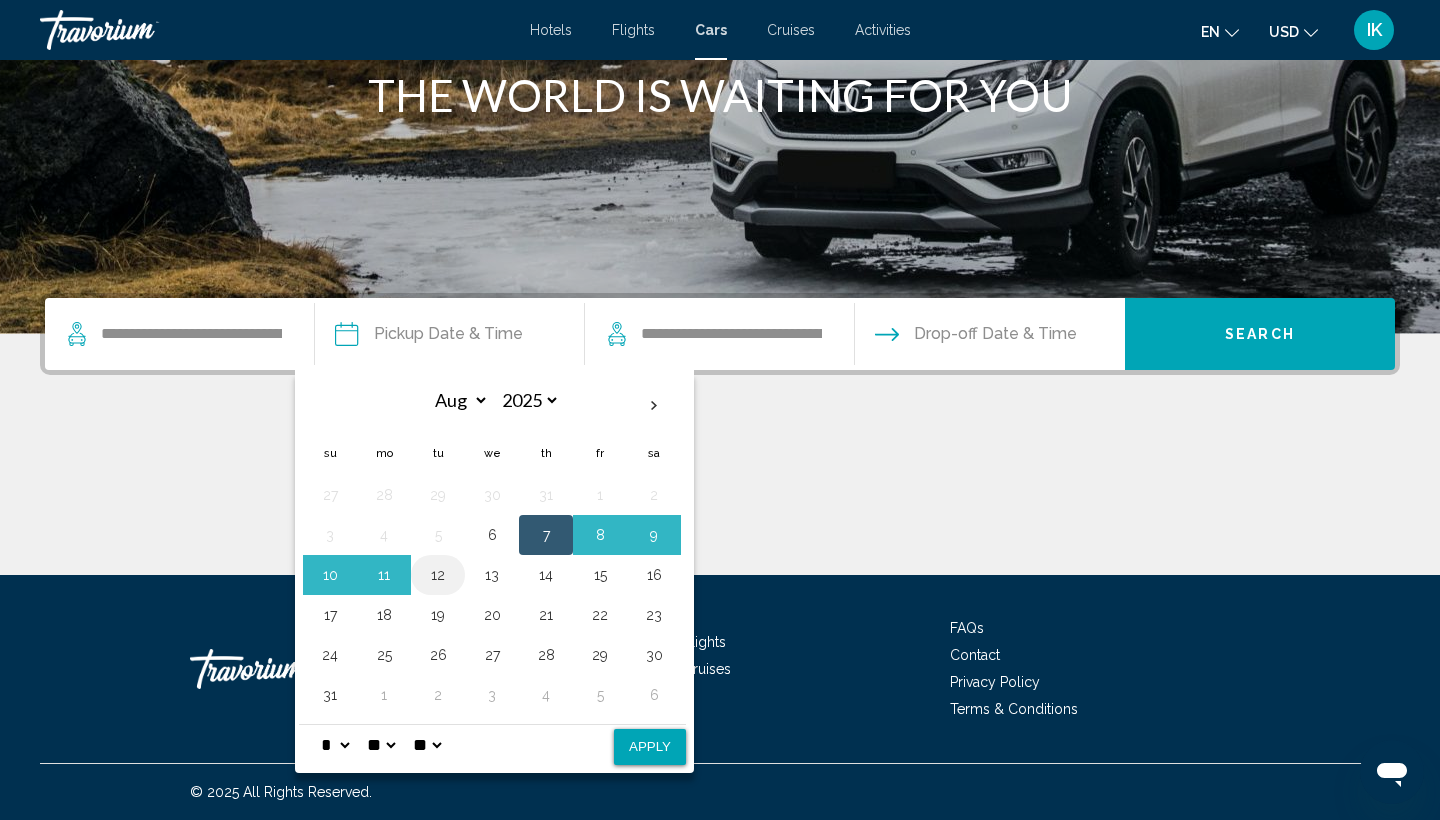 click on "12" at bounding box center [438, 575] 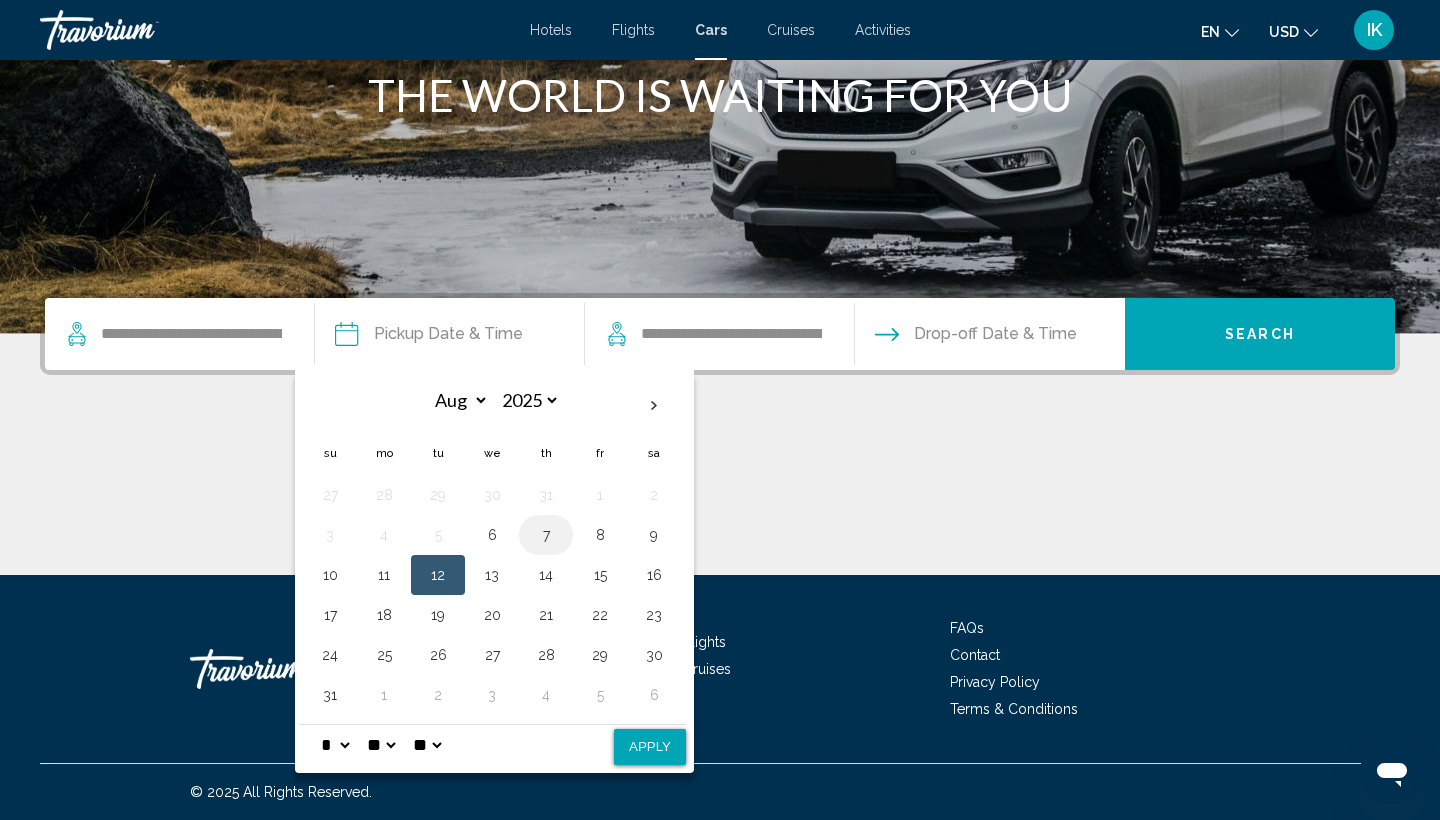 click on "7" at bounding box center (546, 535) 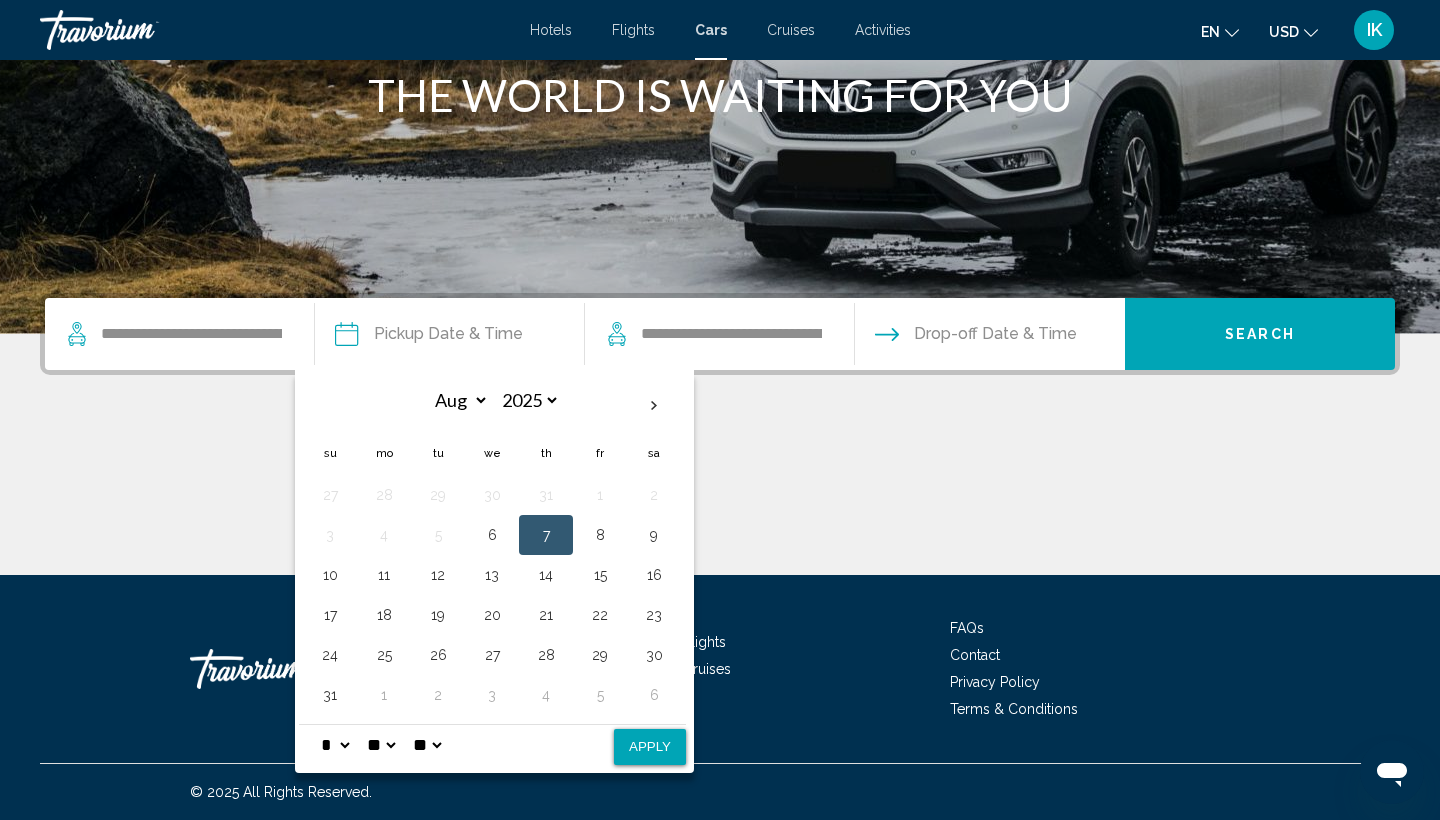 click on "Apply" at bounding box center [650, 747] 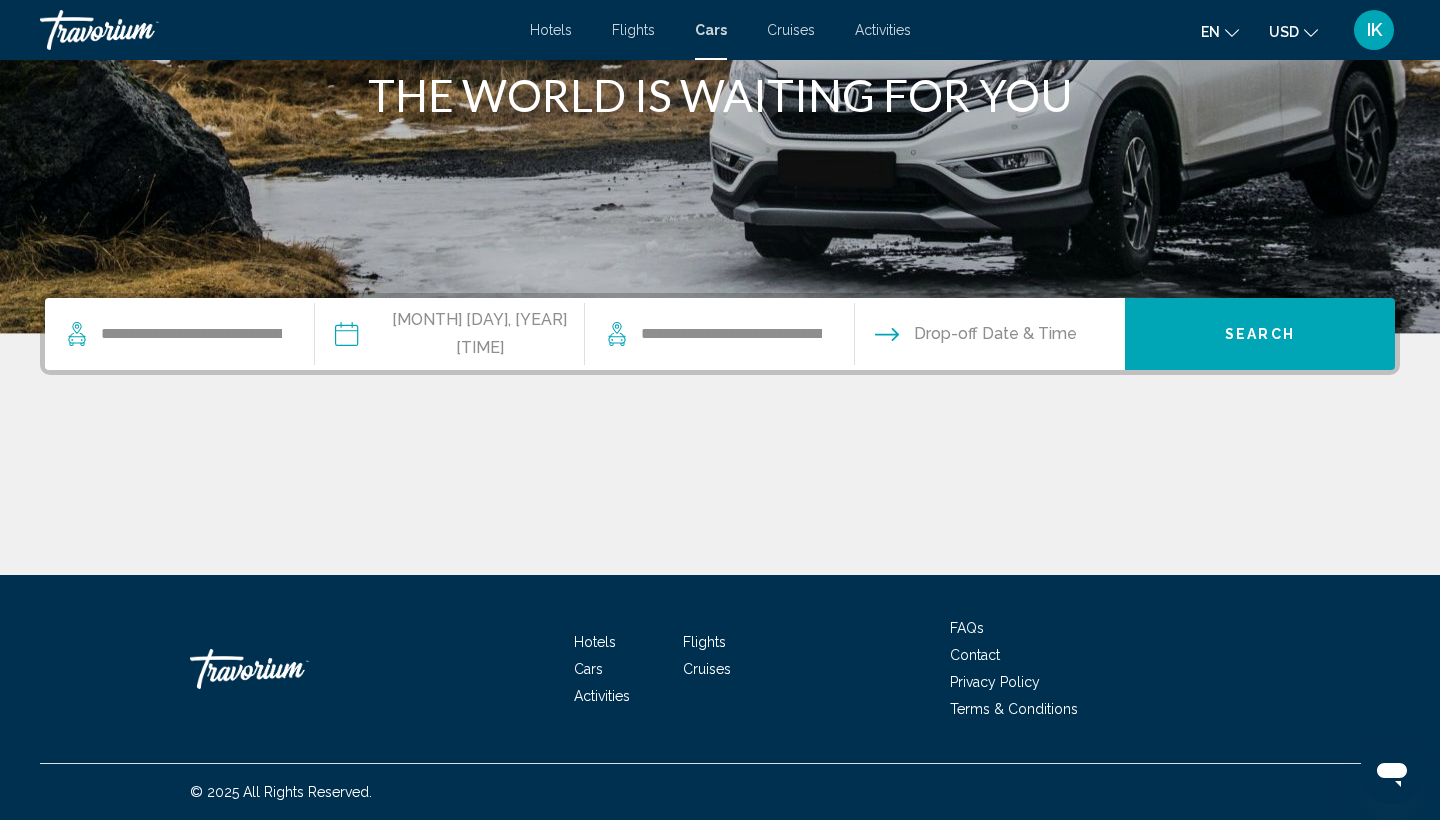 click at bounding box center [989, 337] 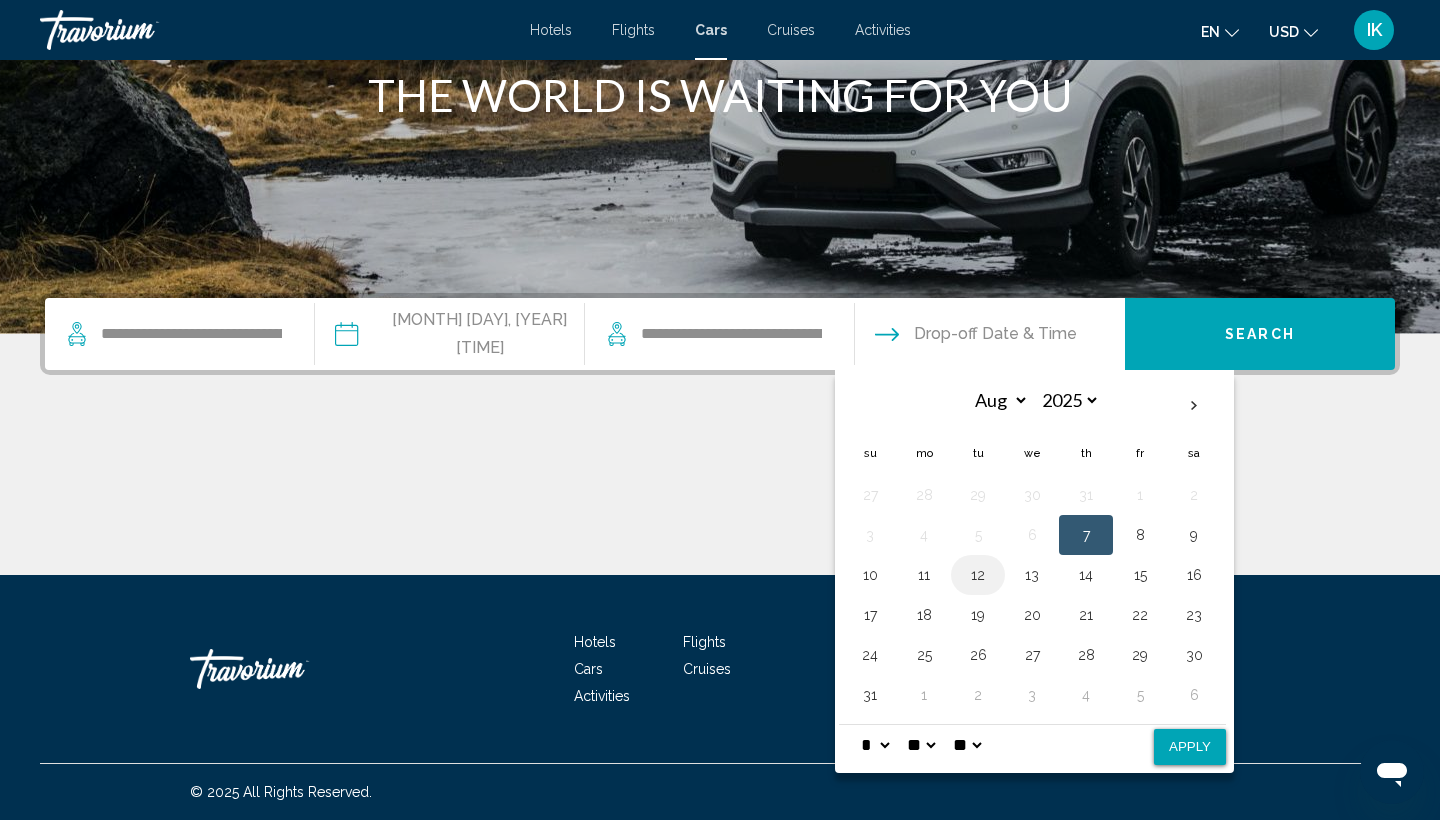 click on "12" at bounding box center [978, 575] 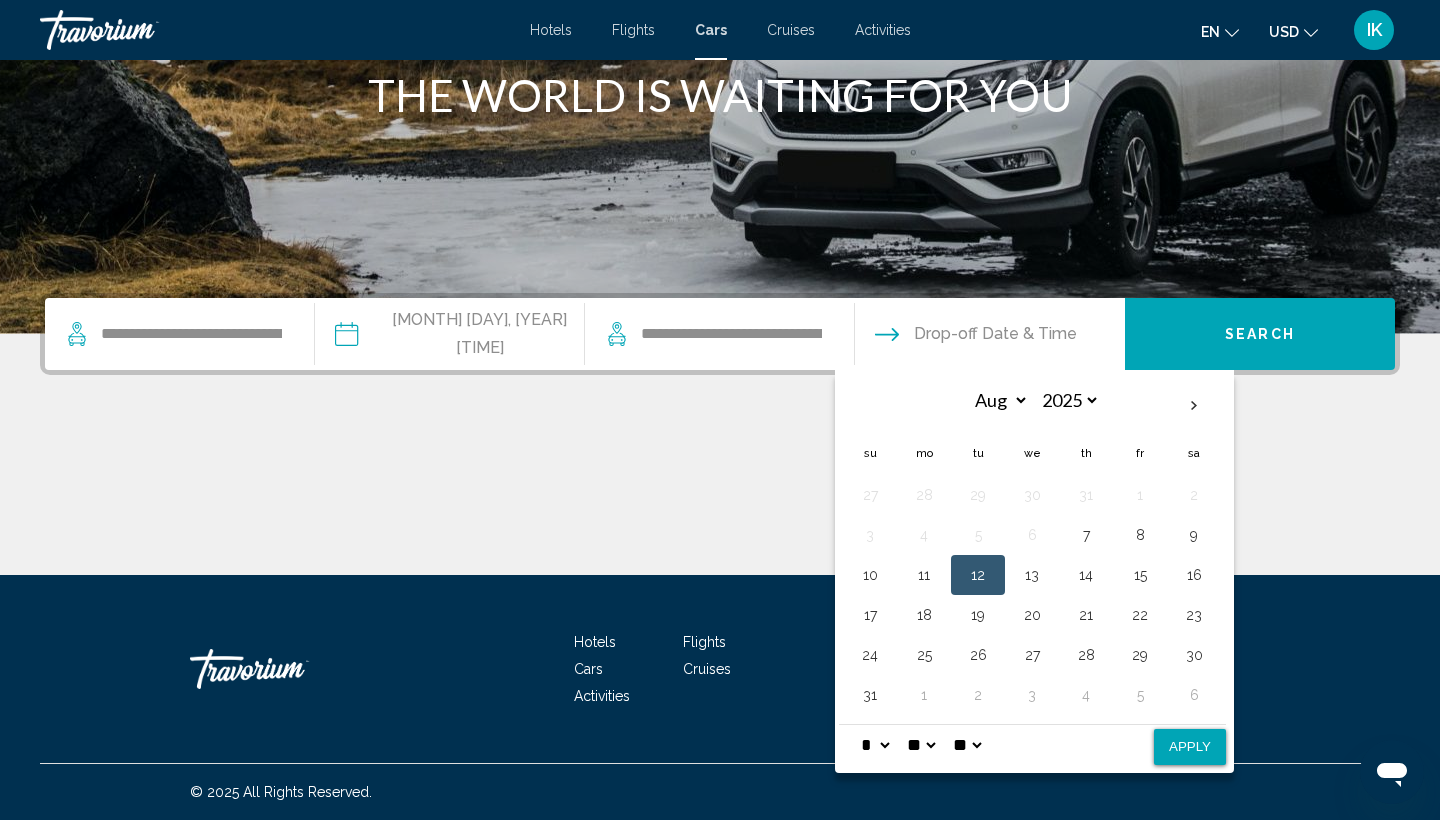 click on "Apply" at bounding box center (1190, 747) 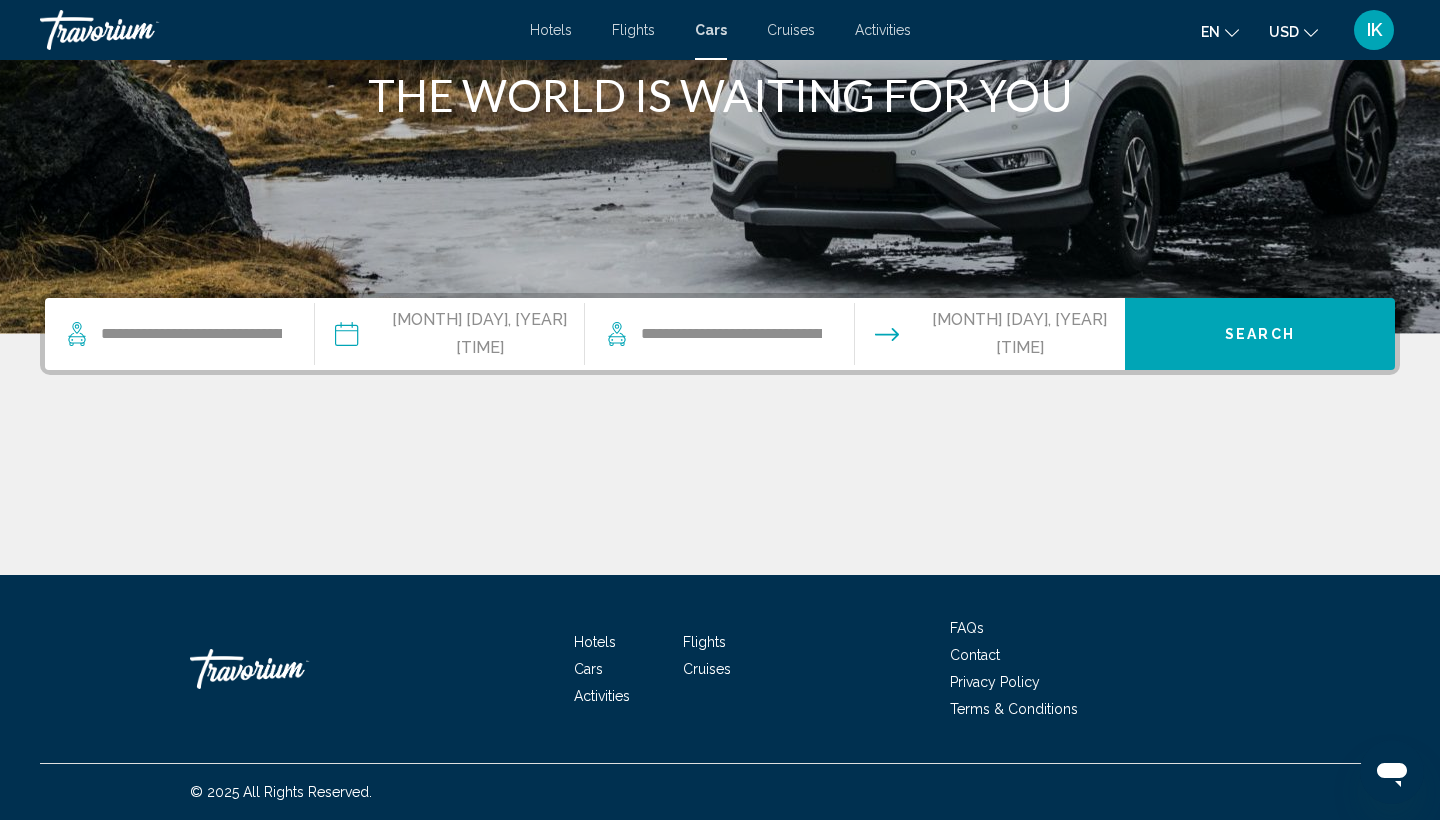 click on "Search" at bounding box center [1260, 335] 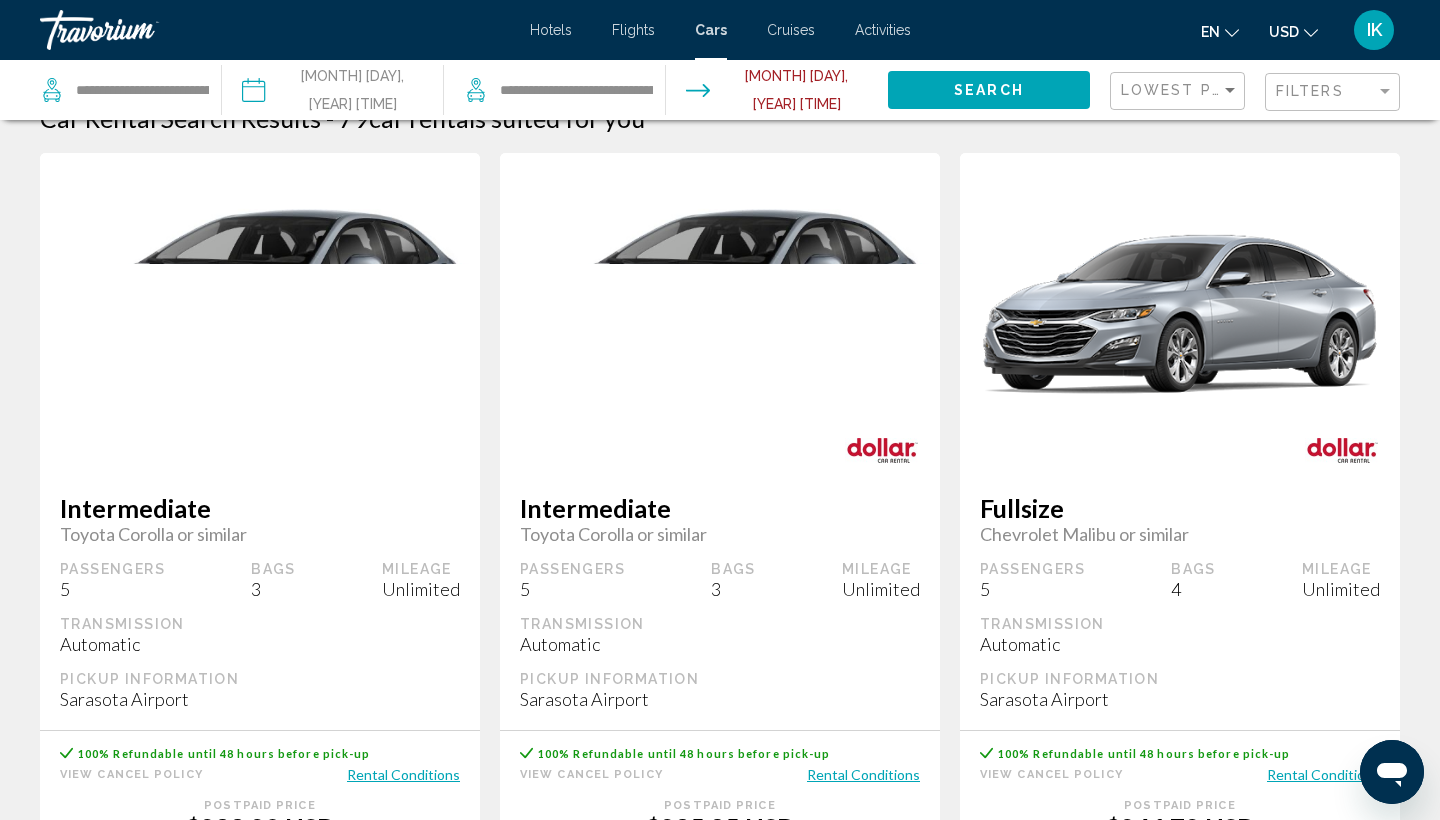 scroll, scrollTop: 0, scrollLeft: 0, axis: both 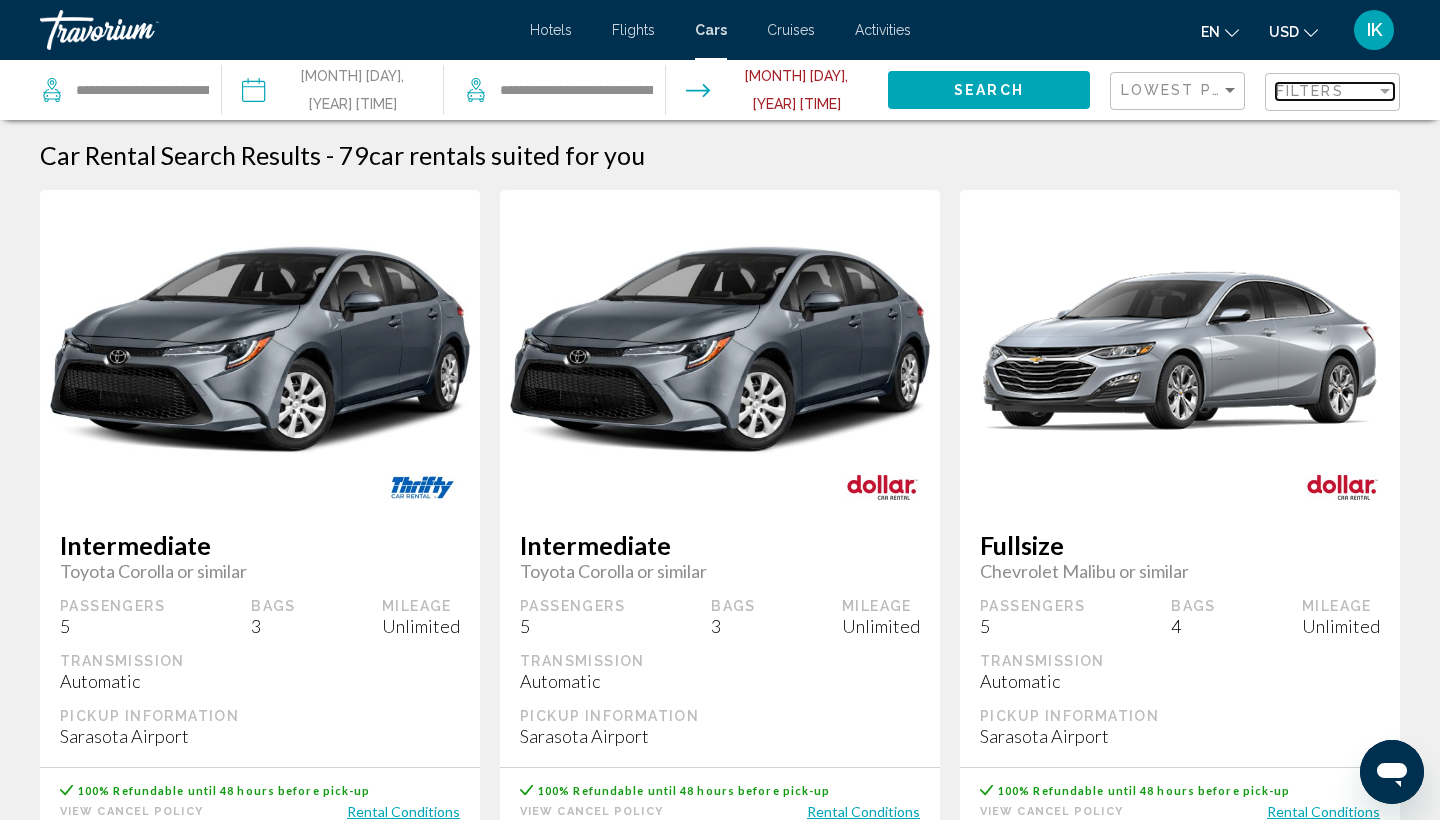 click on "Filters" at bounding box center (1310, 91) 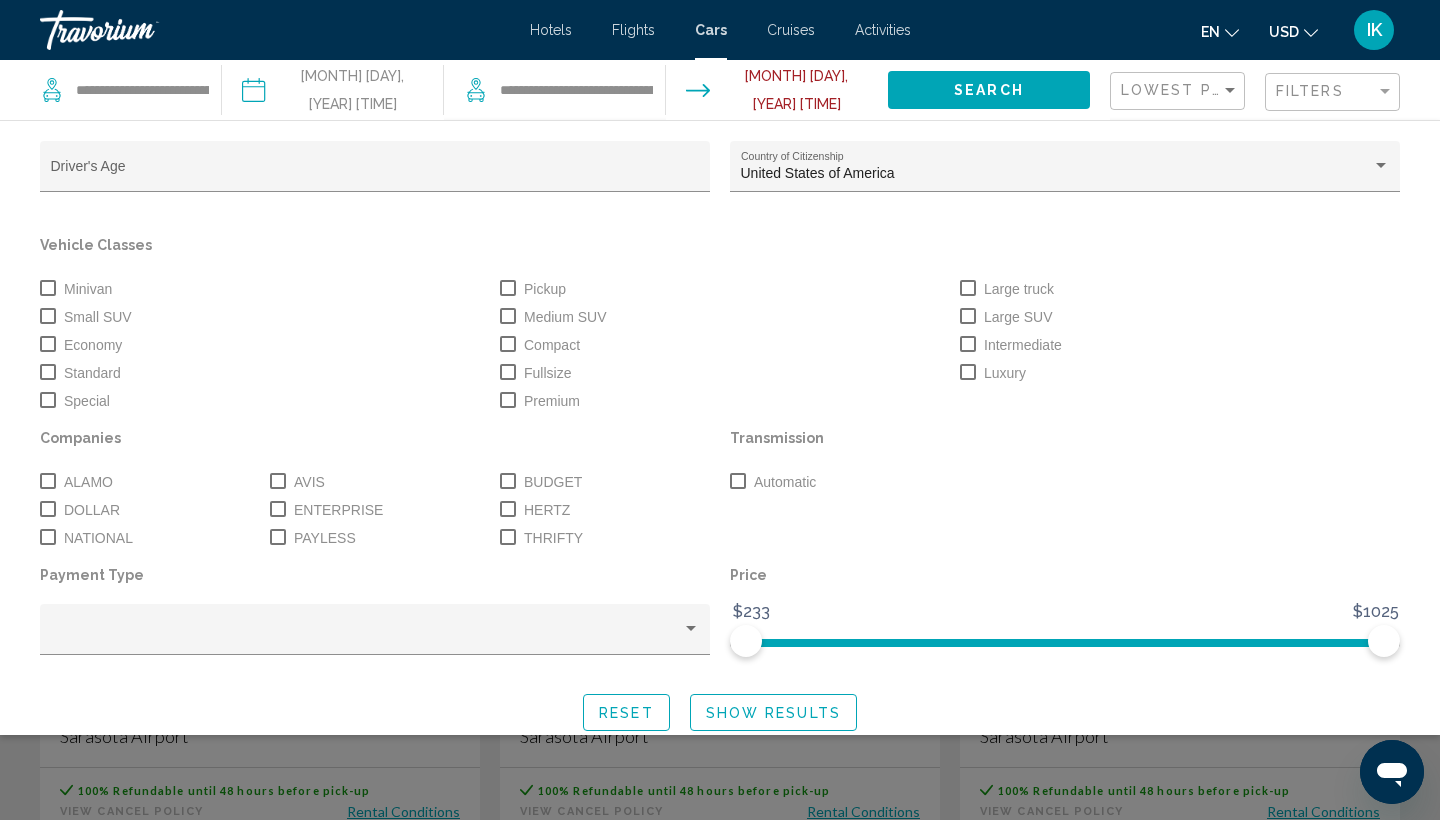 click at bounding box center [48, 316] 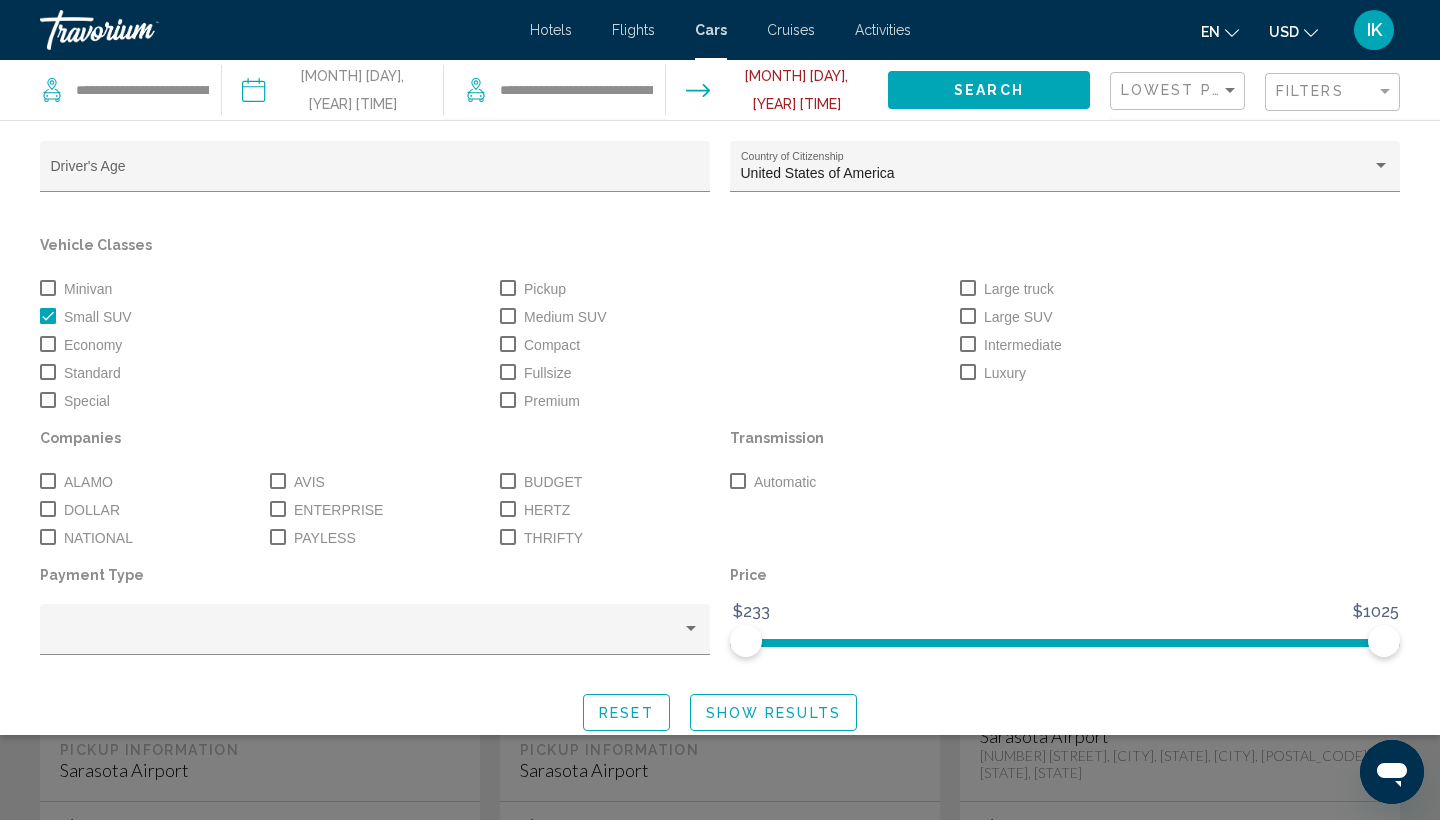 click at bounding box center (48, 288) 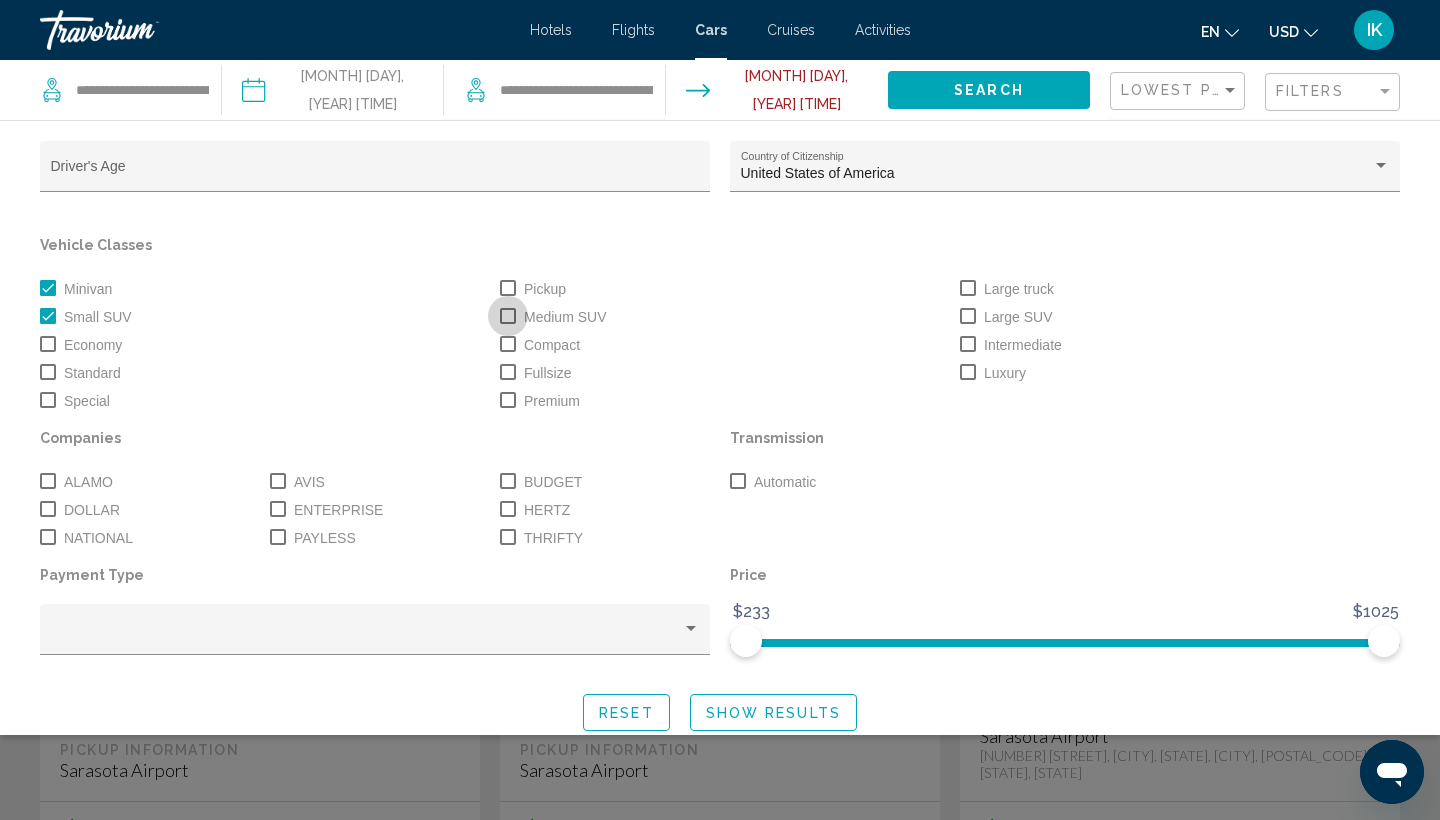 click on "Medium SUV" at bounding box center [553, 317] 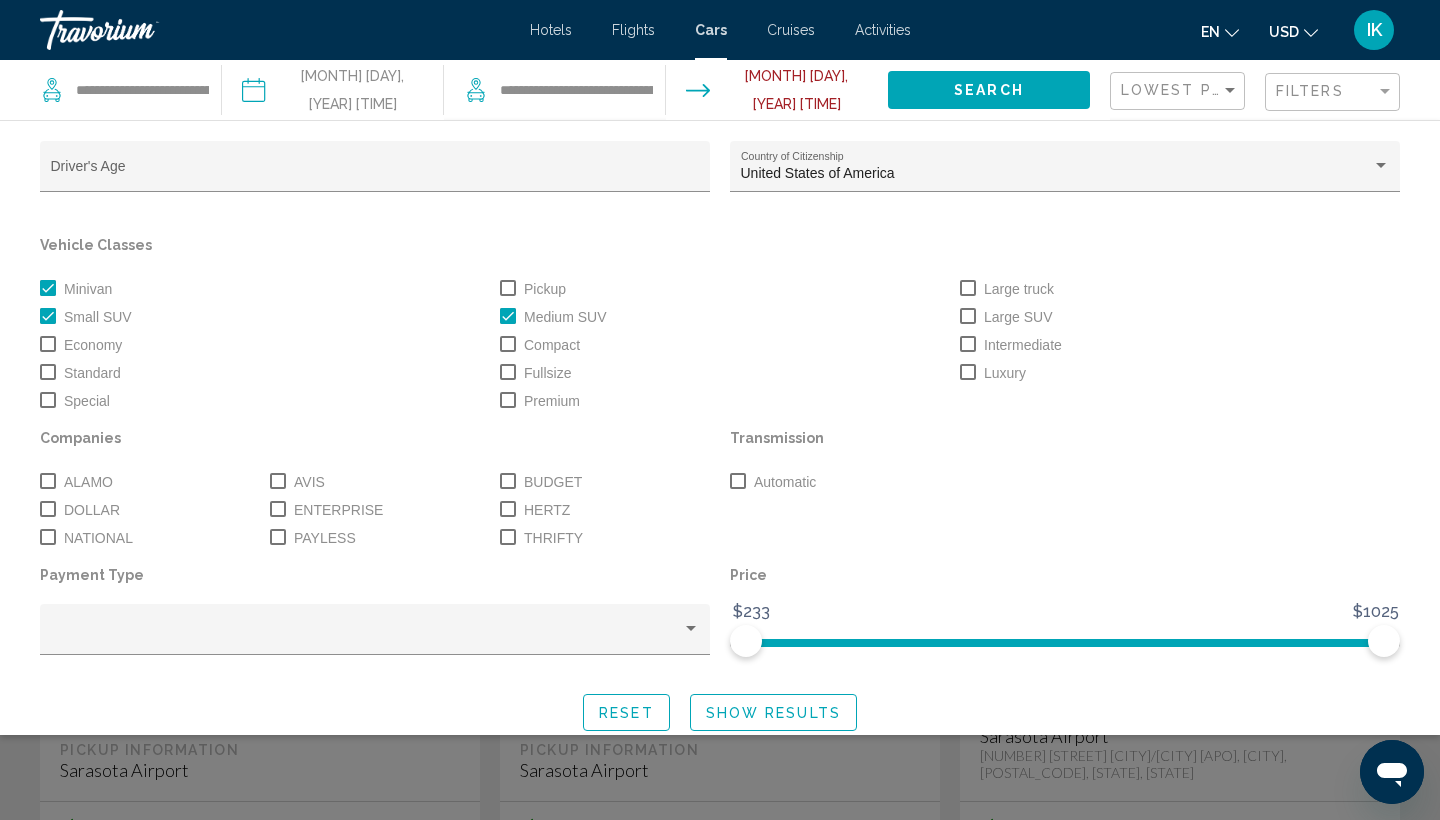 click at bounding box center (48, 316) 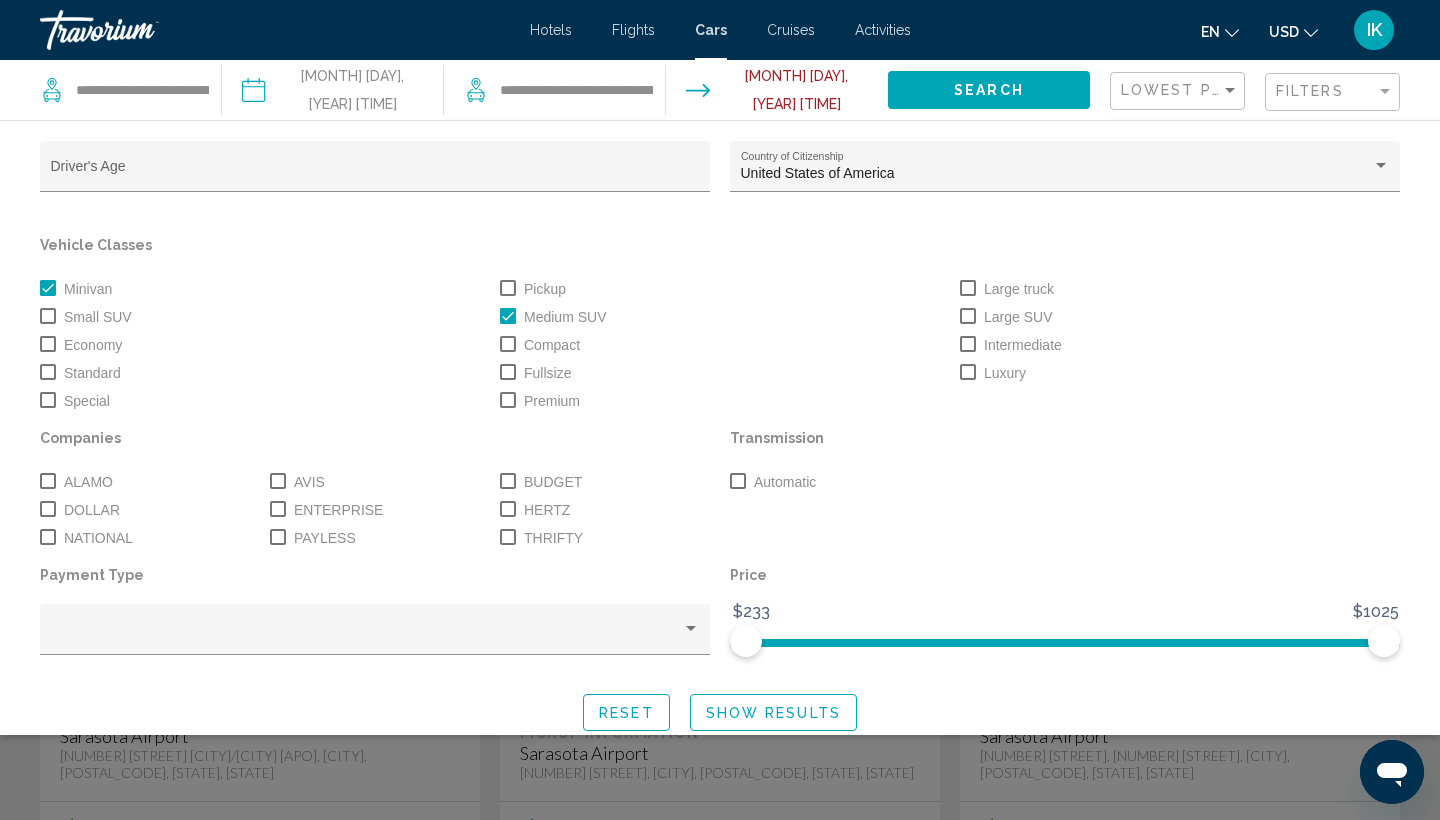 click at bounding box center (508, 372) 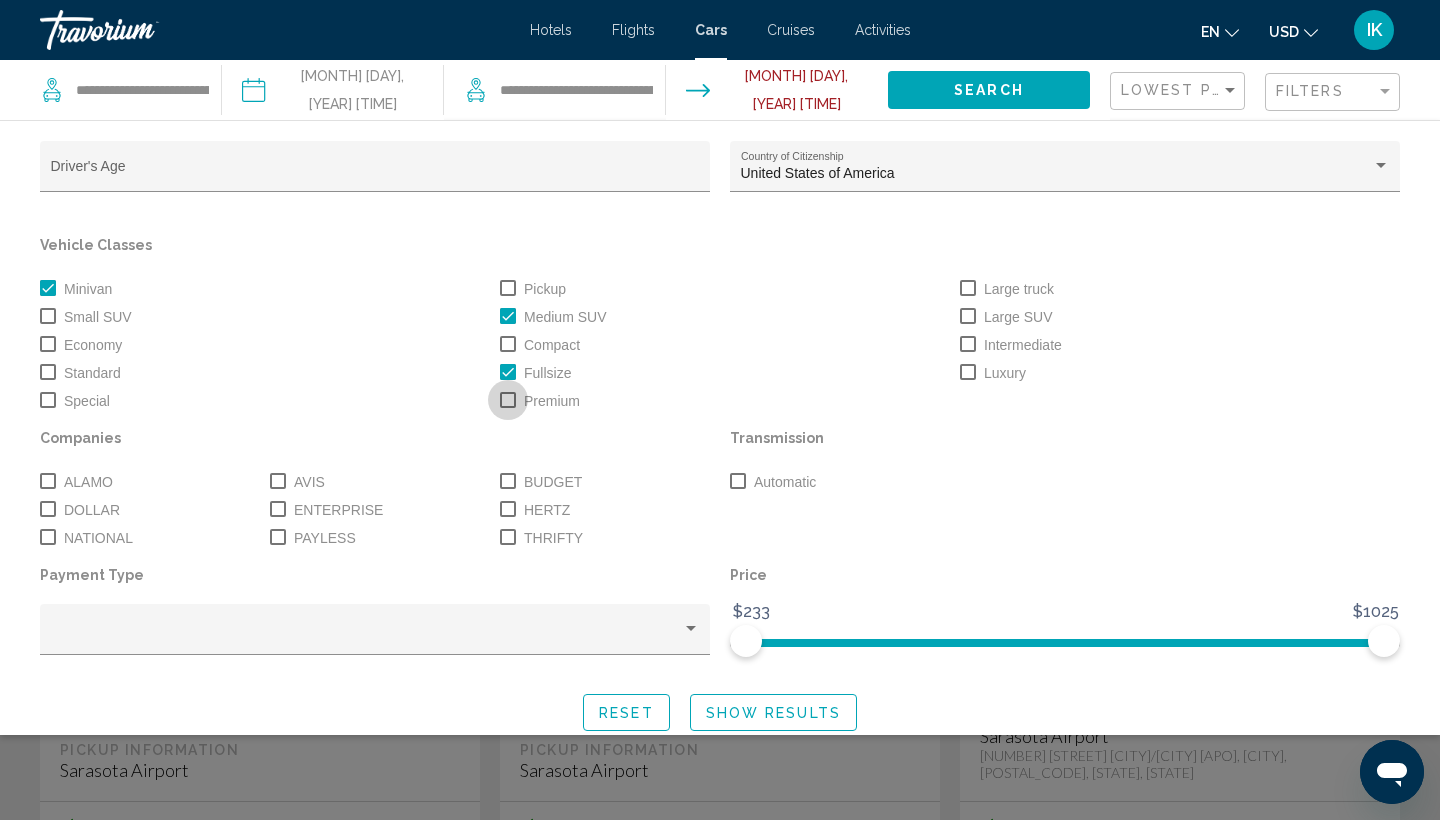 click at bounding box center (508, 400) 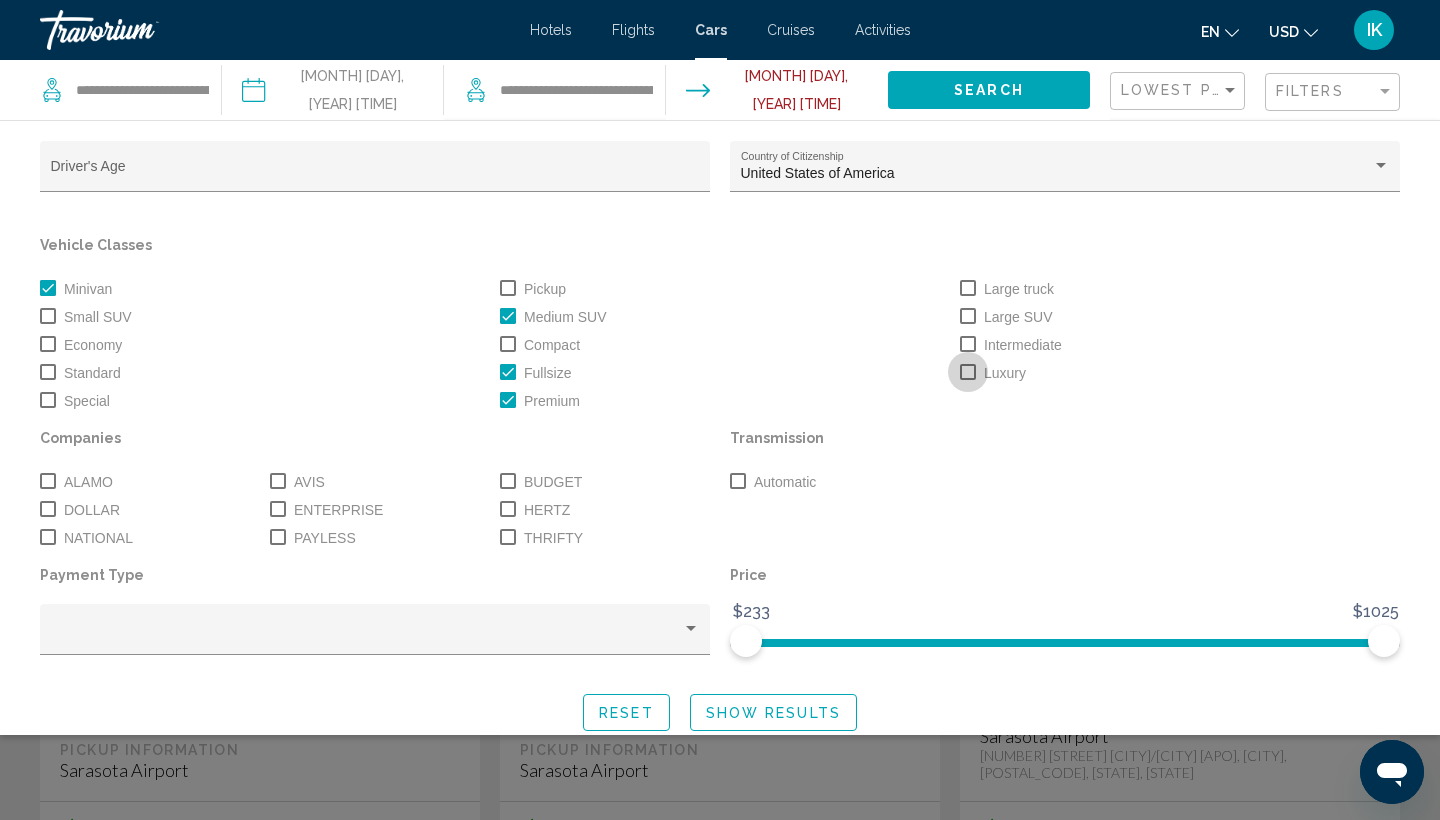 click at bounding box center (968, 372) 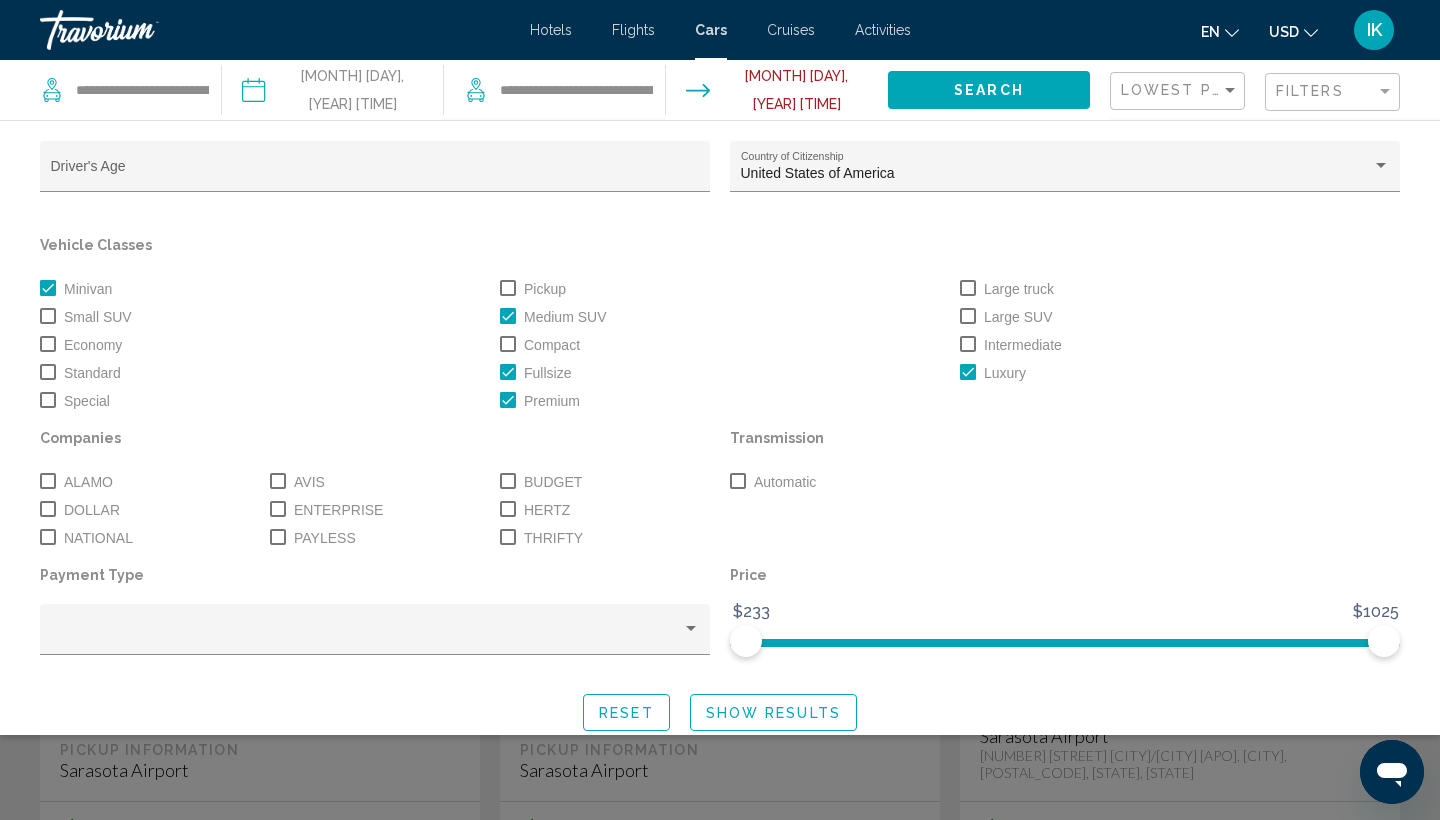 click at bounding box center [968, 316] 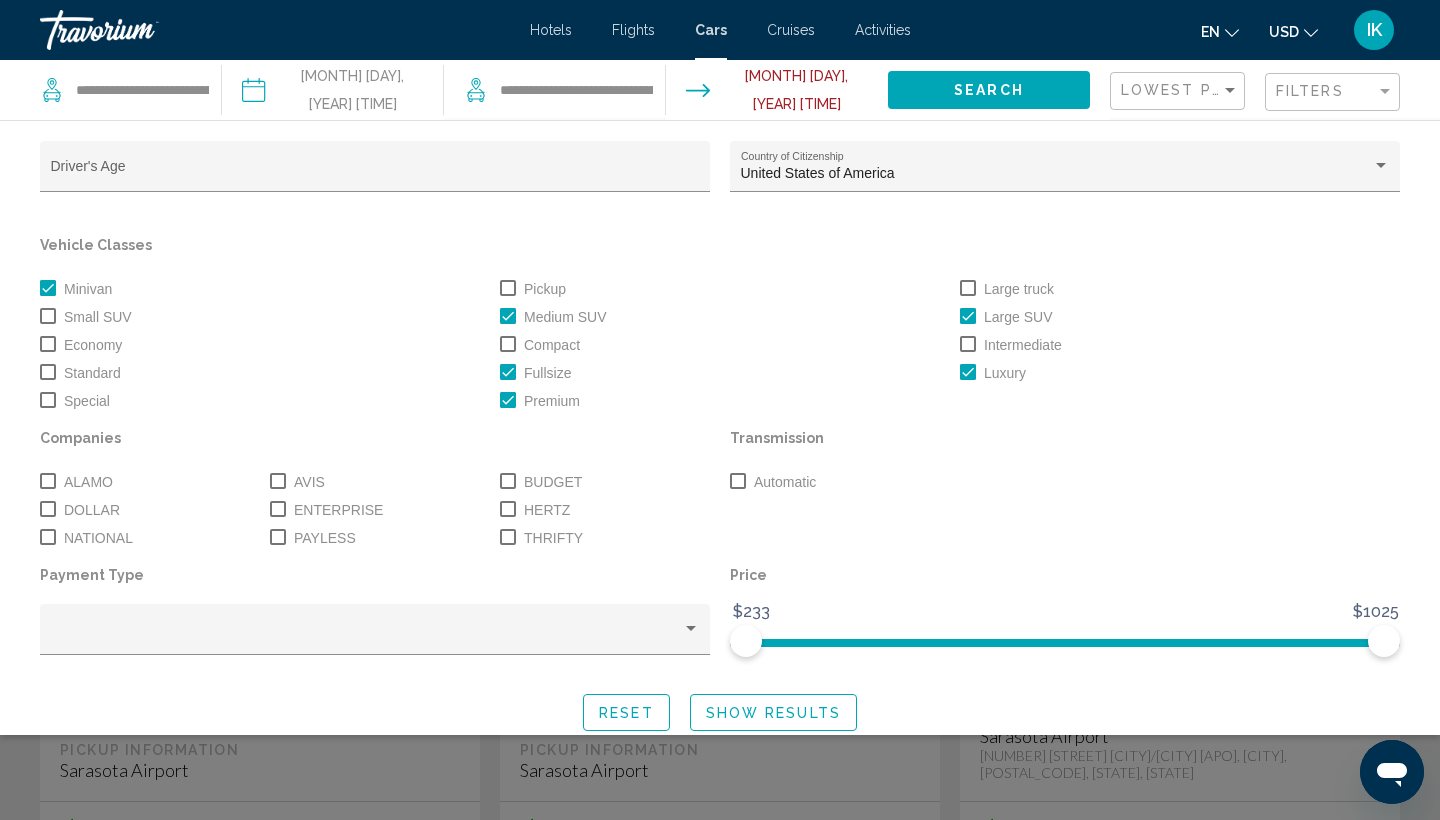 click on "Search" 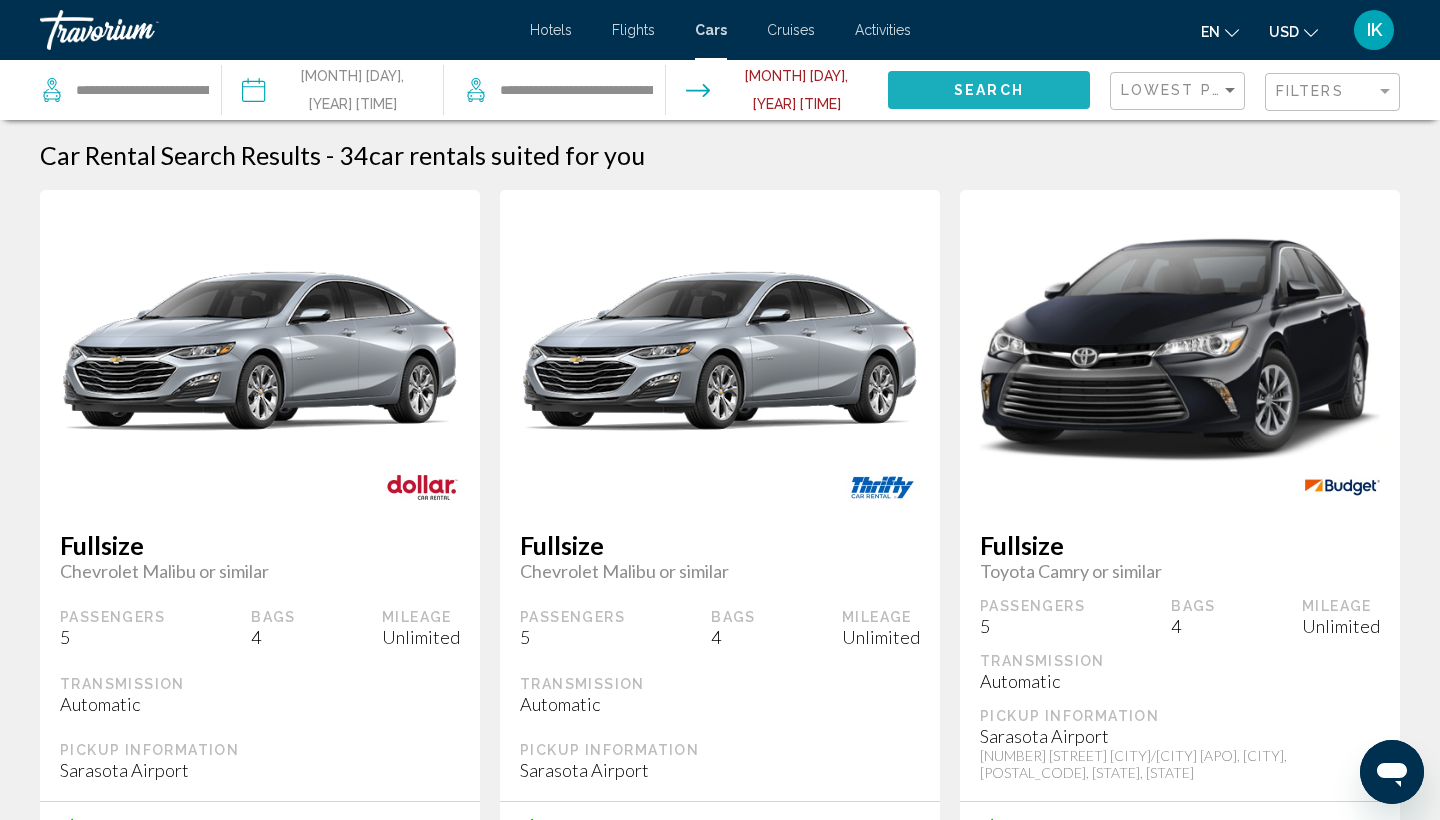 click on "Search" 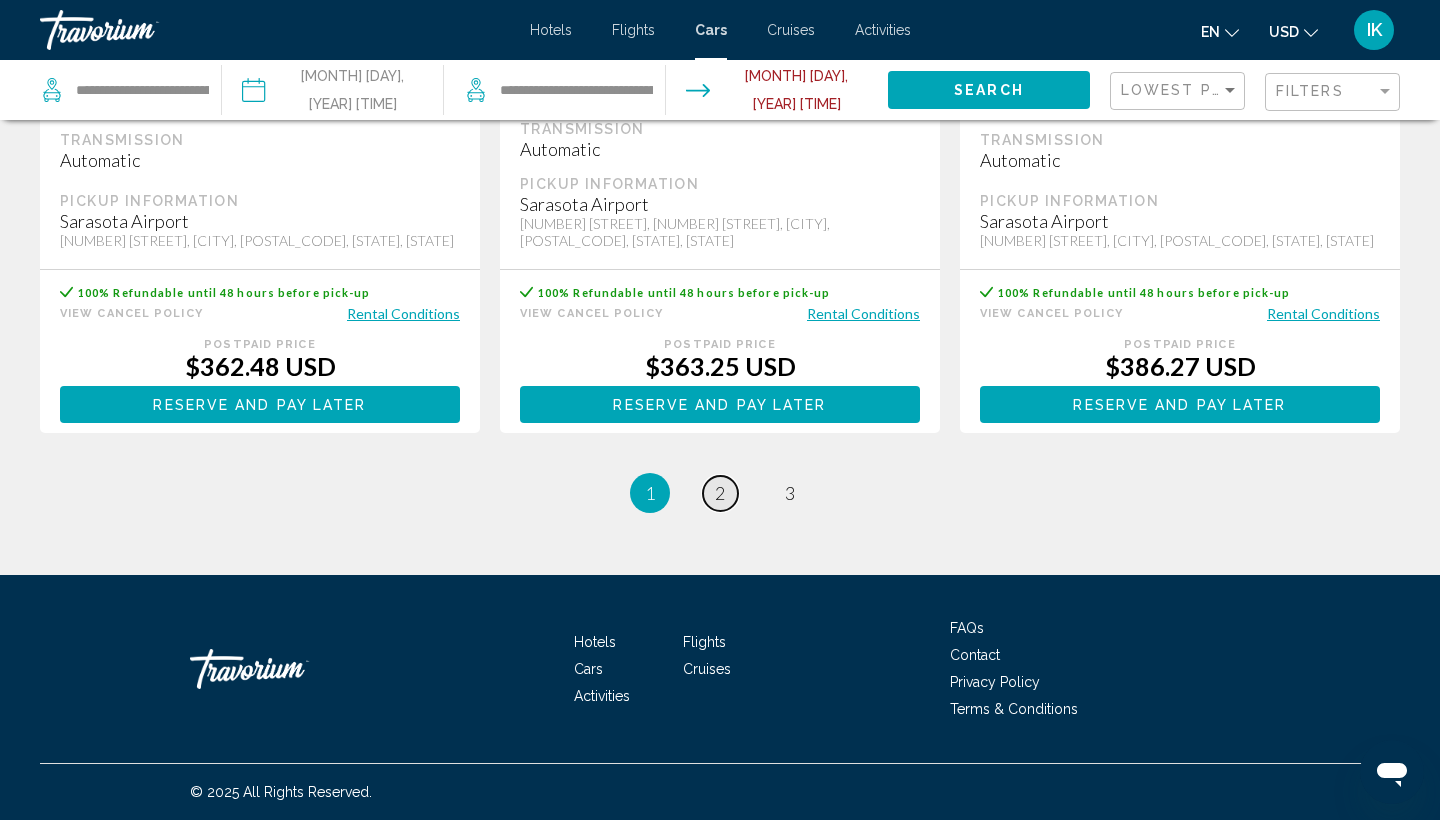 click on "2" at bounding box center [720, 493] 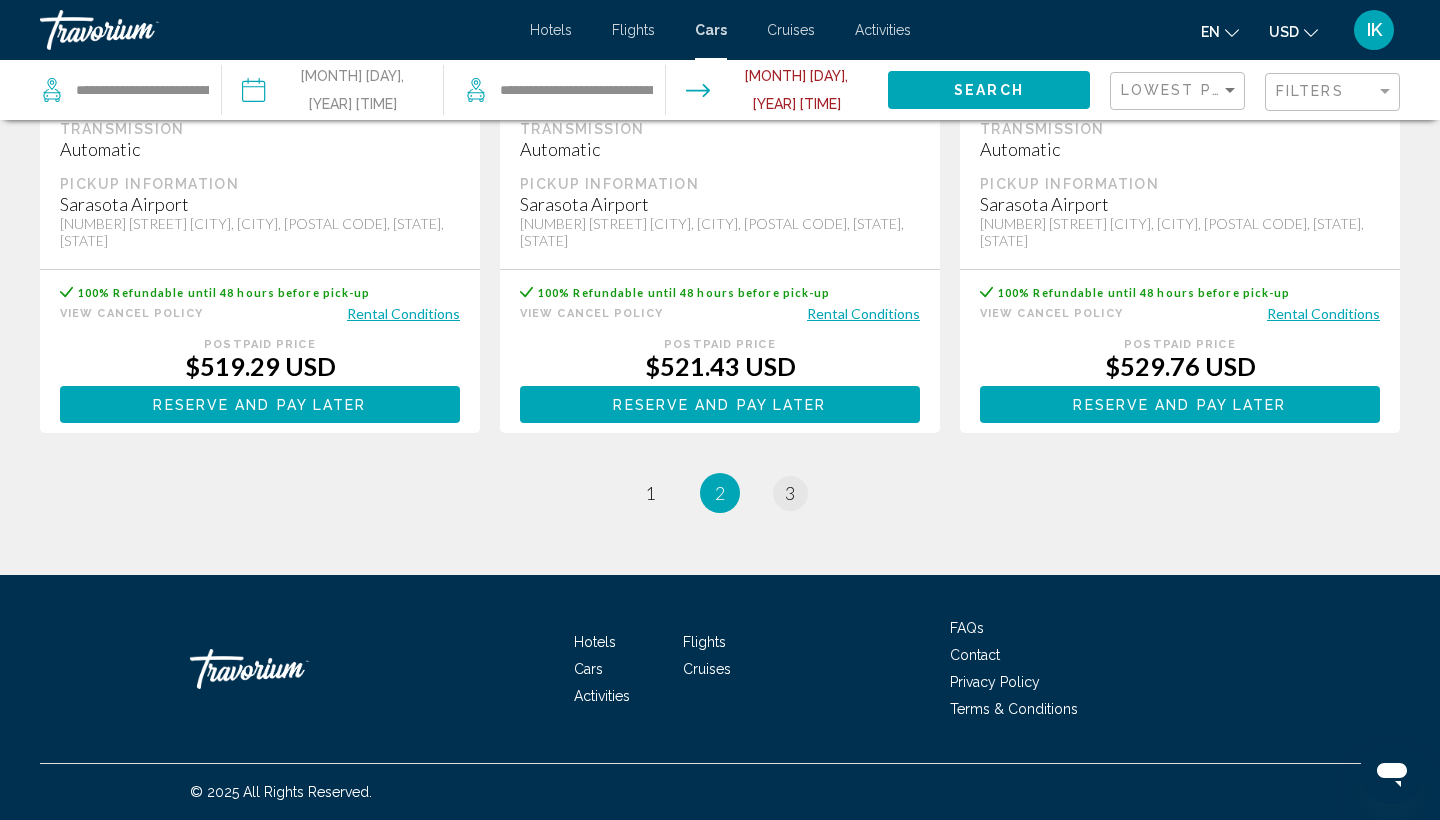 scroll, scrollTop: 3010, scrollLeft: 0, axis: vertical 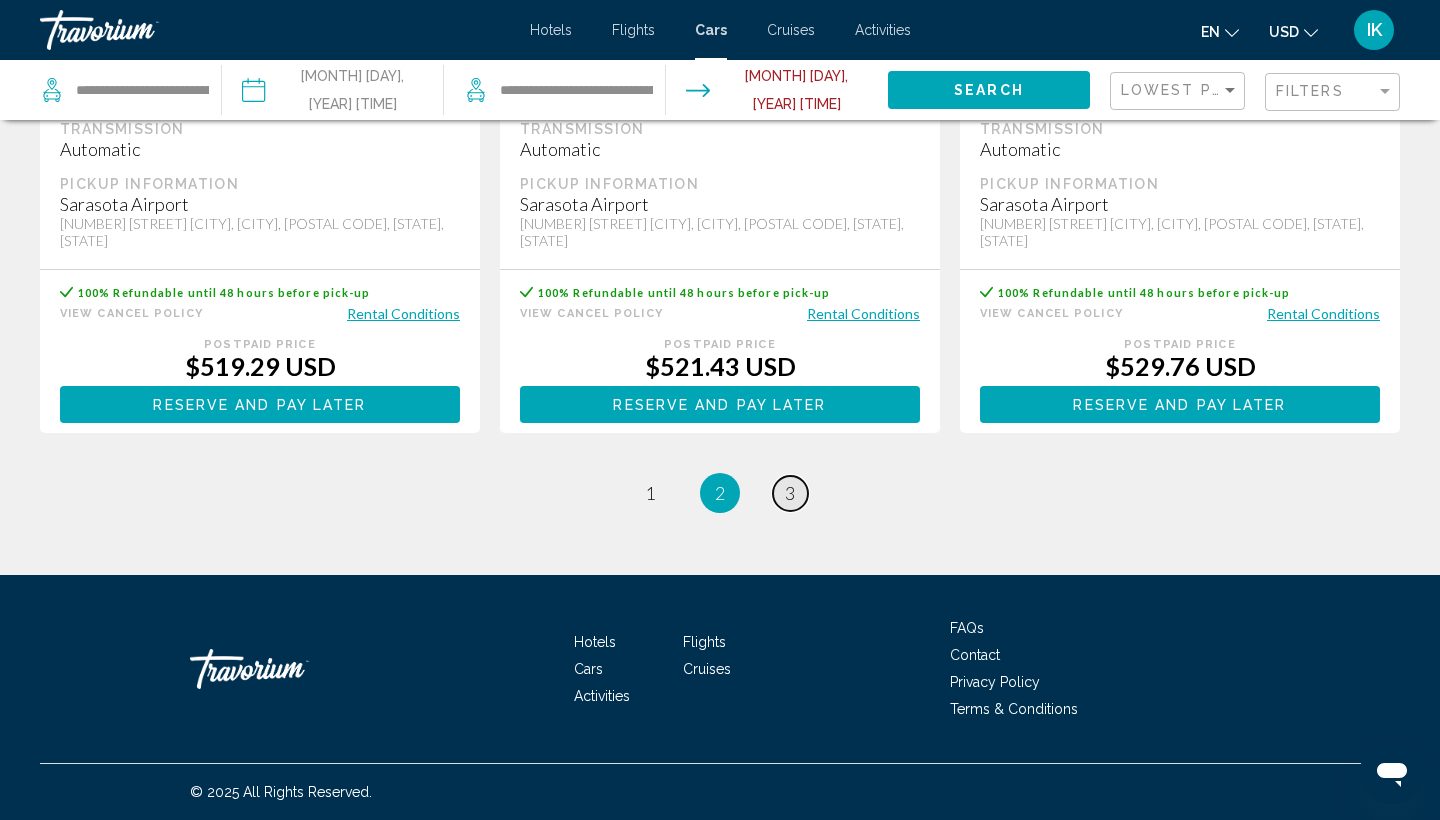 click on "3" at bounding box center (790, 493) 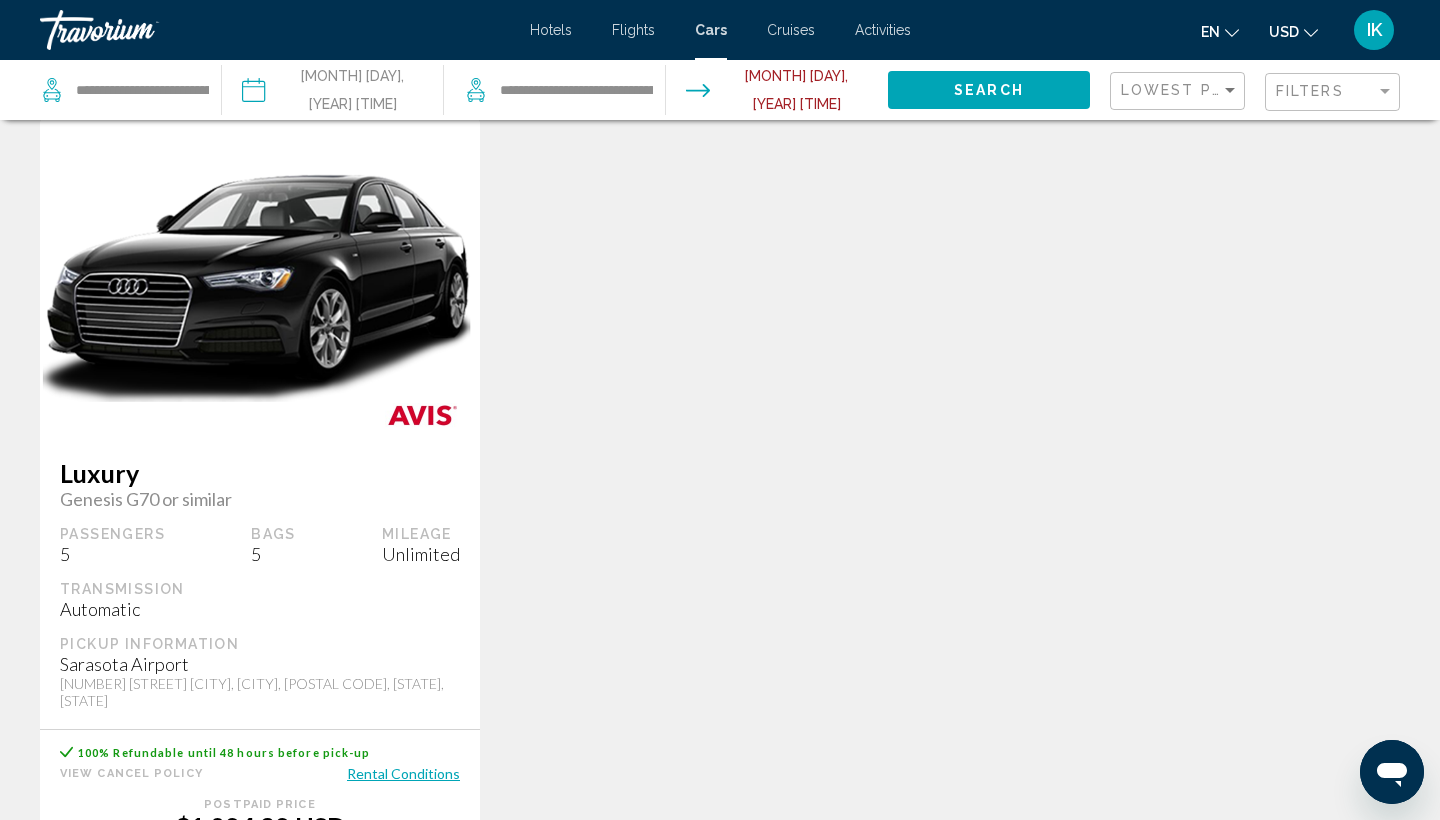 scroll, scrollTop: 2497, scrollLeft: 0, axis: vertical 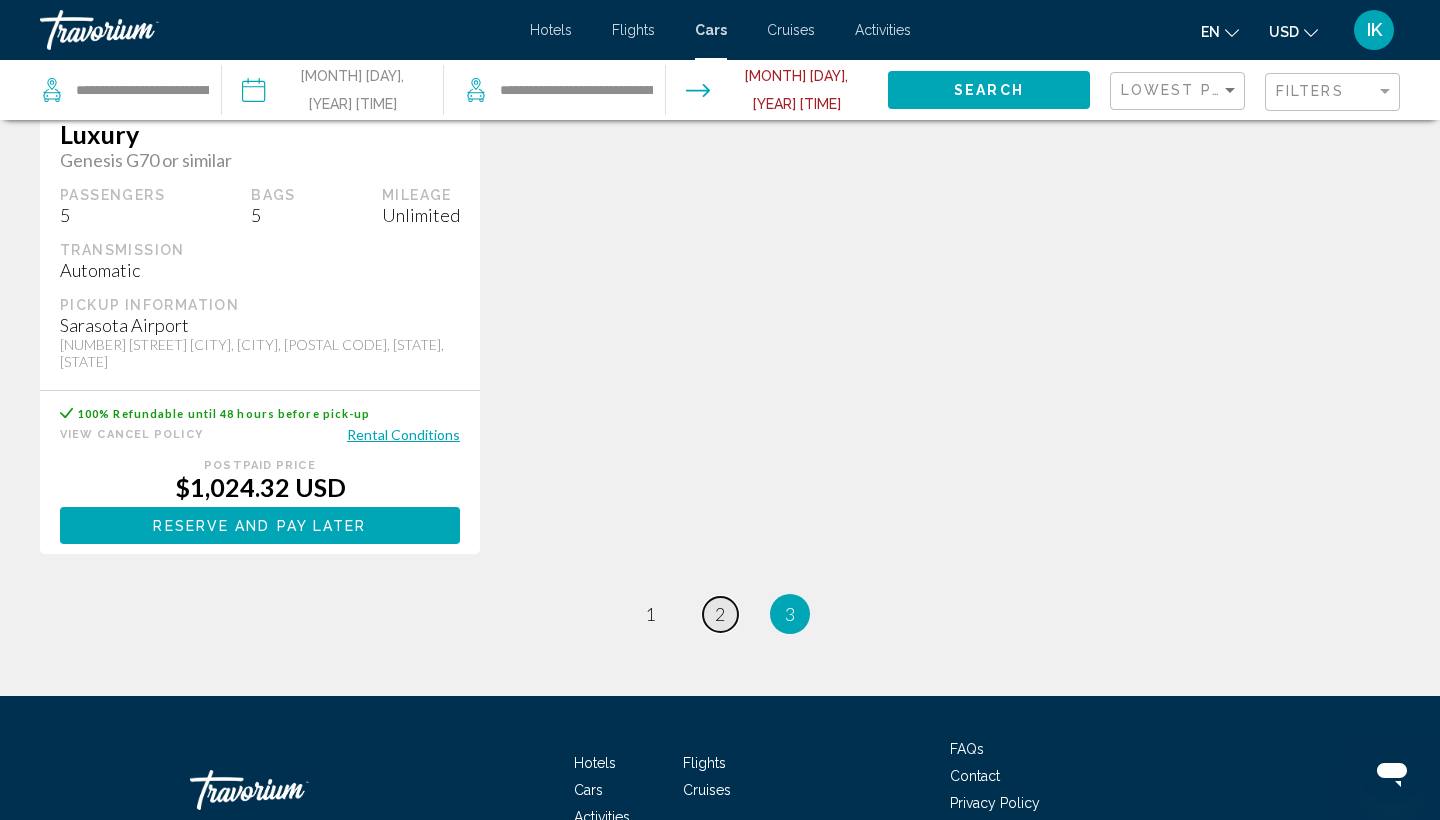 click on "2" at bounding box center (720, 614) 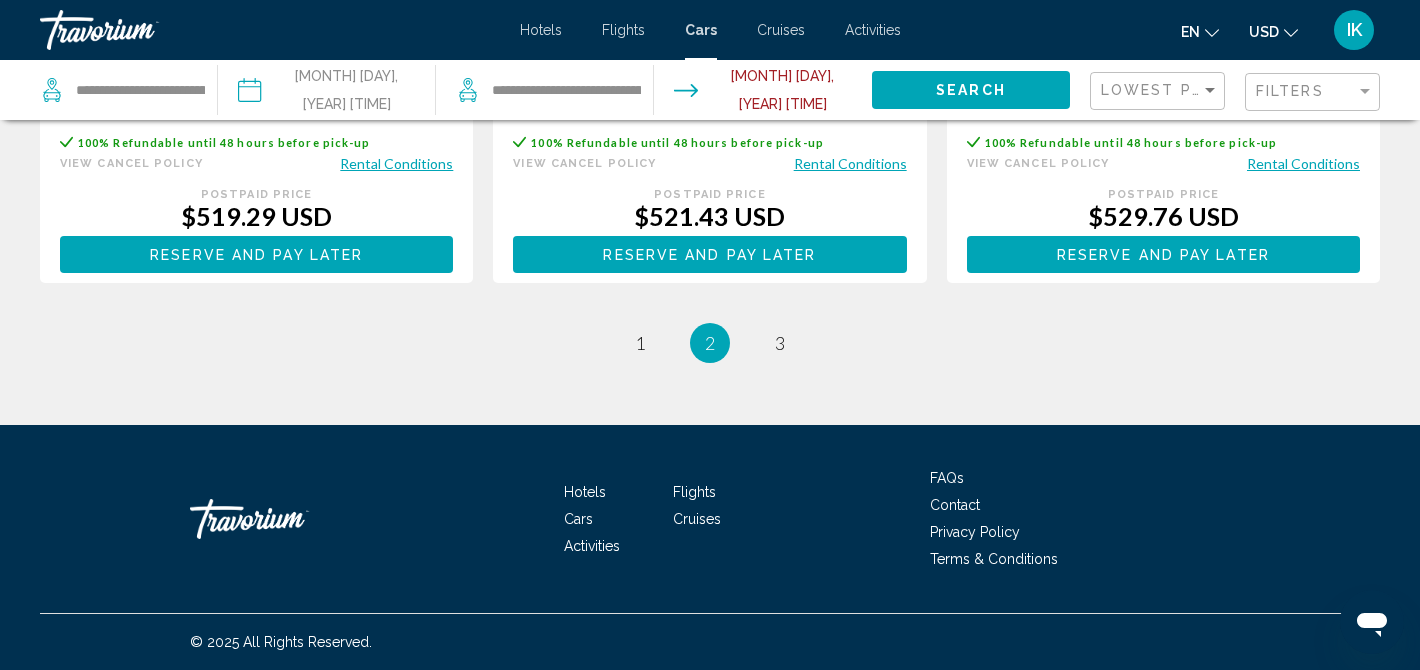 scroll, scrollTop: 3145, scrollLeft: 0, axis: vertical 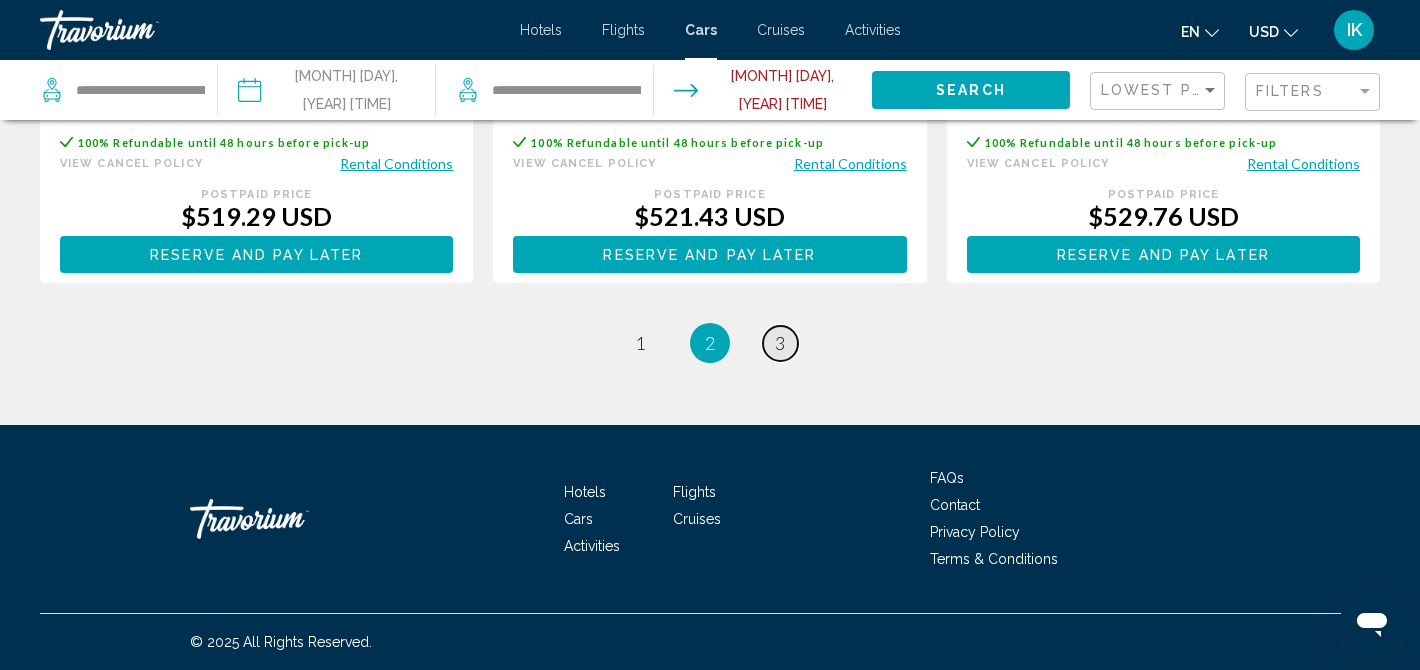 click on "3" at bounding box center (780, 343) 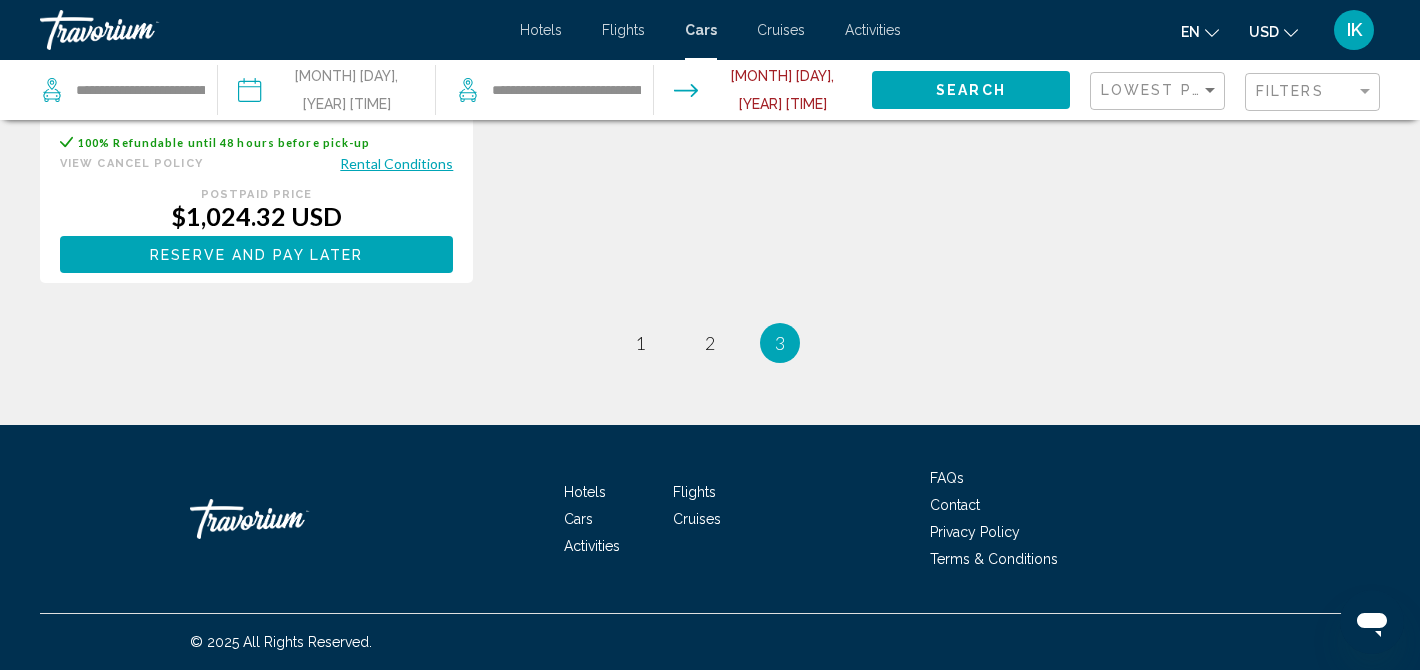 scroll, scrollTop: 3143, scrollLeft: 0, axis: vertical 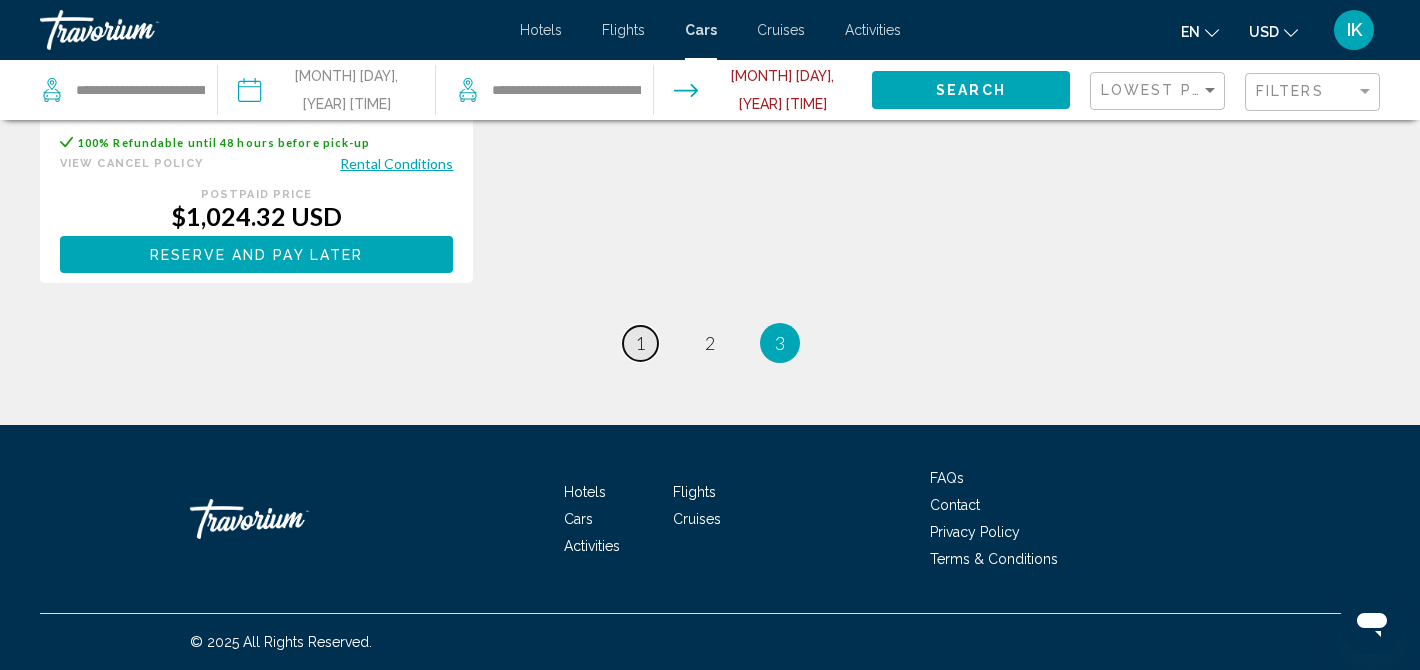 click on "1" at bounding box center (640, 343) 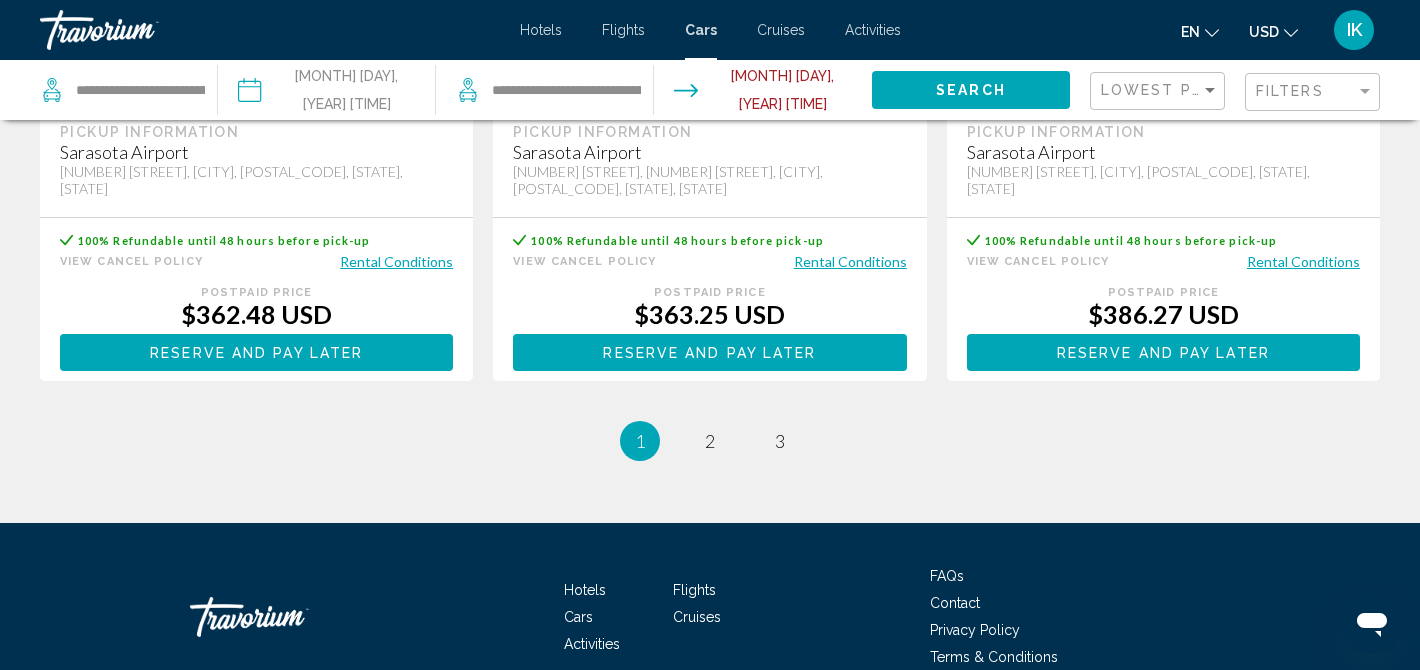 scroll, scrollTop: 3041, scrollLeft: 0, axis: vertical 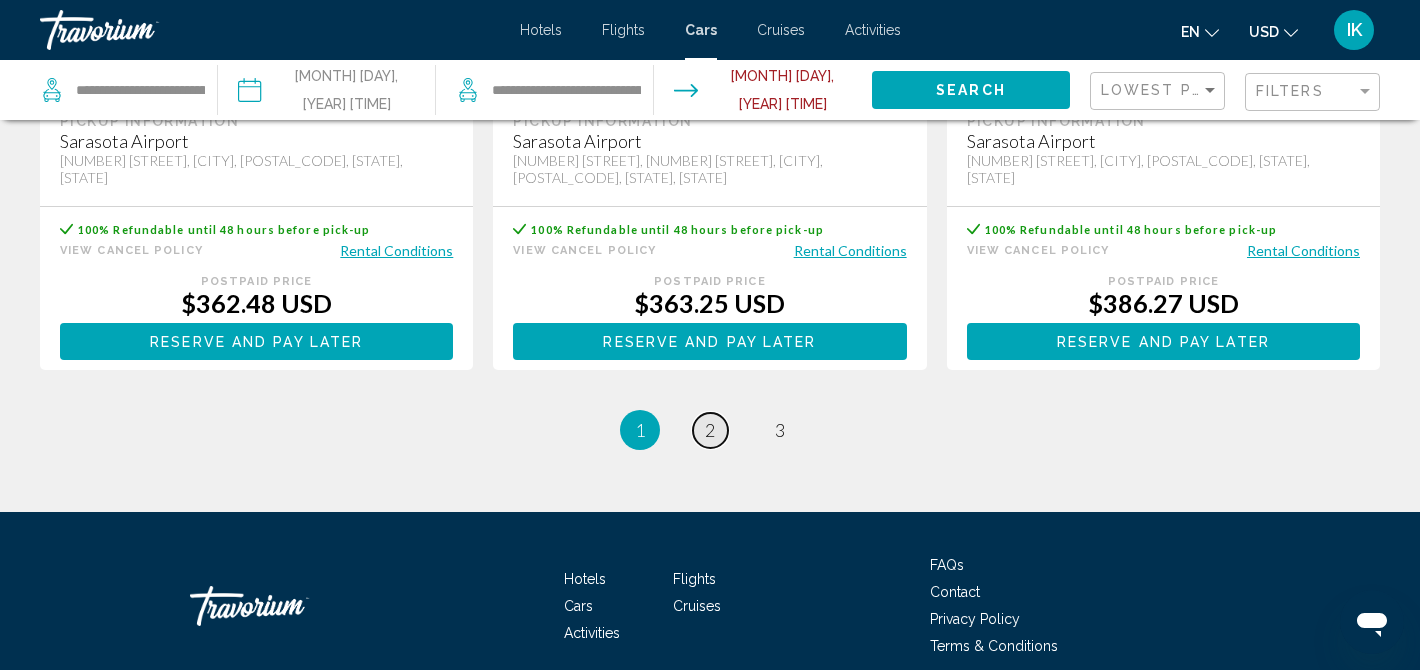 click on "page  2" at bounding box center [710, 430] 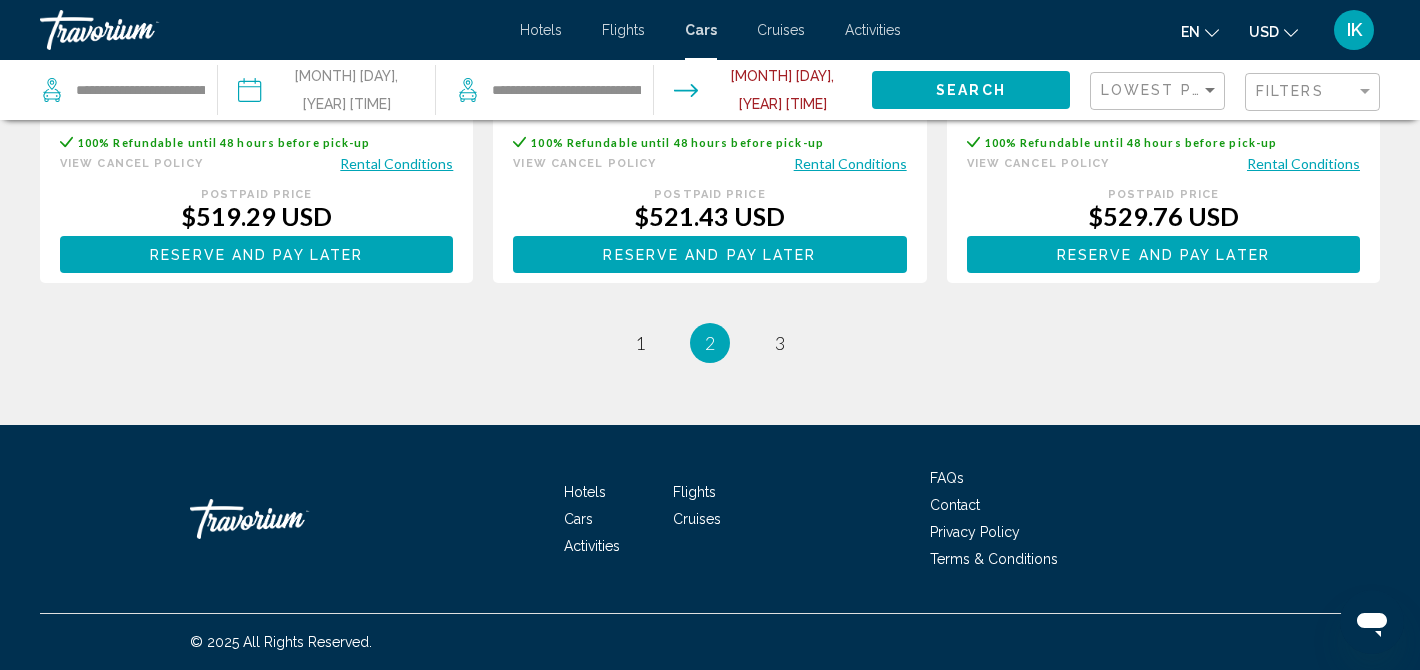 scroll, scrollTop: 3160, scrollLeft: 0, axis: vertical 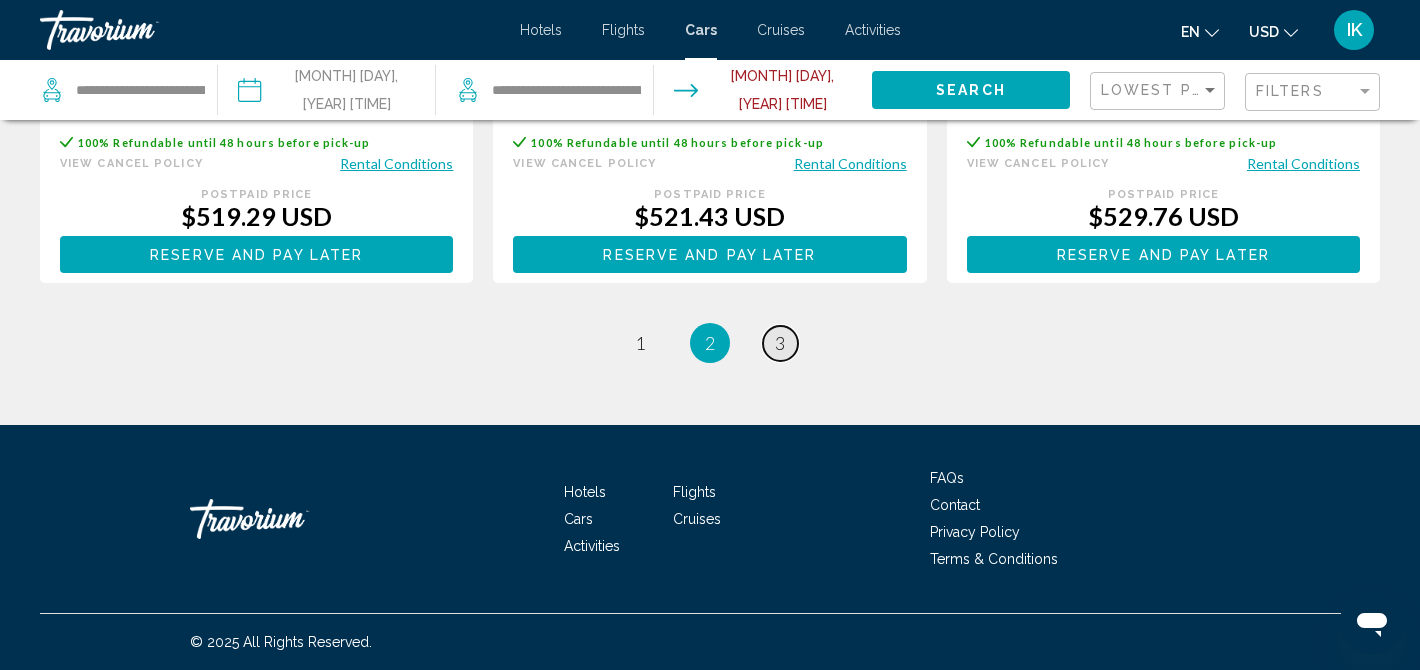click on "3" at bounding box center [780, 343] 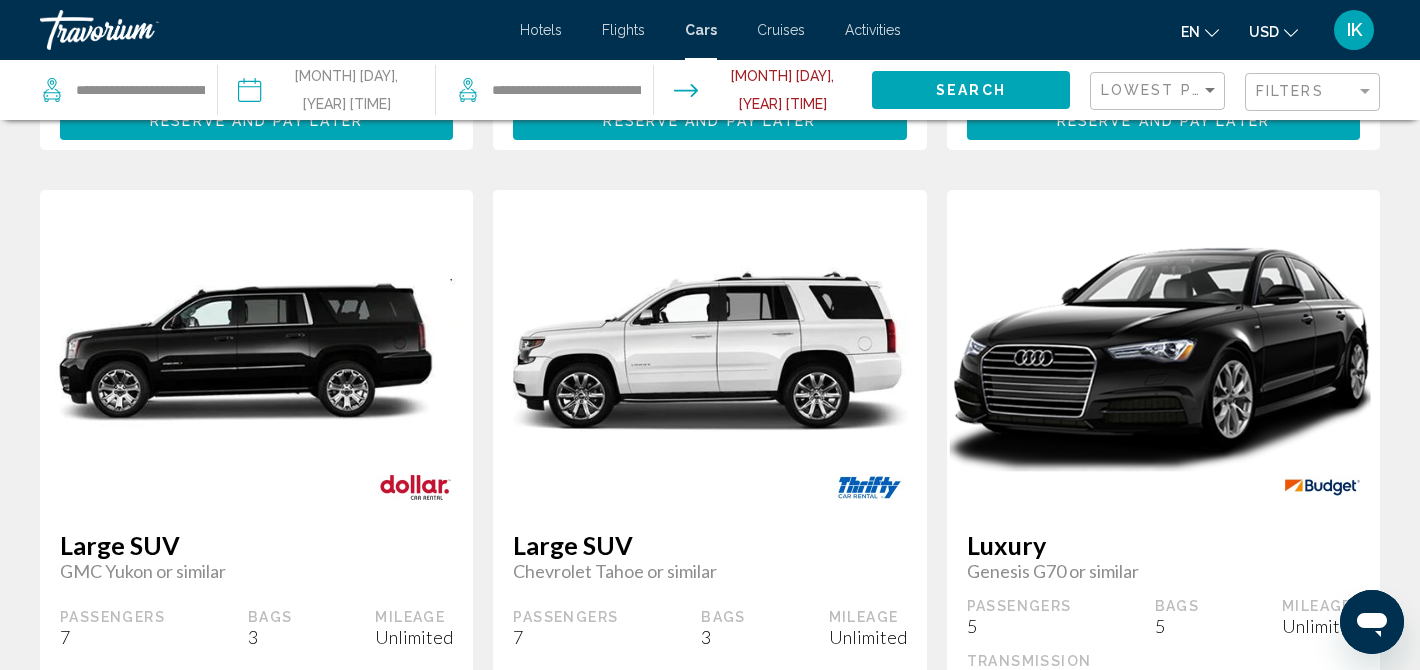 scroll, scrollTop: 1727, scrollLeft: 0, axis: vertical 